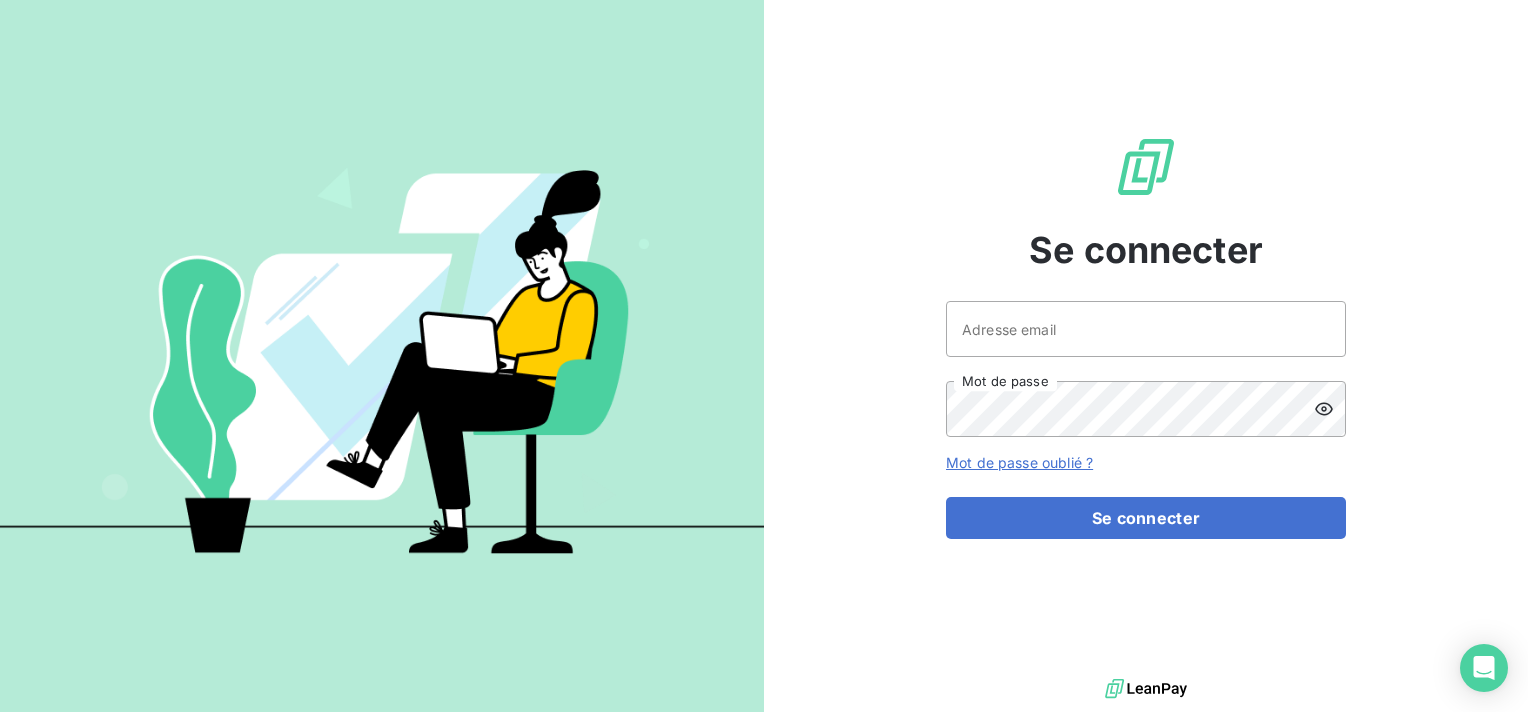 scroll, scrollTop: 0, scrollLeft: 0, axis: both 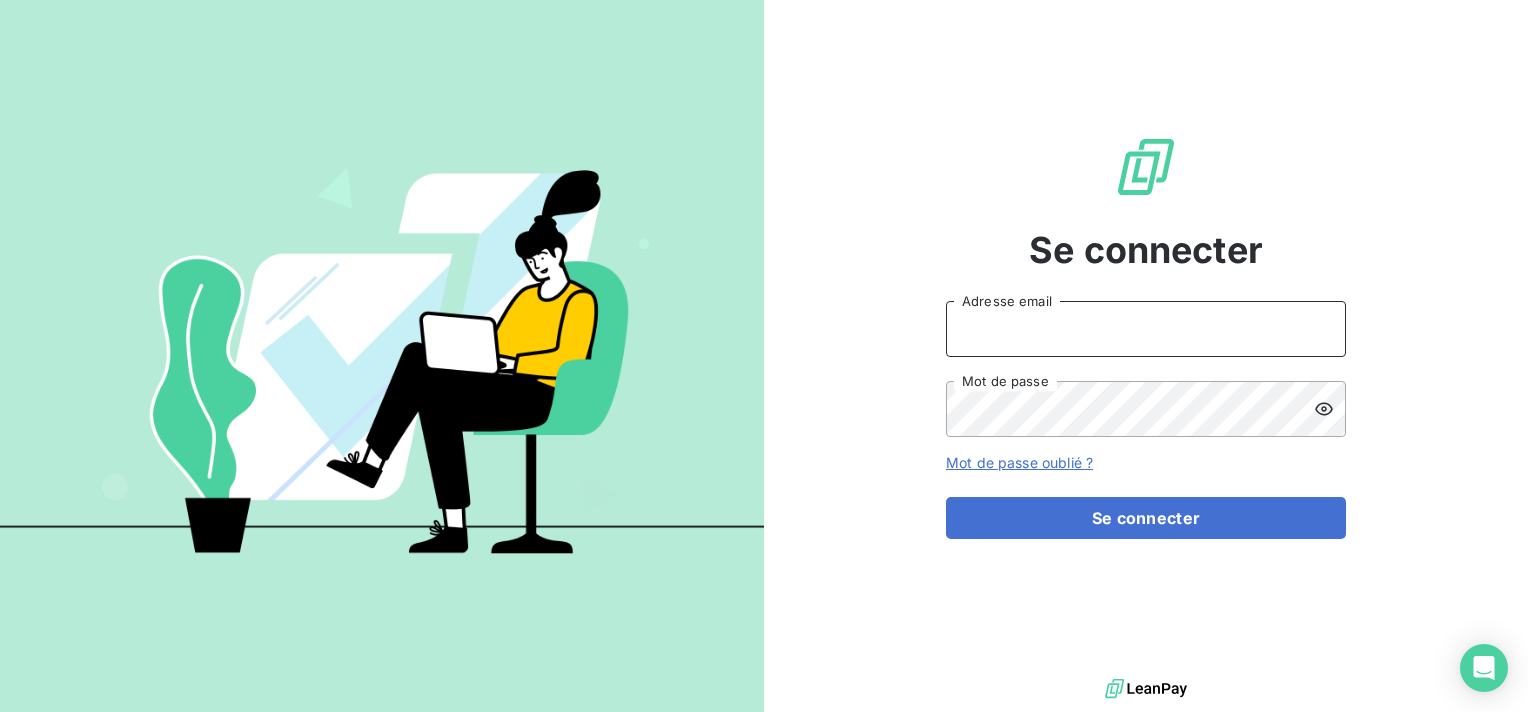 click on "Adresse email" at bounding box center (1146, 329) 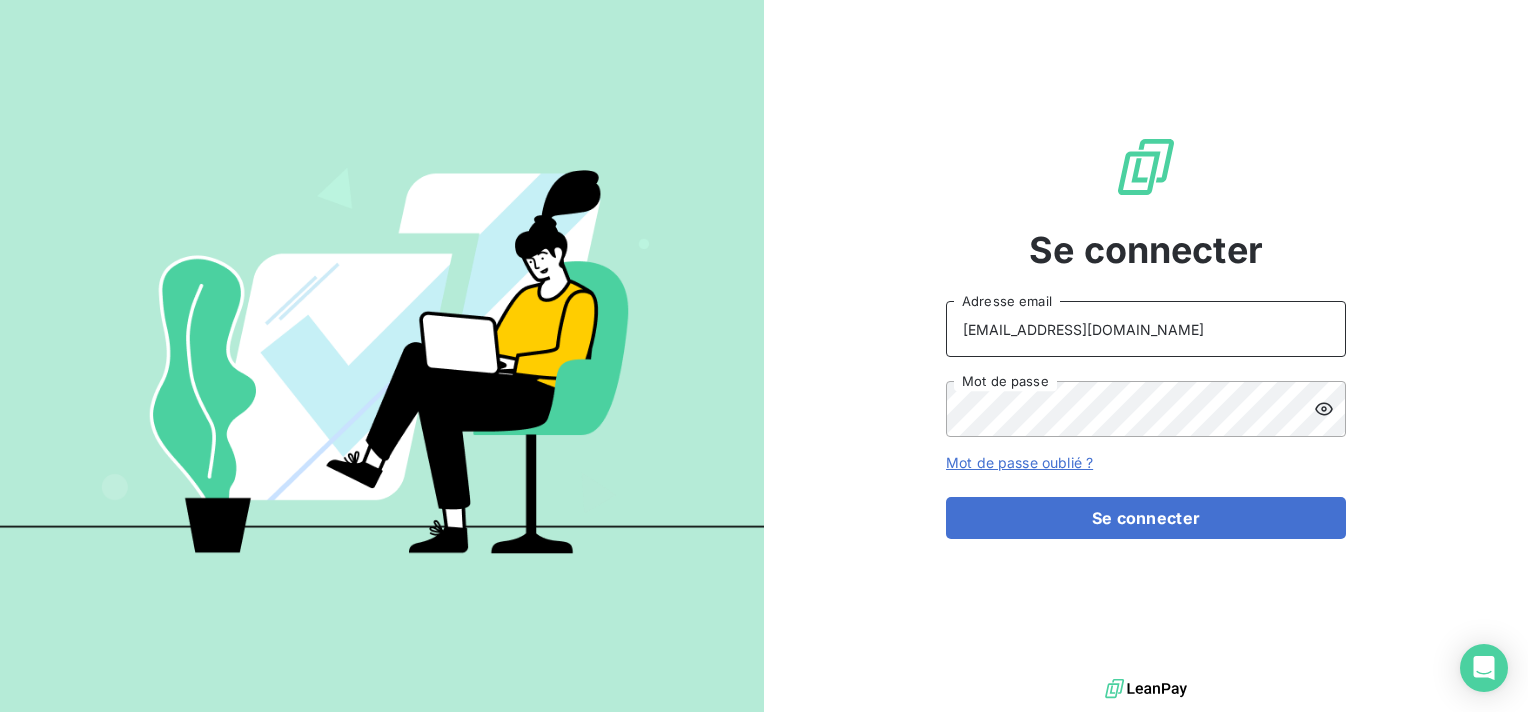 type on "[EMAIL_ADDRESS][DOMAIN_NAME]" 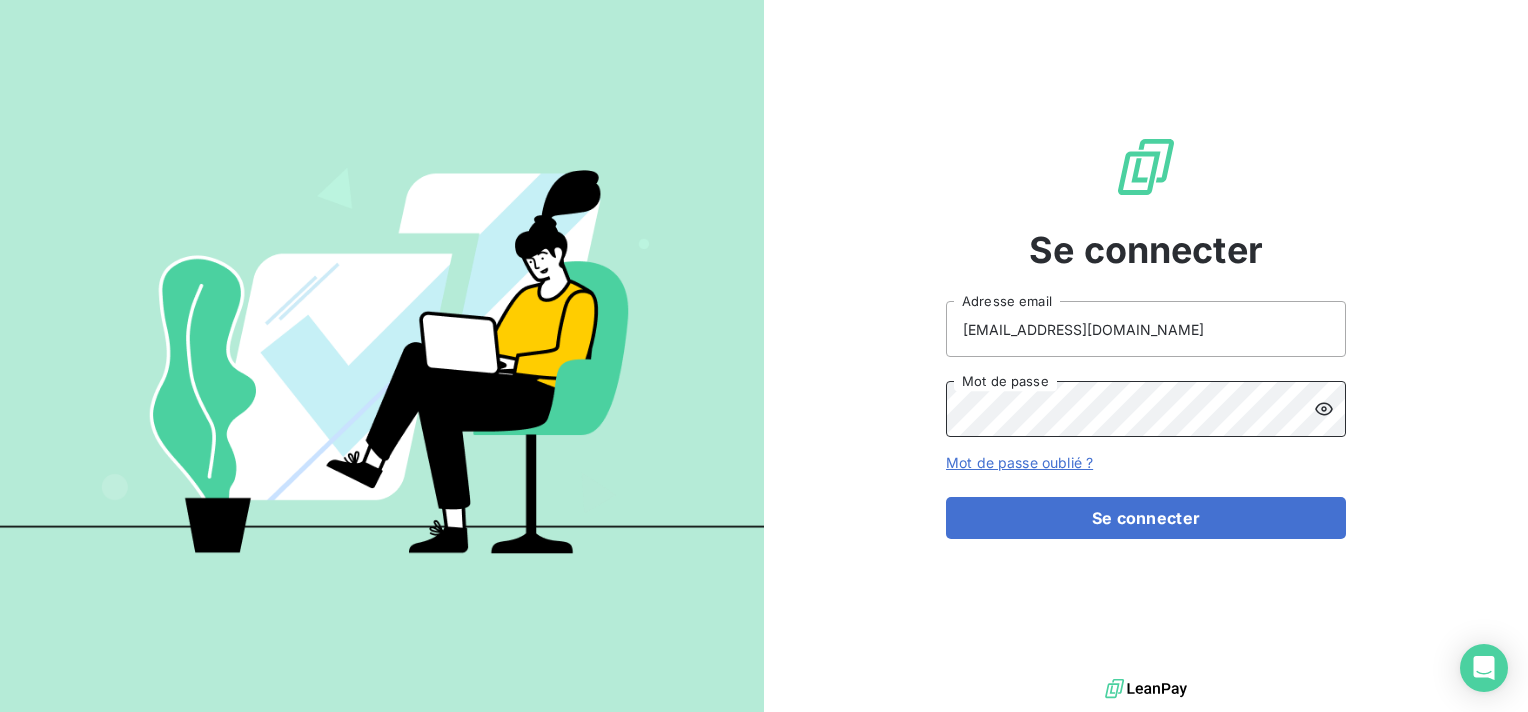 click on "Se connecter" at bounding box center (1146, 518) 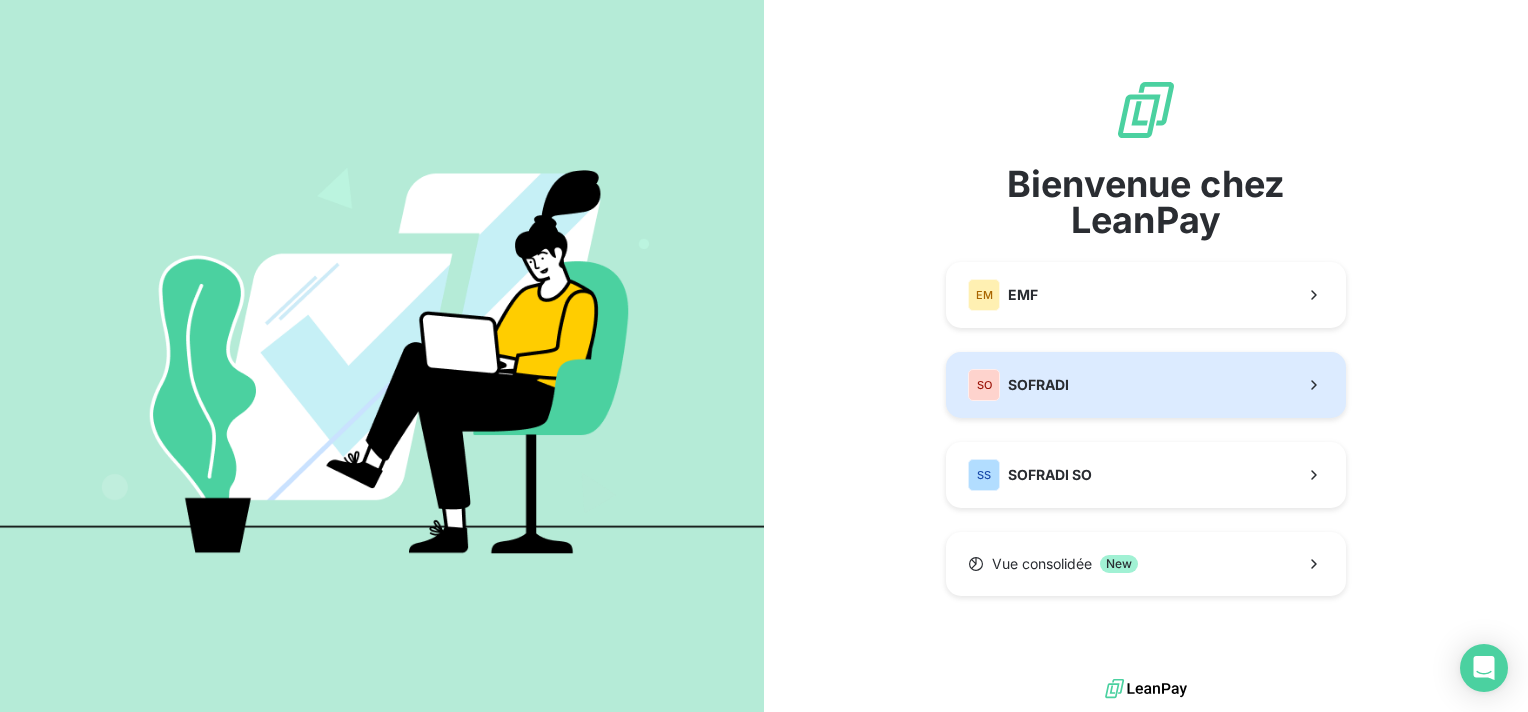click on "SOFRADI" at bounding box center (1038, 385) 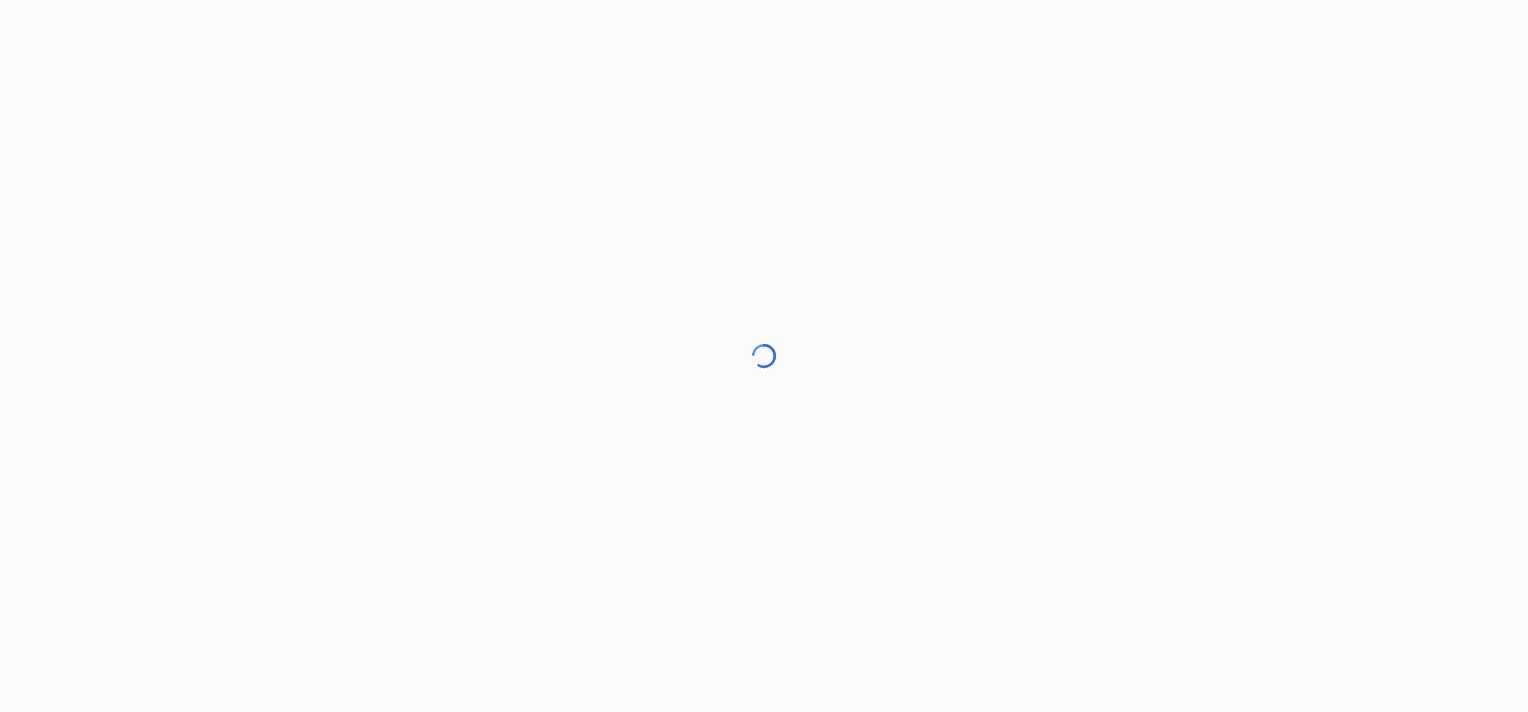 scroll, scrollTop: 0, scrollLeft: 0, axis: both 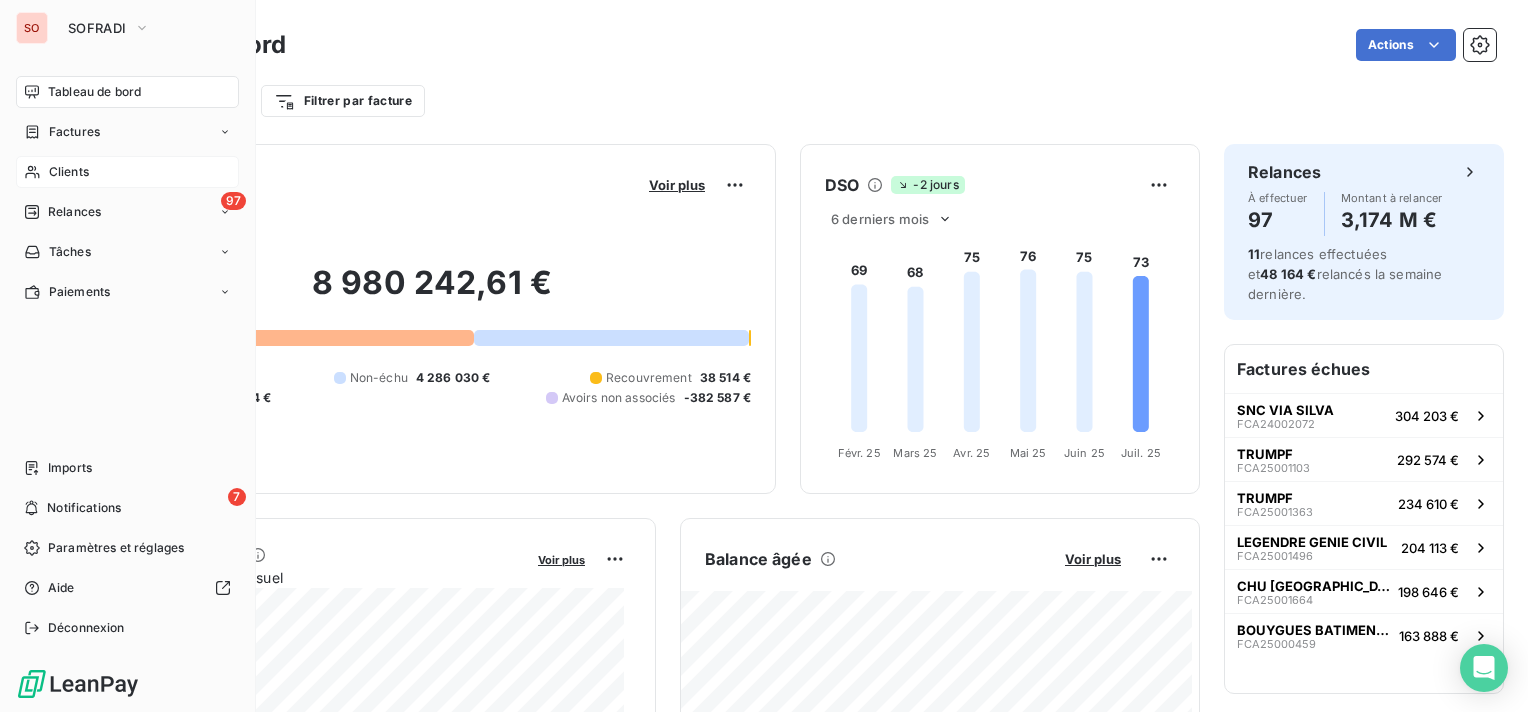 click on "Clients" at bounding box center [127, 172] 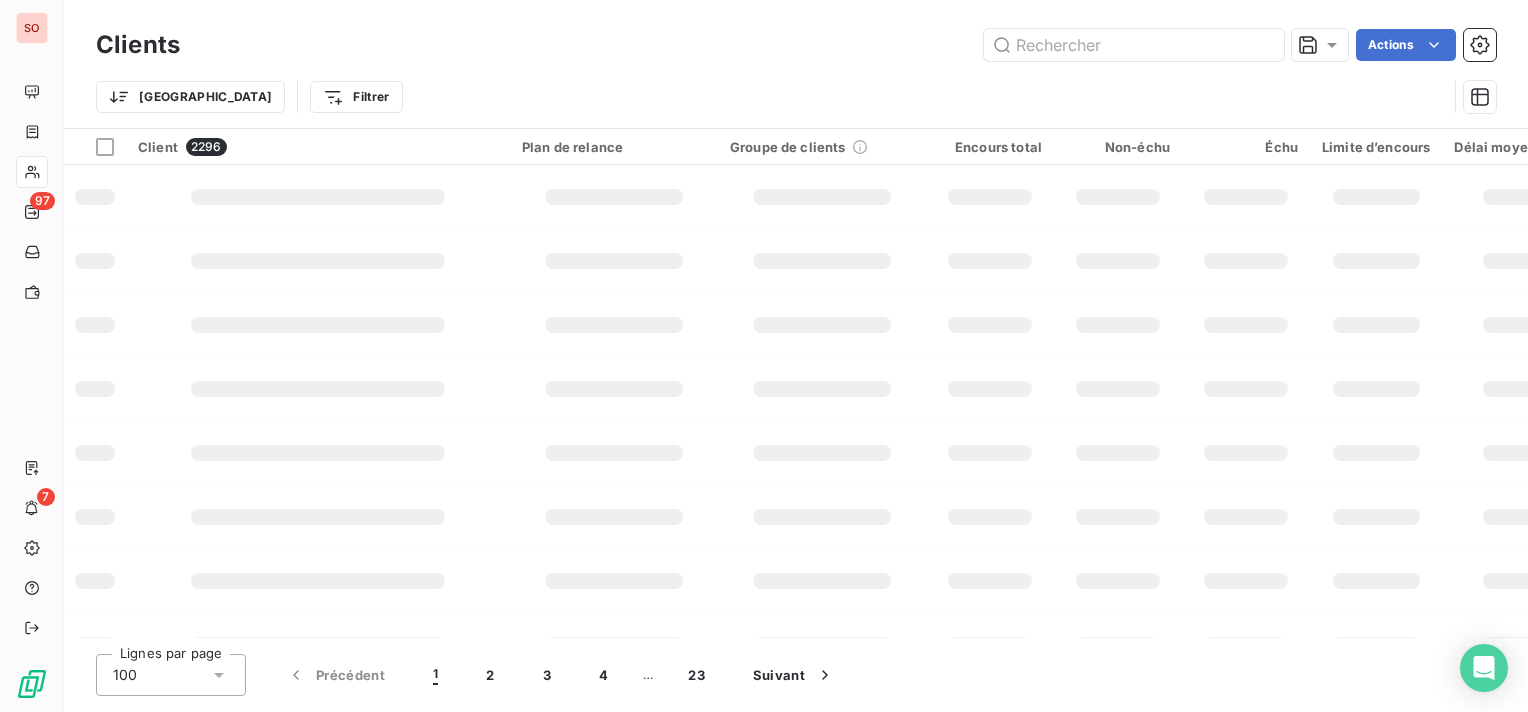 click at bounding box center [1561, 389] 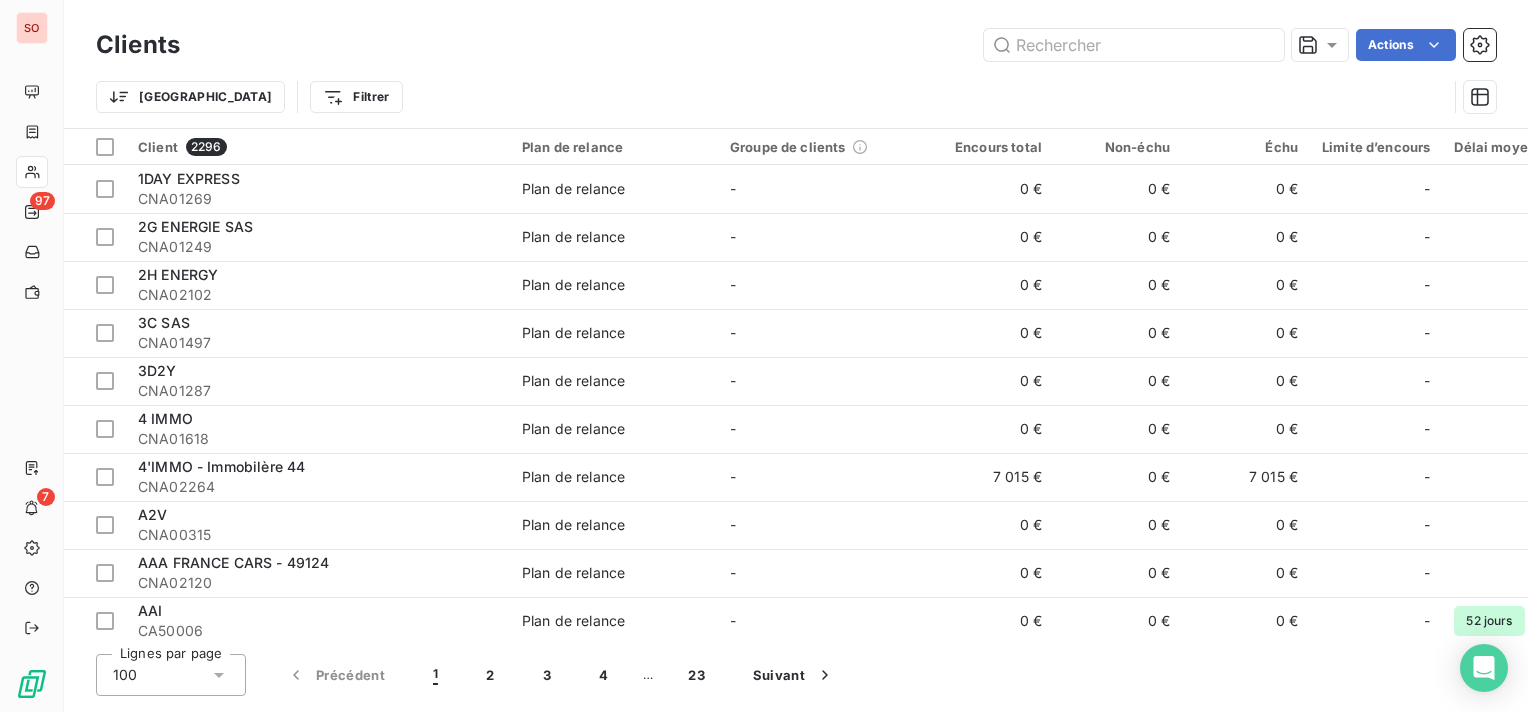 click on "Trier Filtrer" at bounding box center [771, 97] 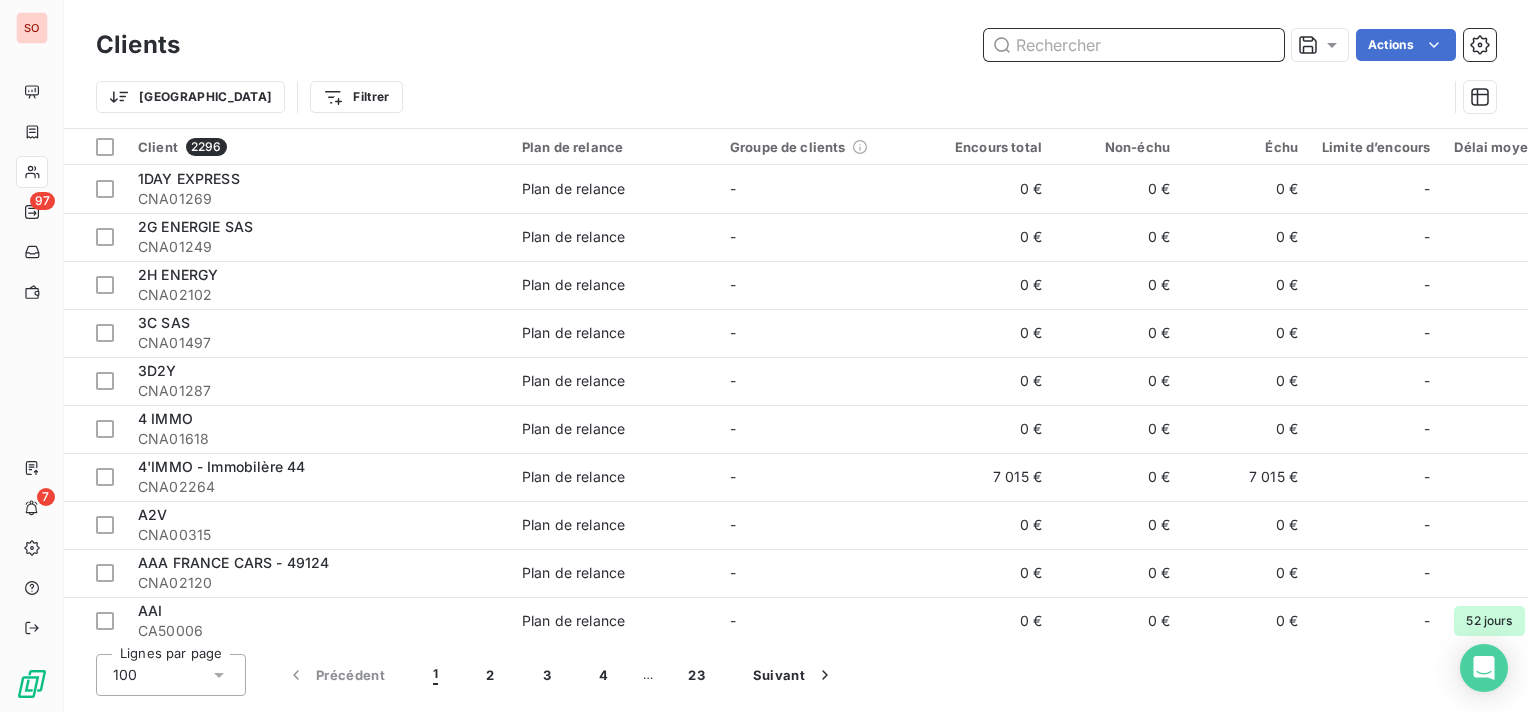 click at bounding box center (1134, 45) 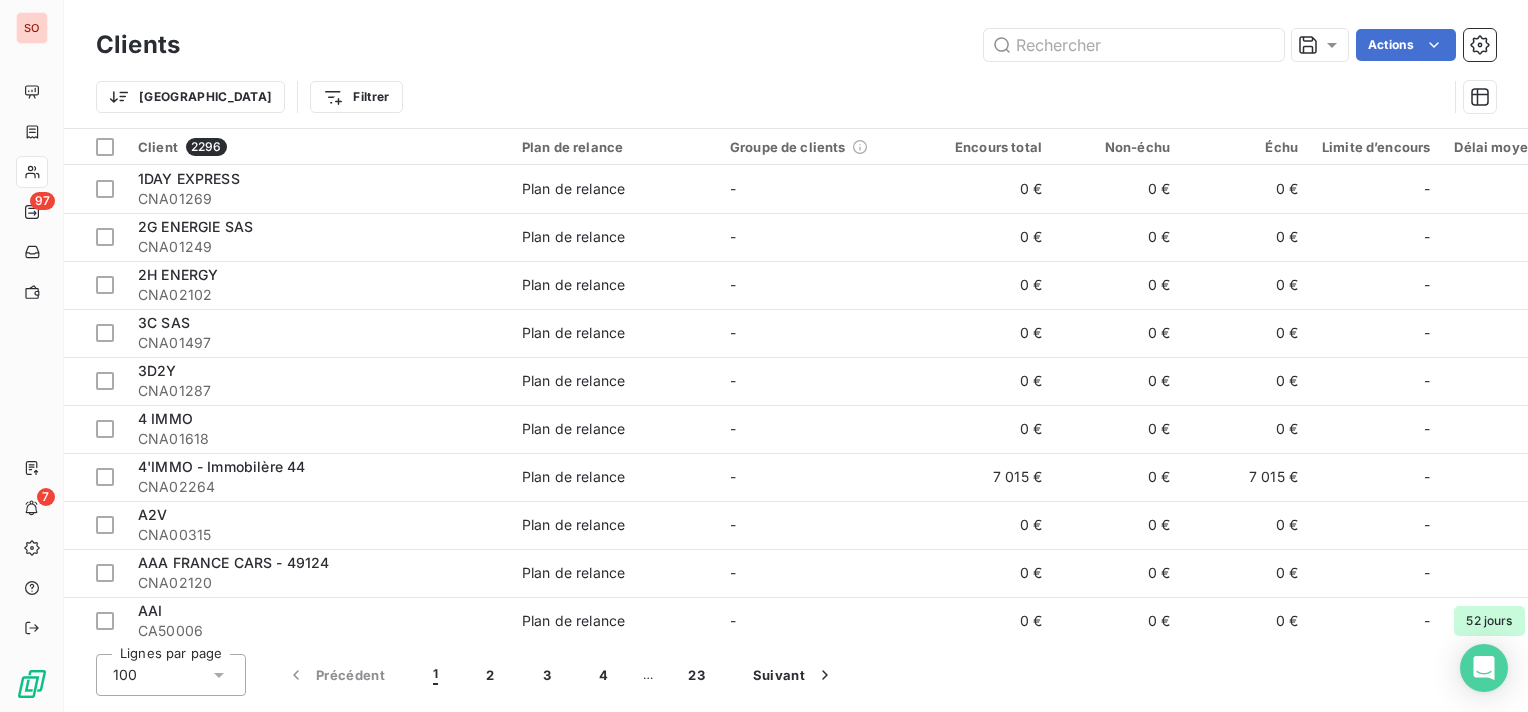 drag, startPoint x: 1298, startPoint y: 108, endPoint x: 1215, endPoint y: 96, distance: 83.86298 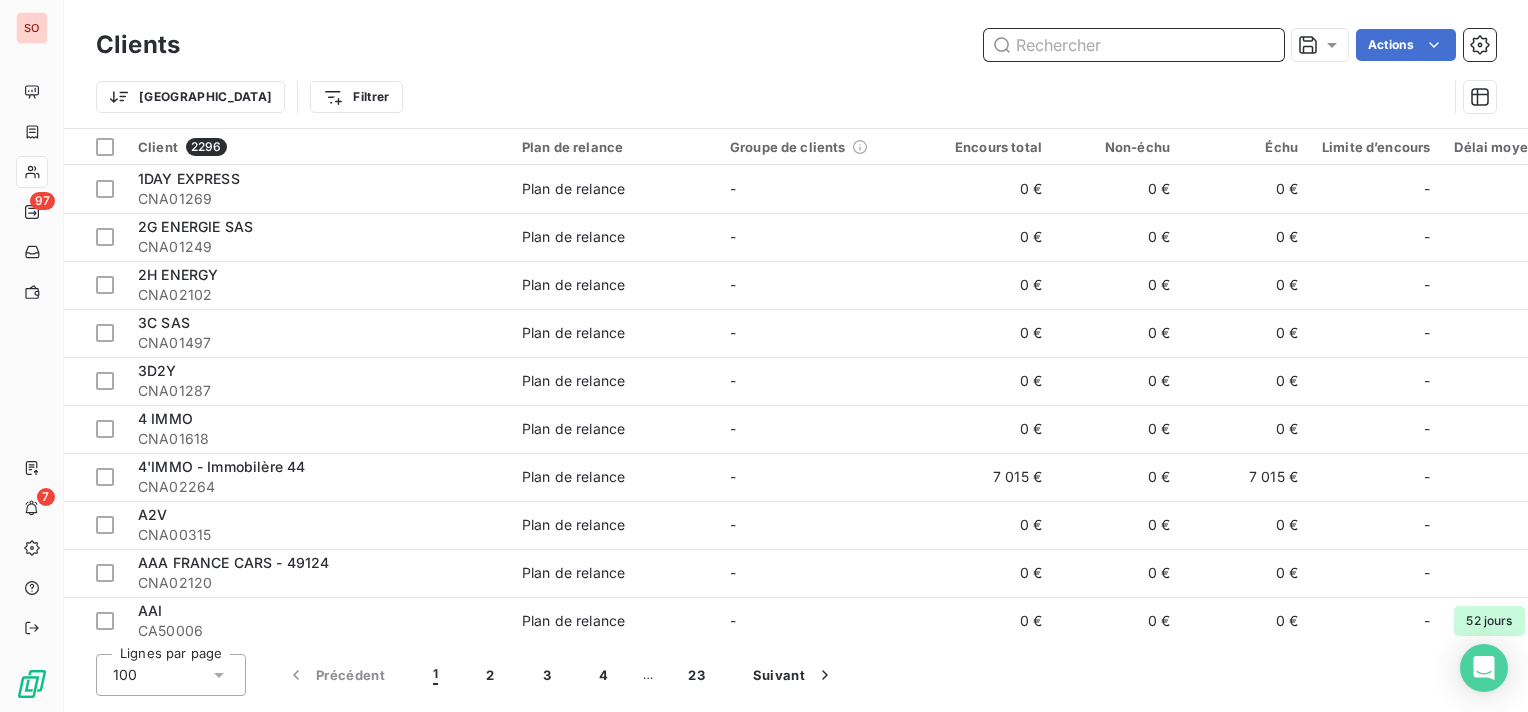 click at bounding box center [1134, 45] 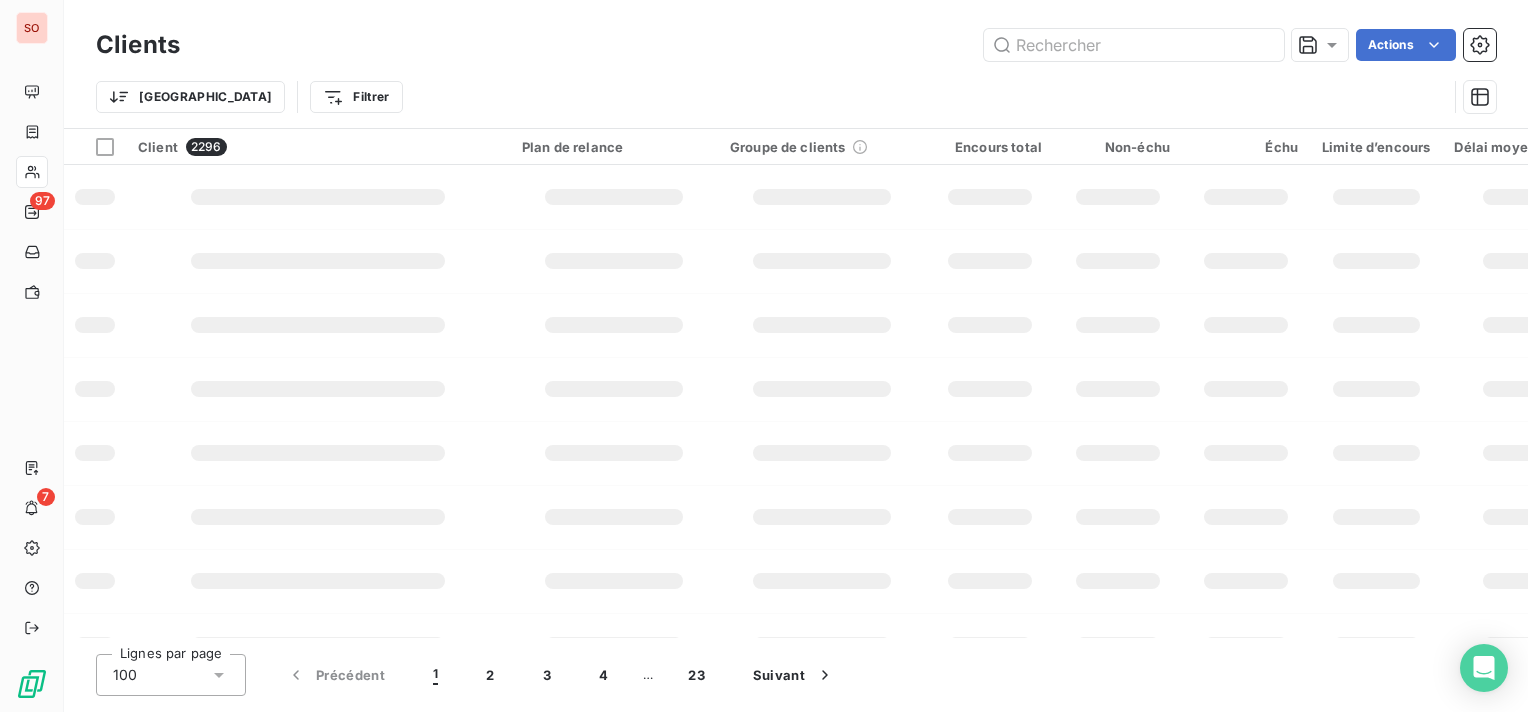 click on "Actions" at bounding box center (850, 45) 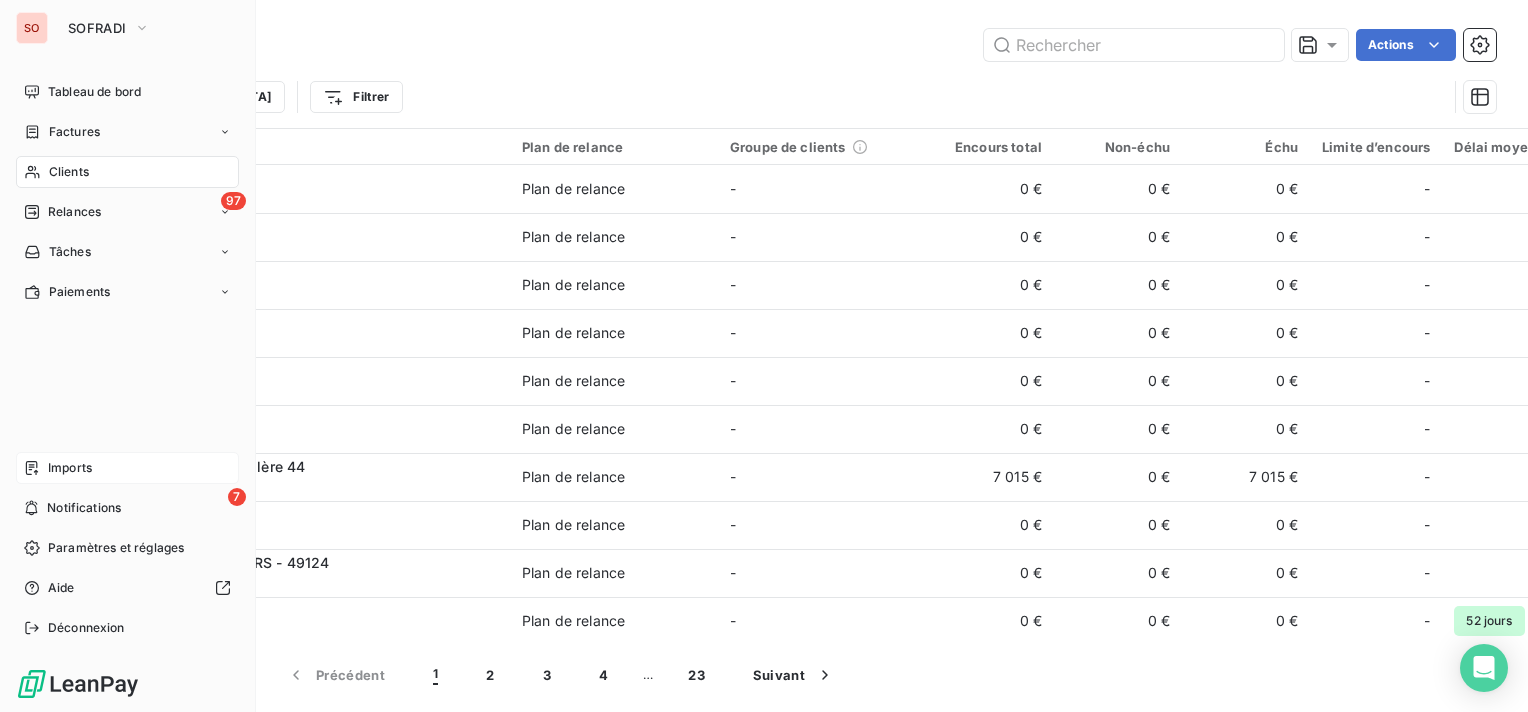 click on "Imports" at bounding box center [70, 468] 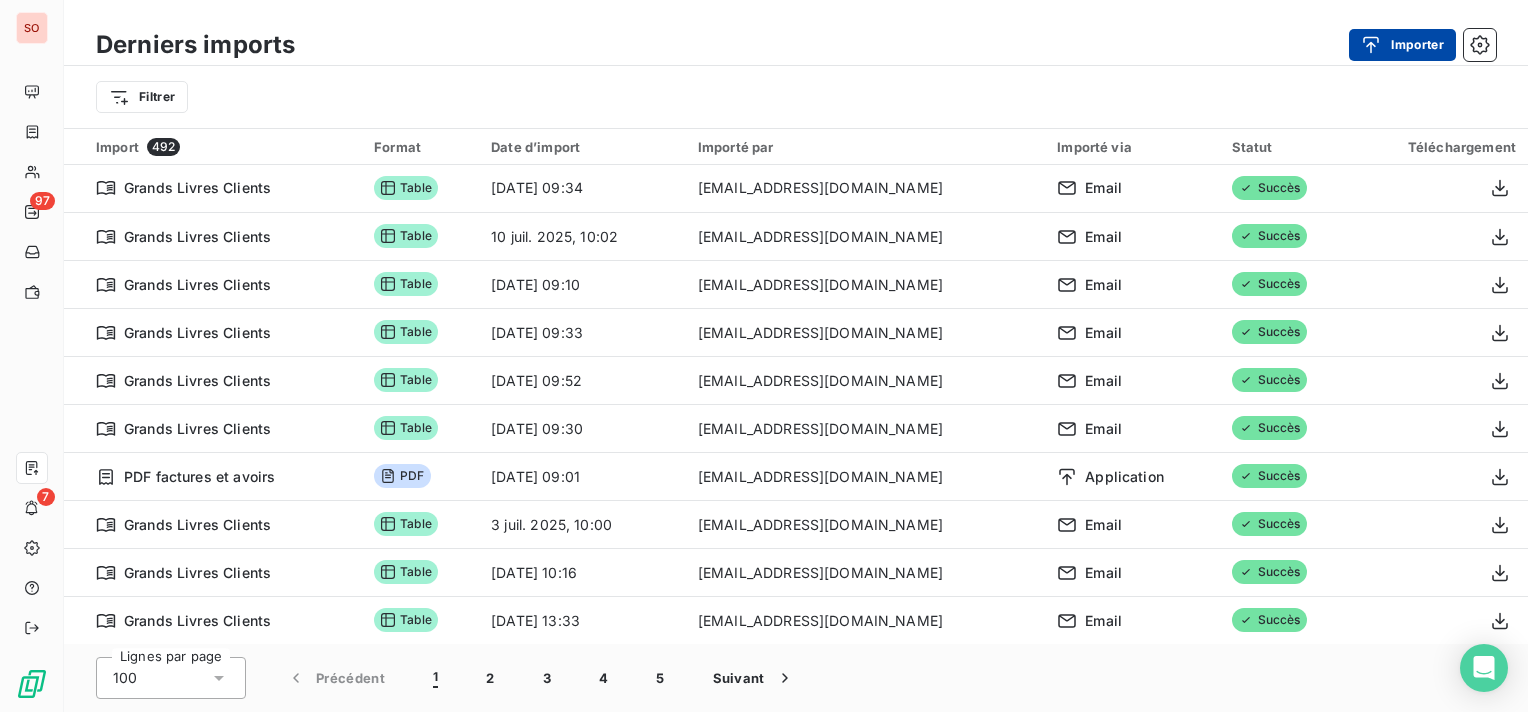 click on "Importer" at bounding box center (1402, 45) 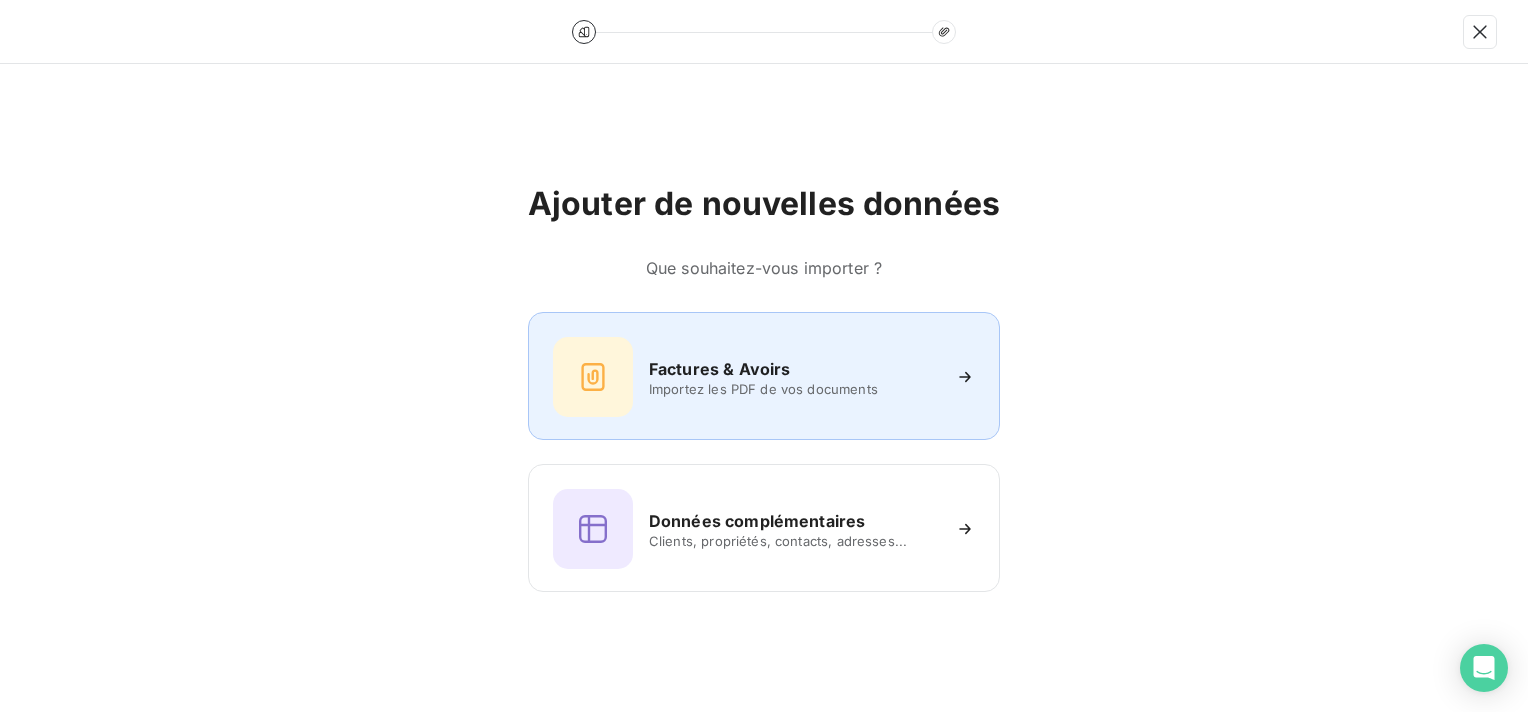 click on "Importez les PDF de vos documents" at bounding box center [794, 389] 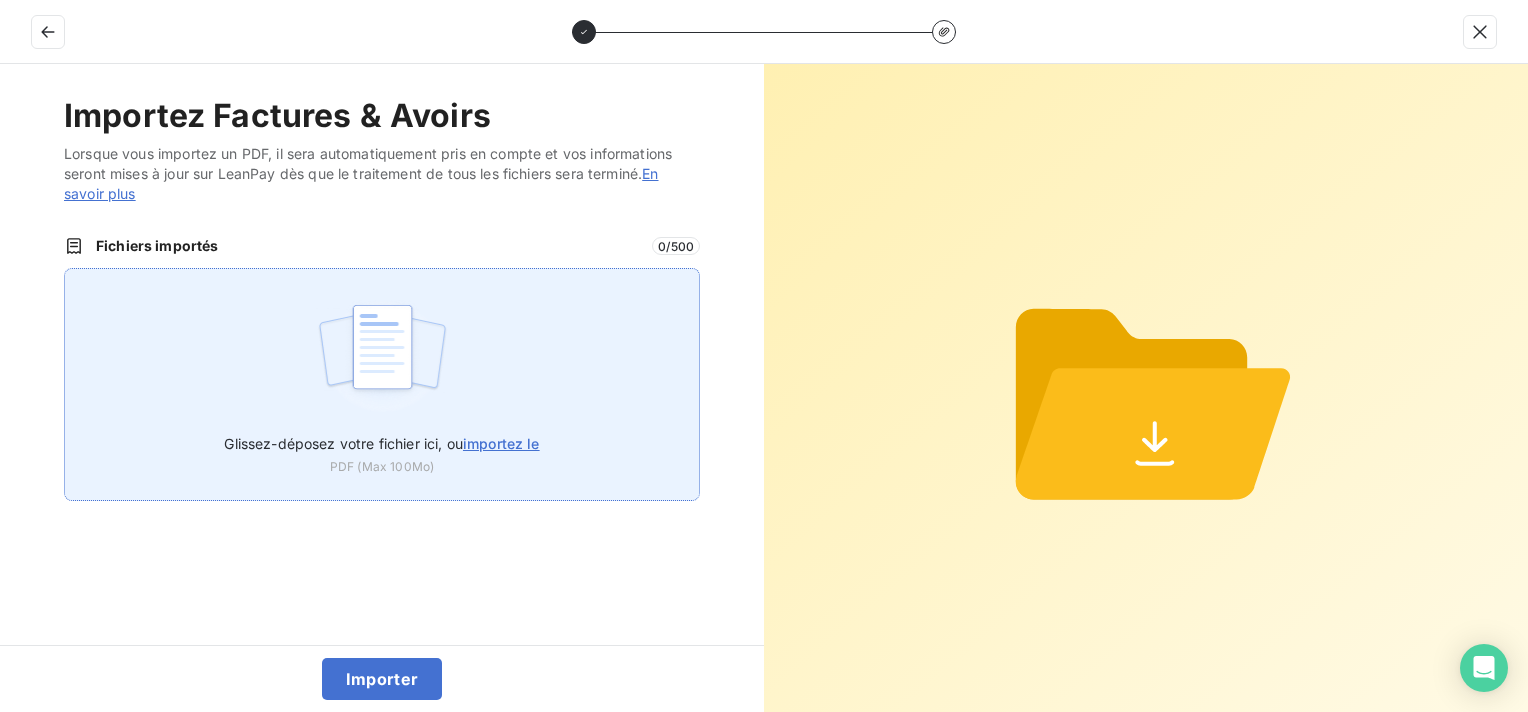 click at bounding box center (382, 357) 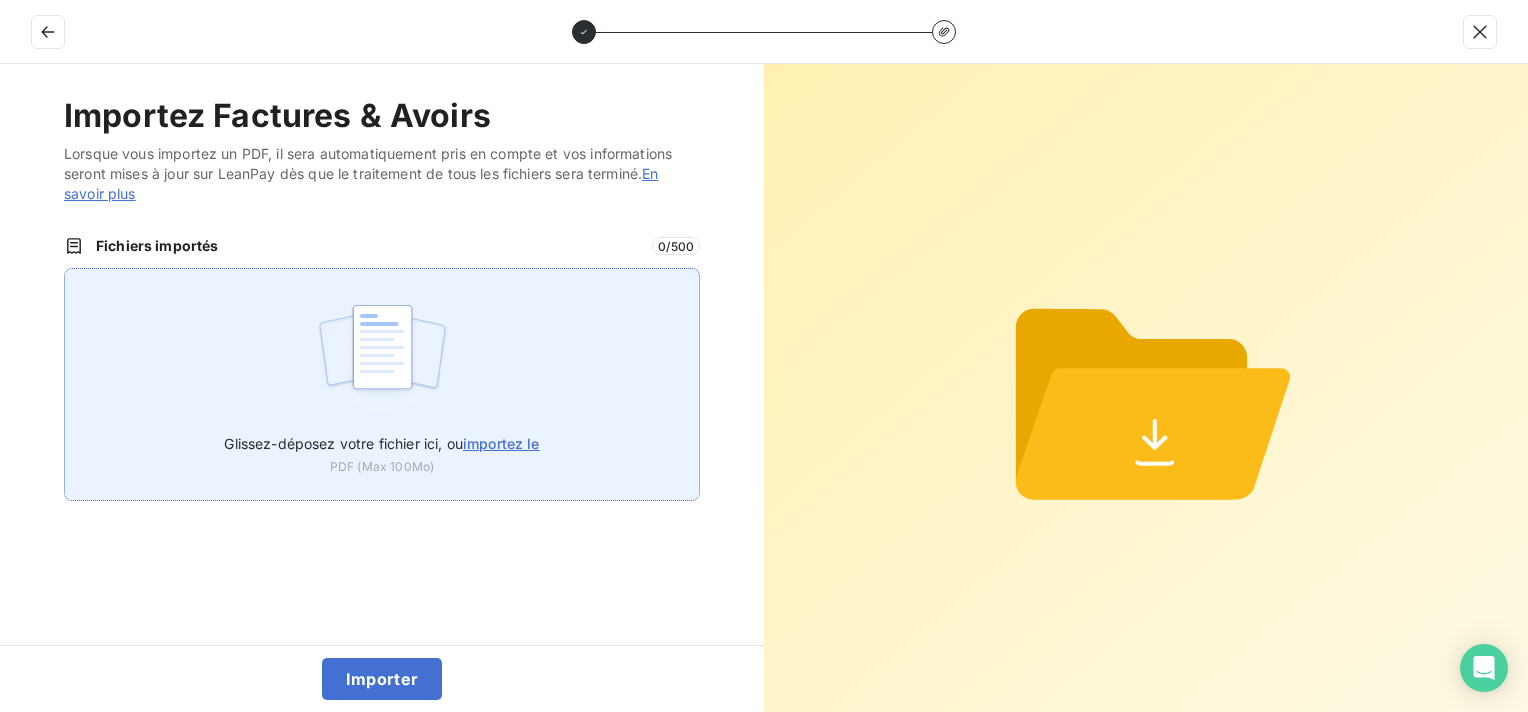 type on "C:\fakepath\FCA25001816.pdf" 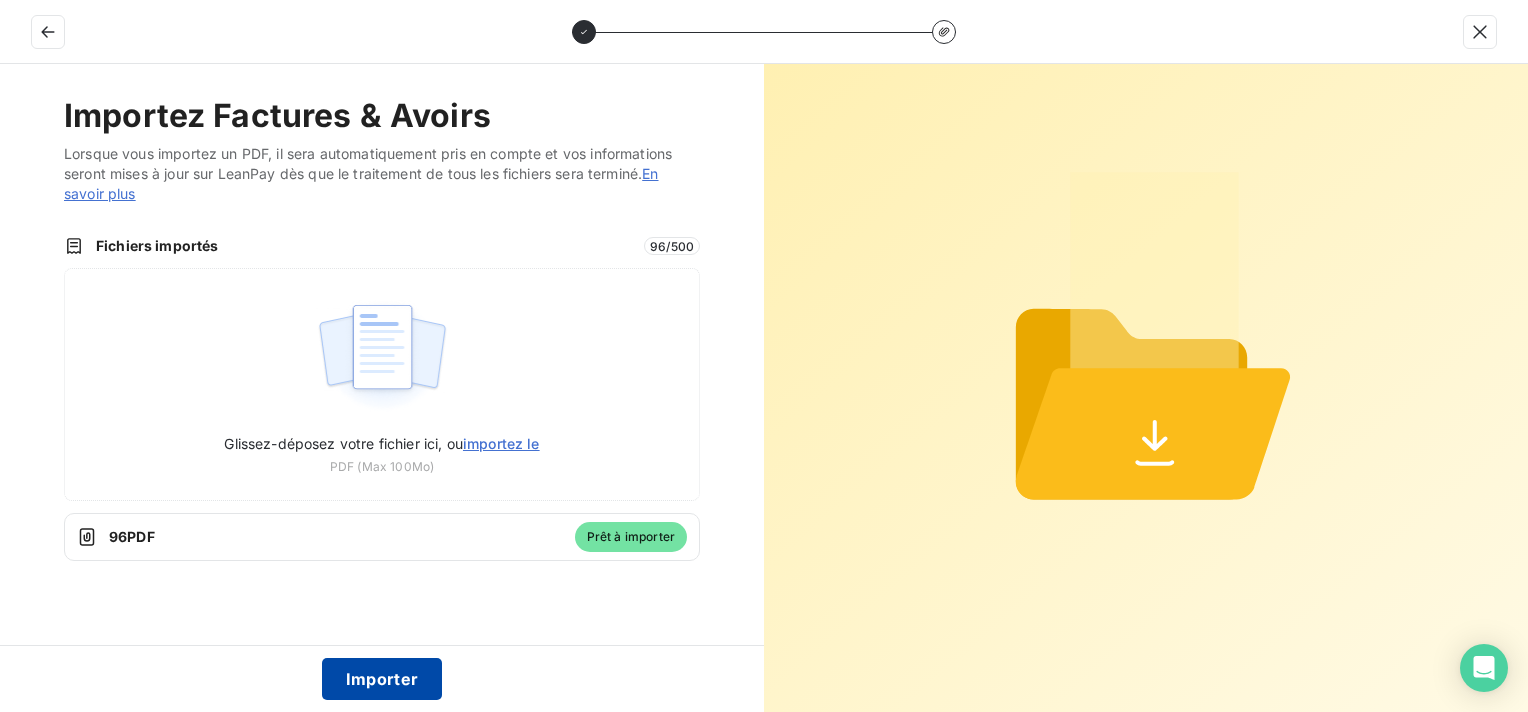 click on "Importer" at bounding box center (382, 679) 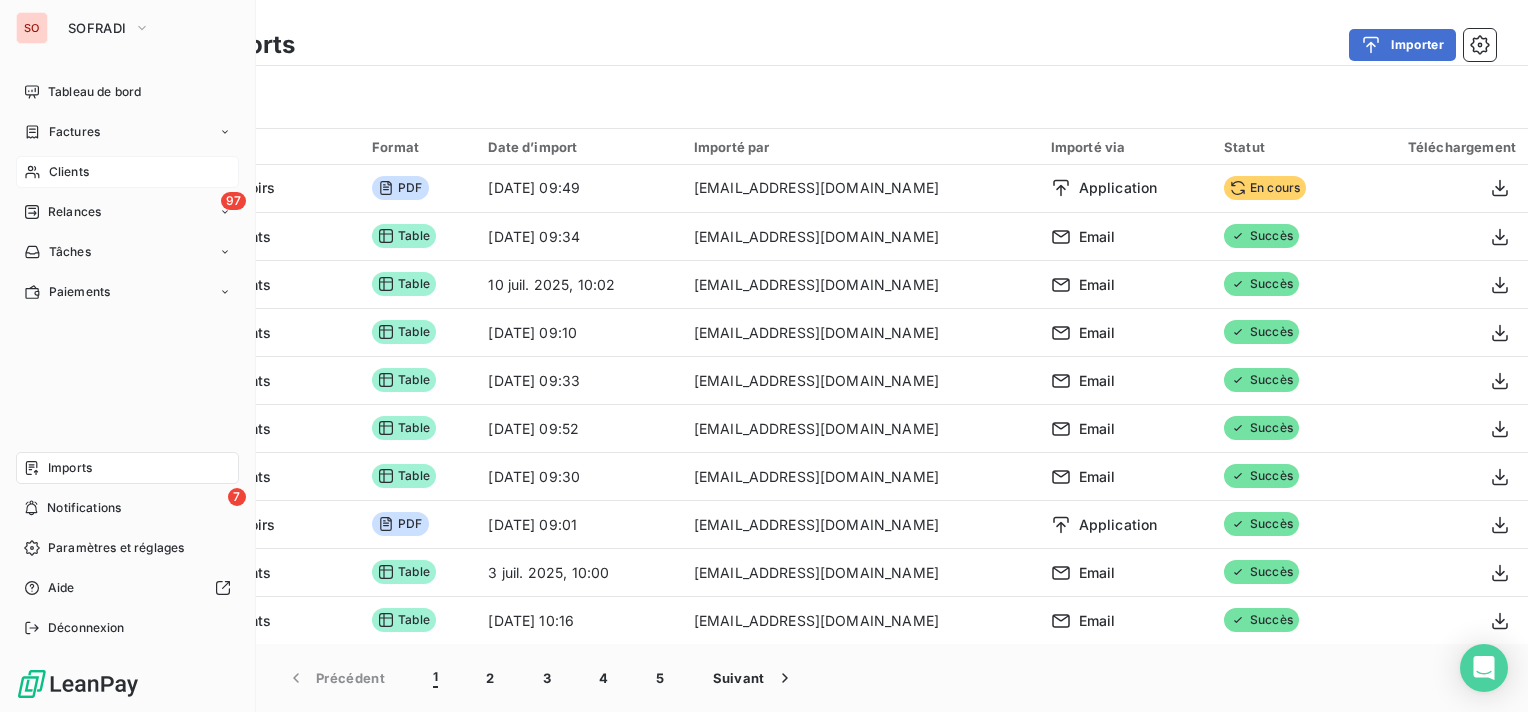 drag, startPoint x: 45, startPoint y: 169, endPoint x: 141, endPoint y: 162, distance: 96.25487 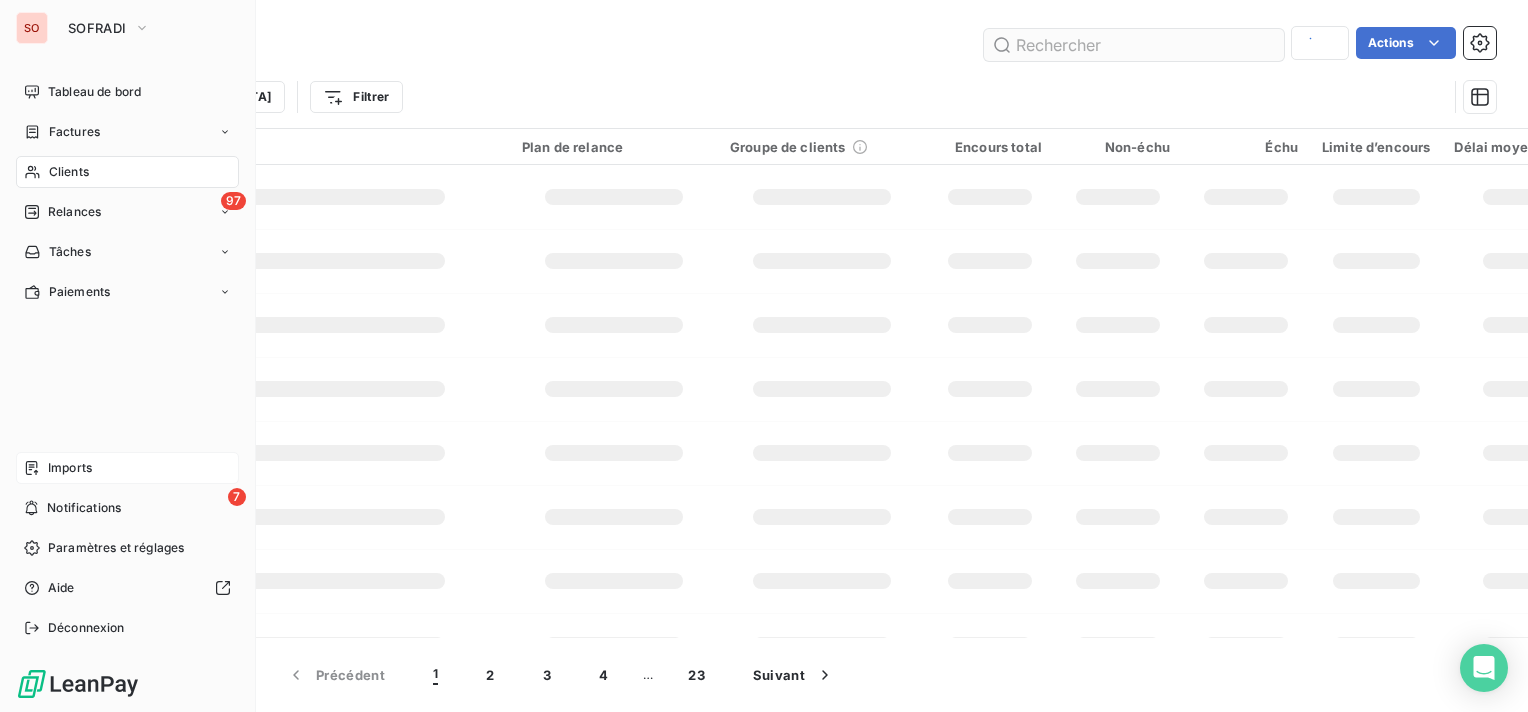 click at bounding box center [1134, 45] 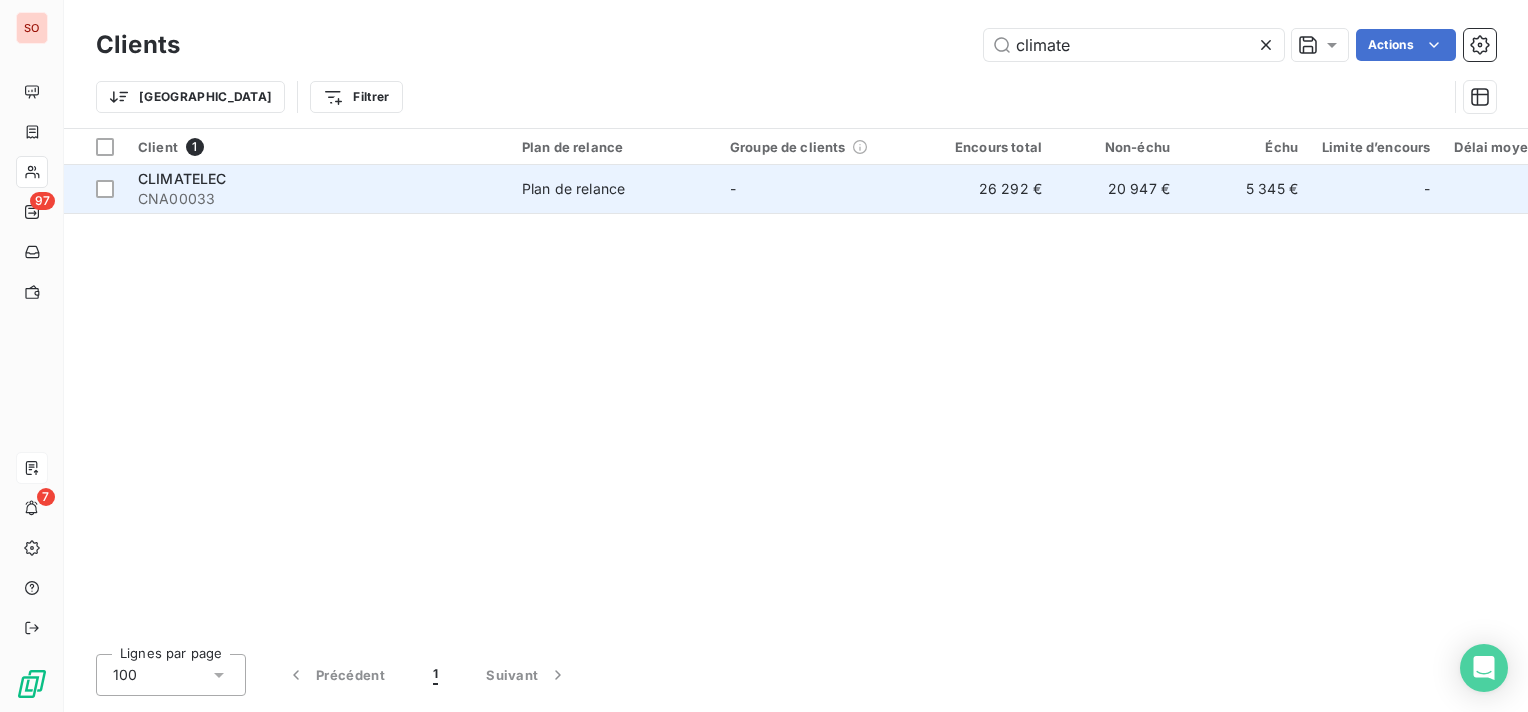 type on "climate" 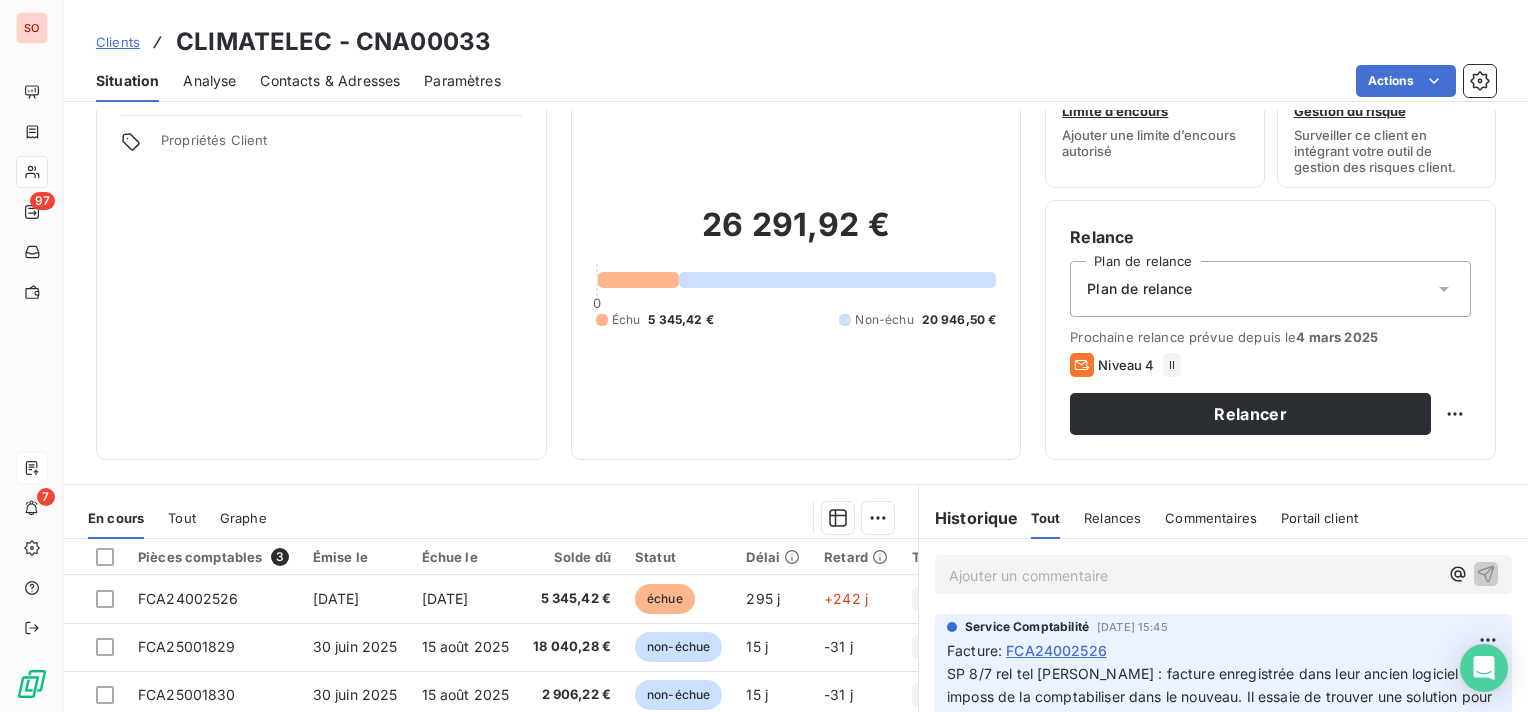 scroll, scrollTop: 200, scrollLeft: 0, axis: vertical 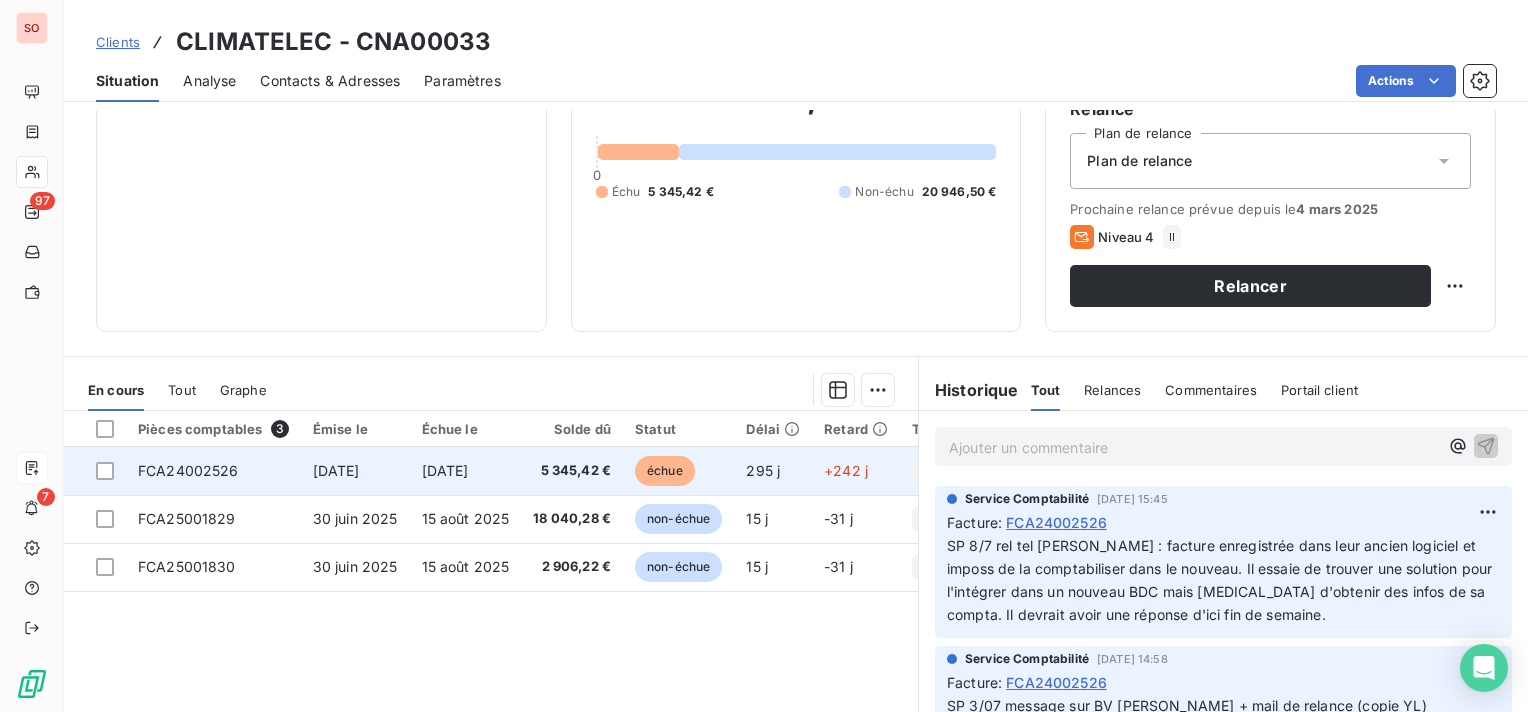 click on "[DATE]" at bounding box center (336, 470) 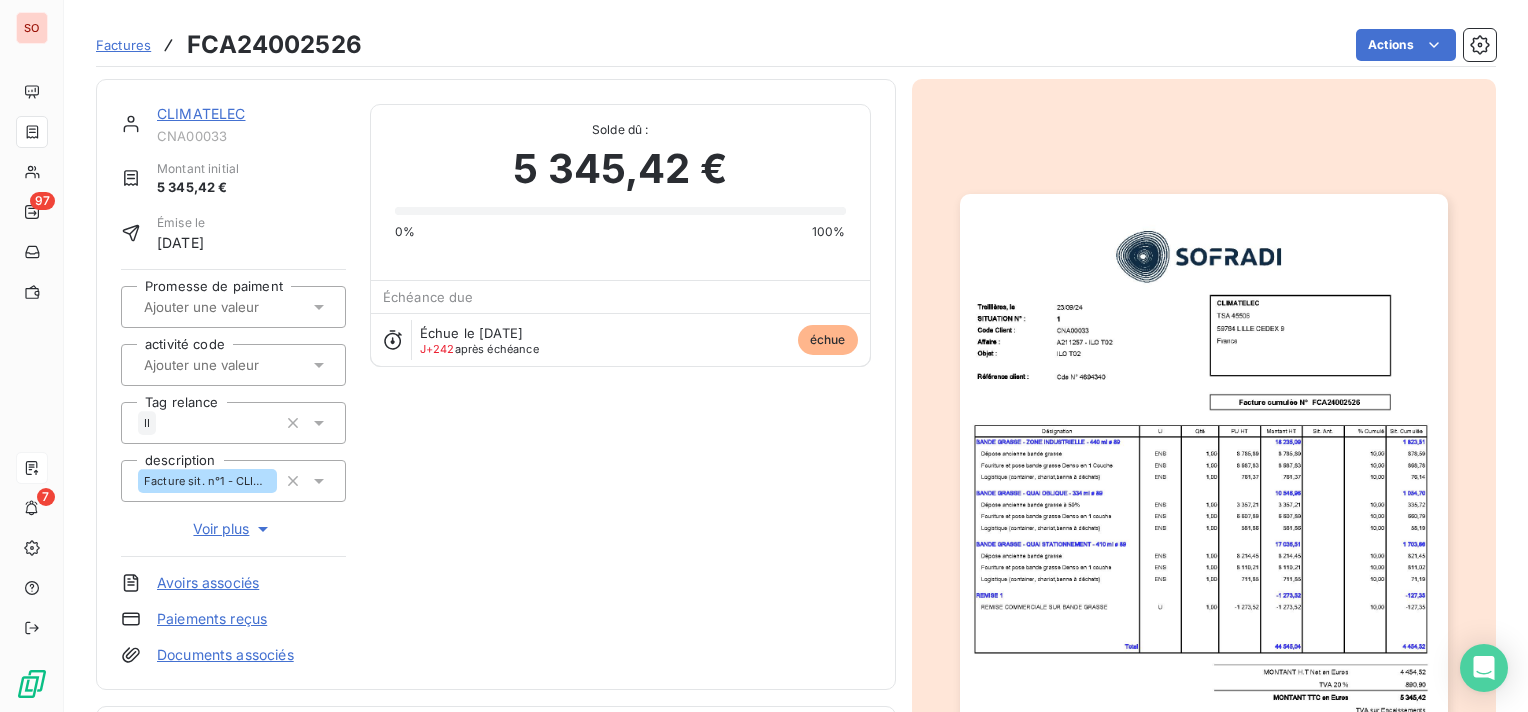 scroll, scrollTop: 300, scrollLeft: 0, axis: vertical 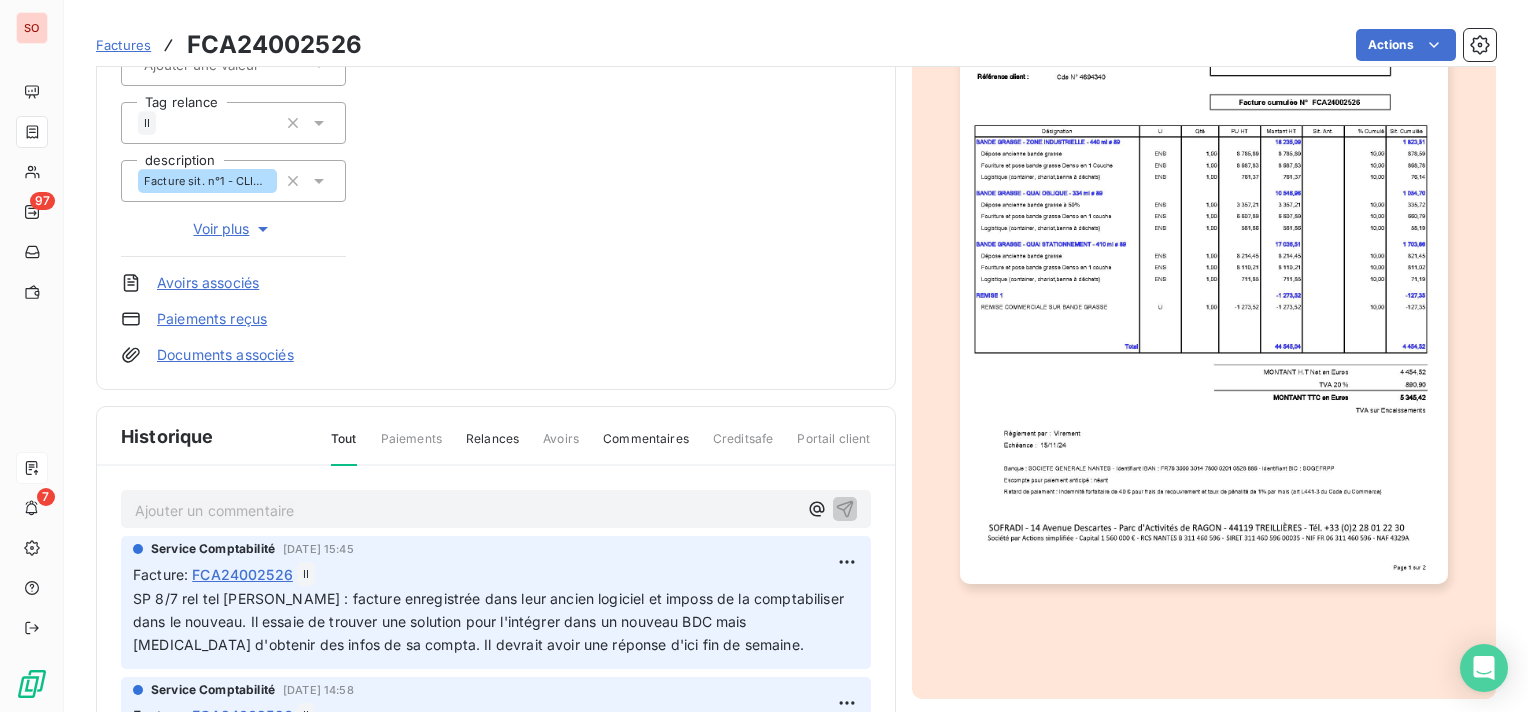 click on "Ajouter un commentaire ﻿" at bounding box center [466, 510] 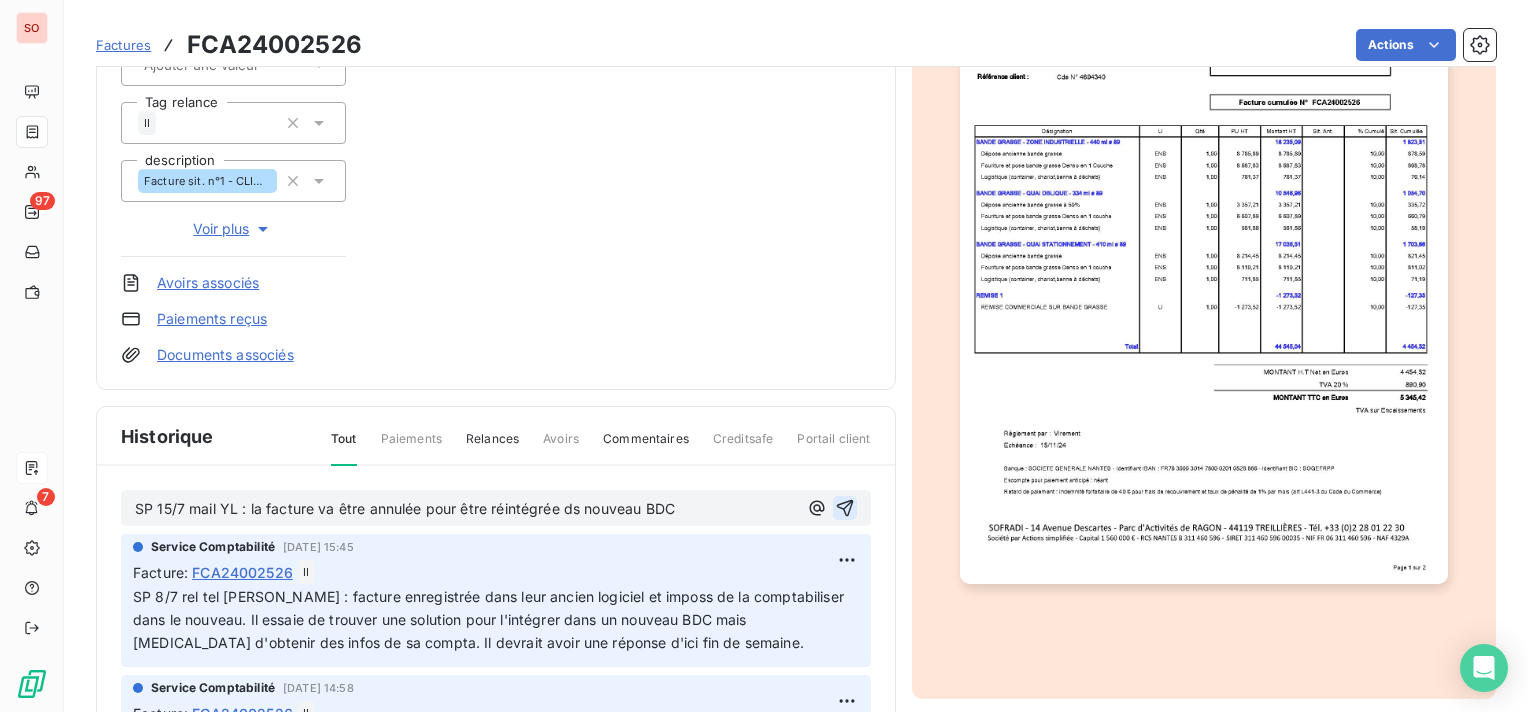 click 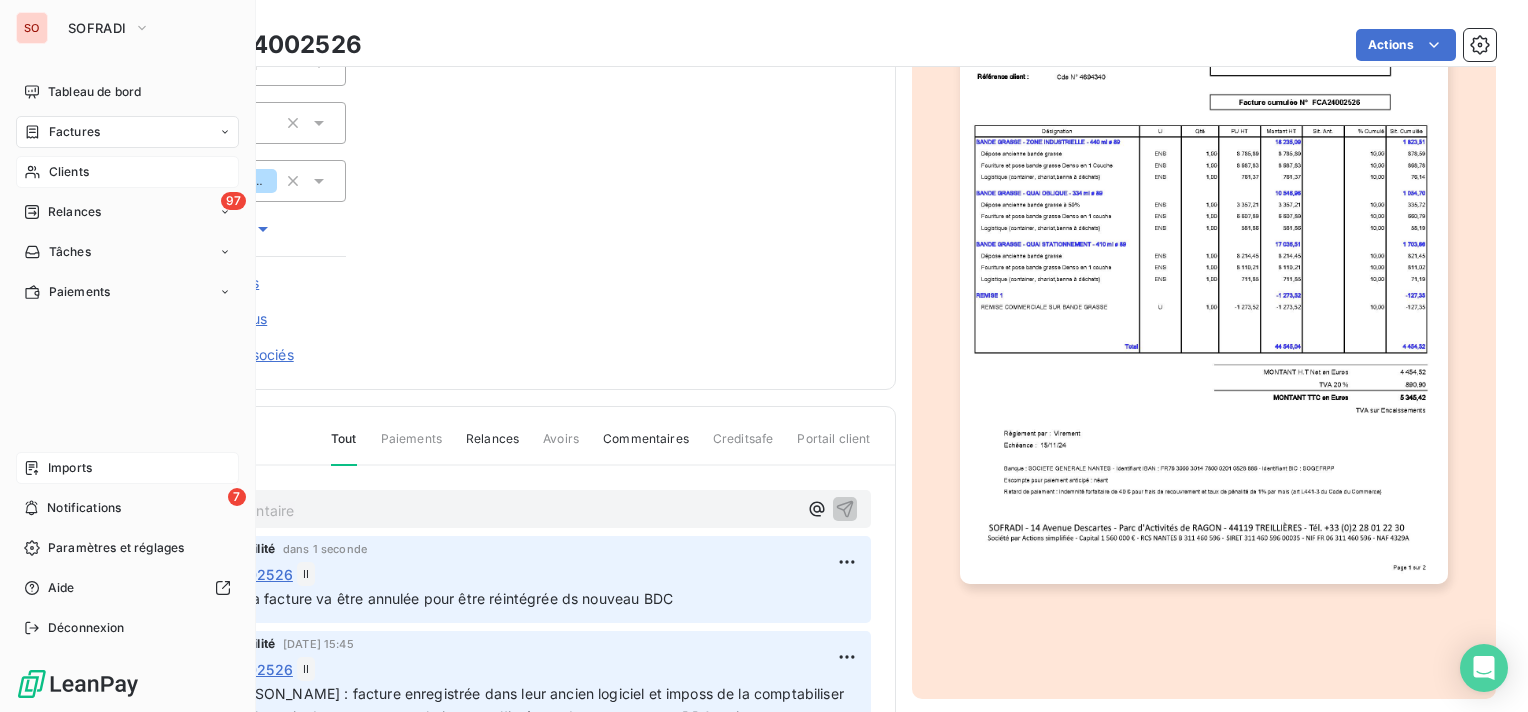 click 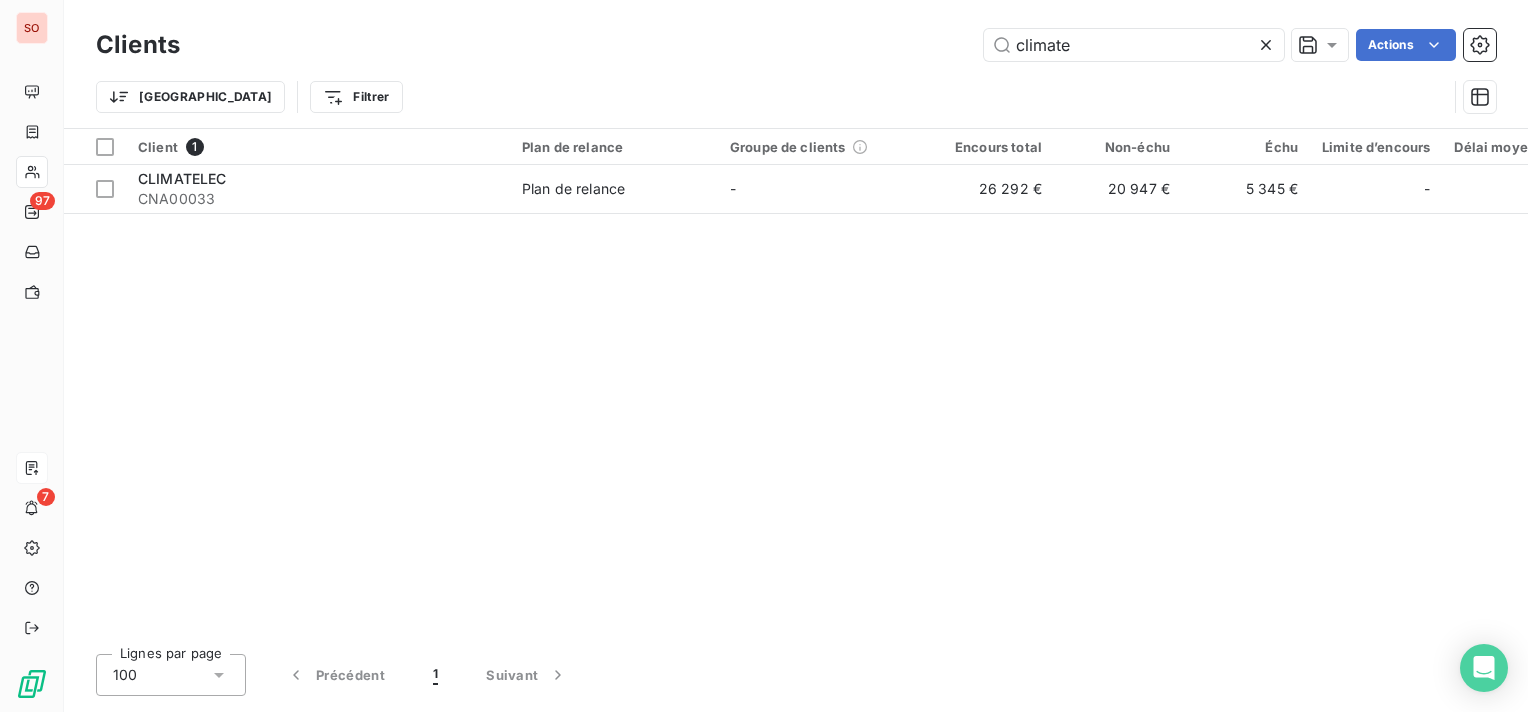 drag, startPoint x: 1071, startPoint y: 46, endPoint x: 956, endPoint y: 50, distance: 115.06954 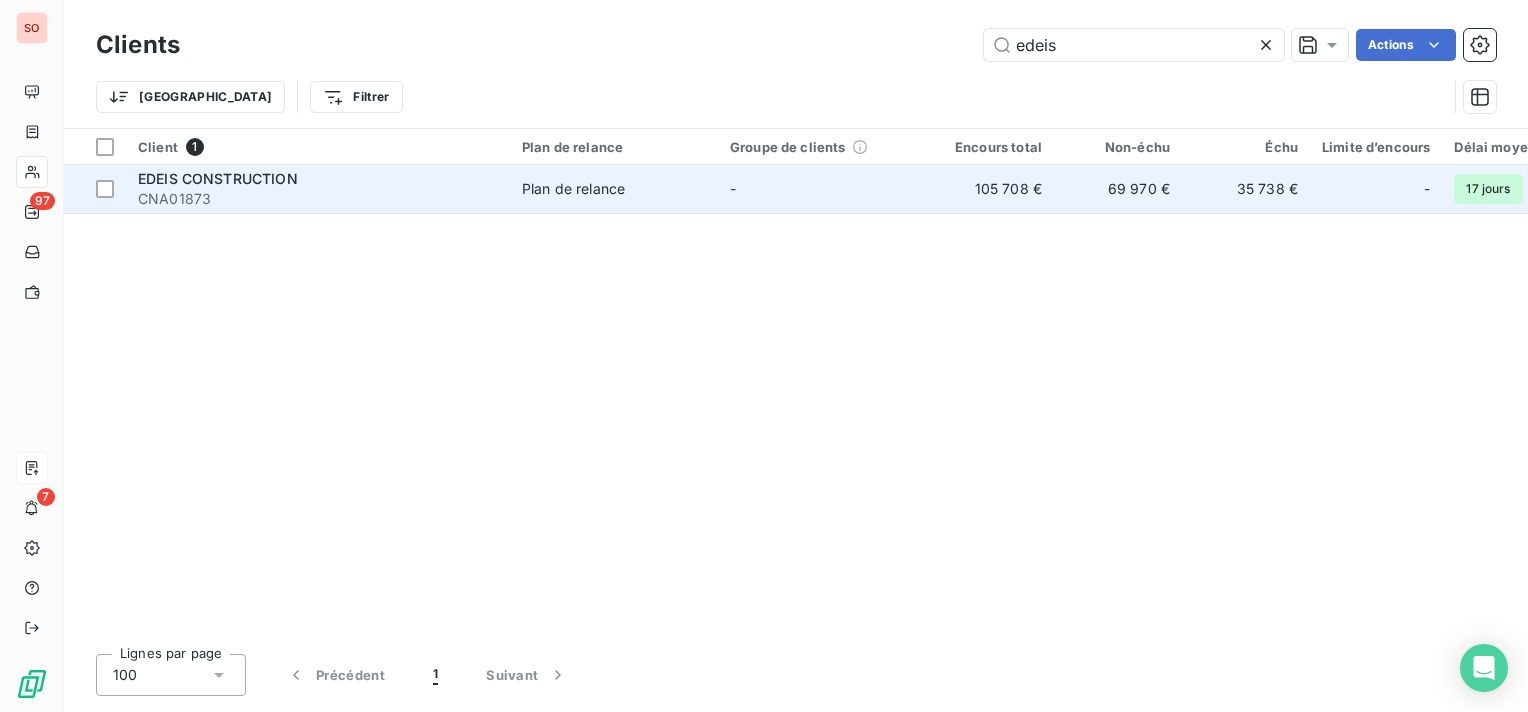 type on "edeis" 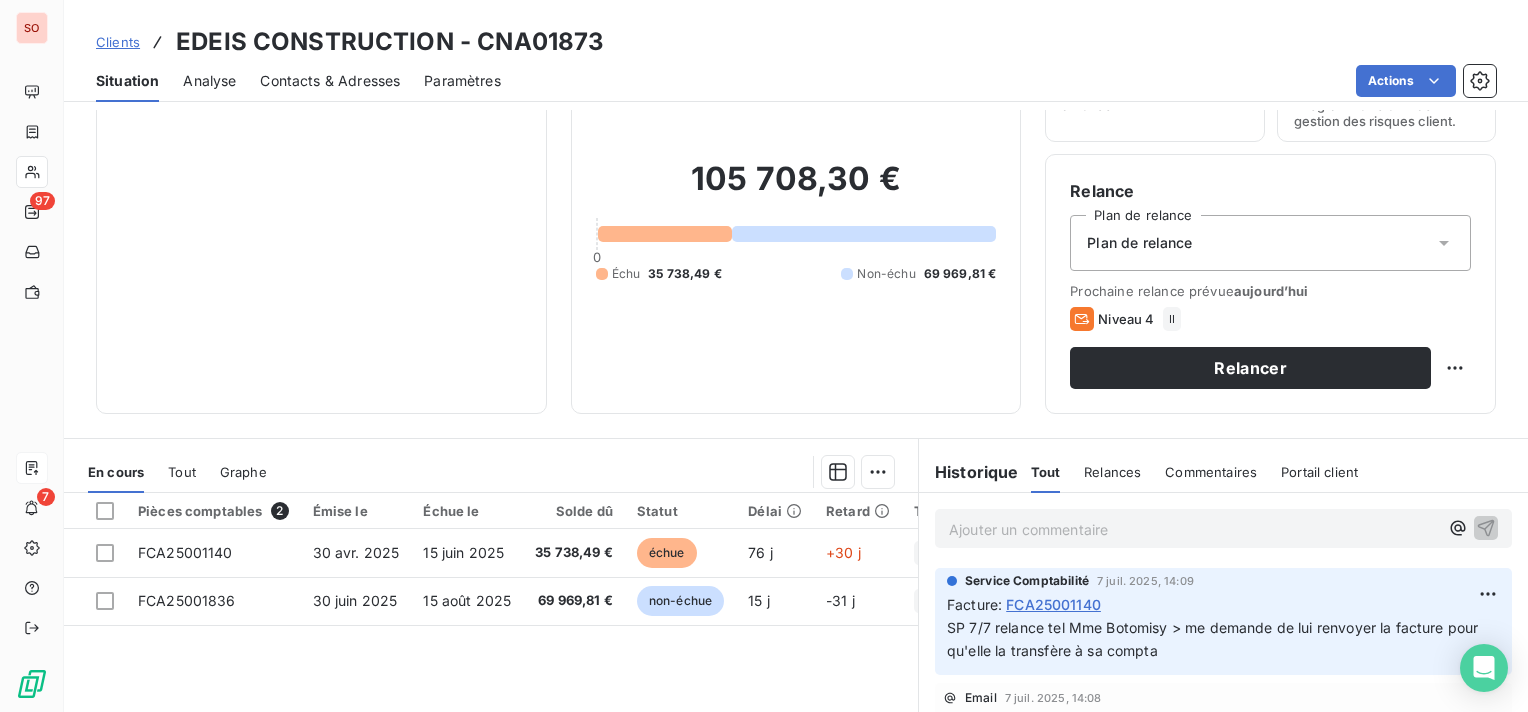 scroll, scrollTop: 0, scrollLeft: 0, axis: both 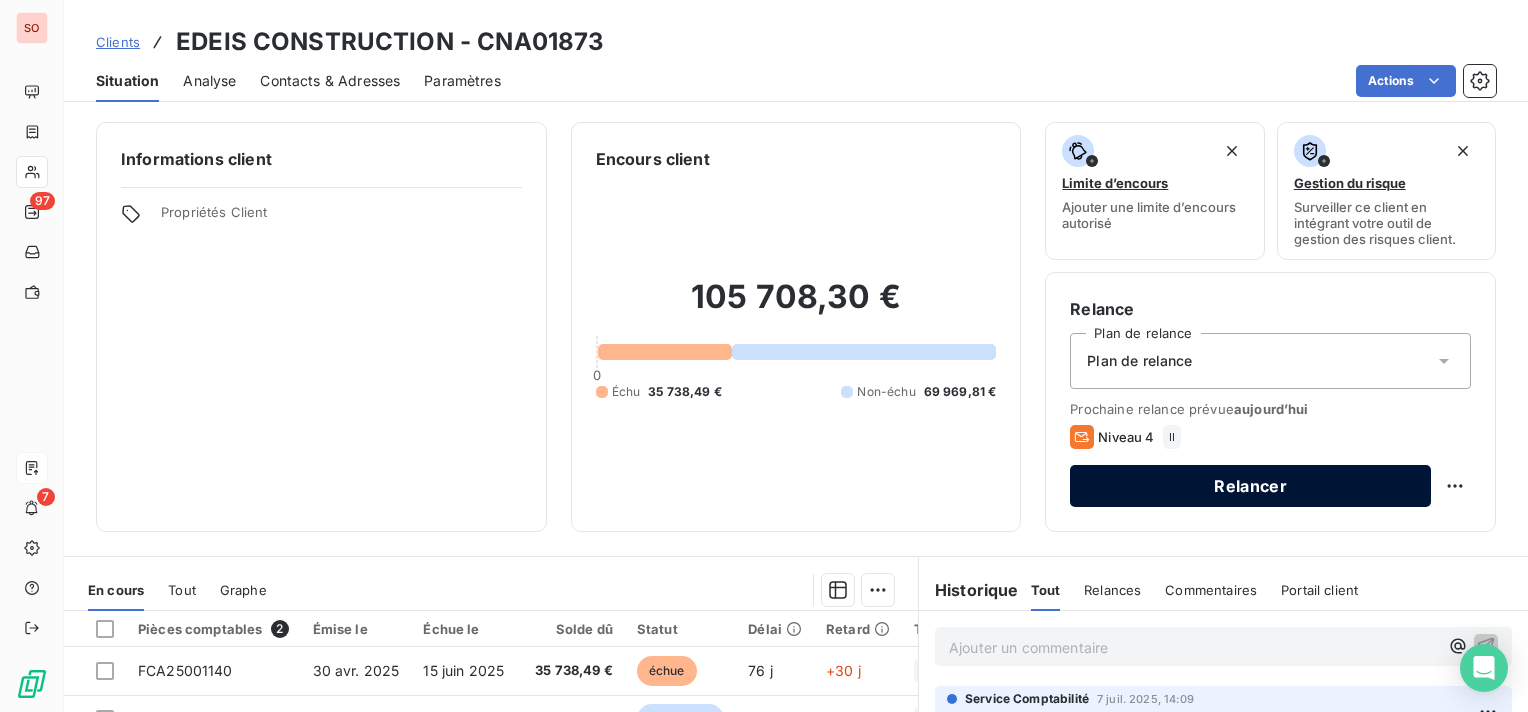 click on "Relancer" at bounding box center [1250, 486] 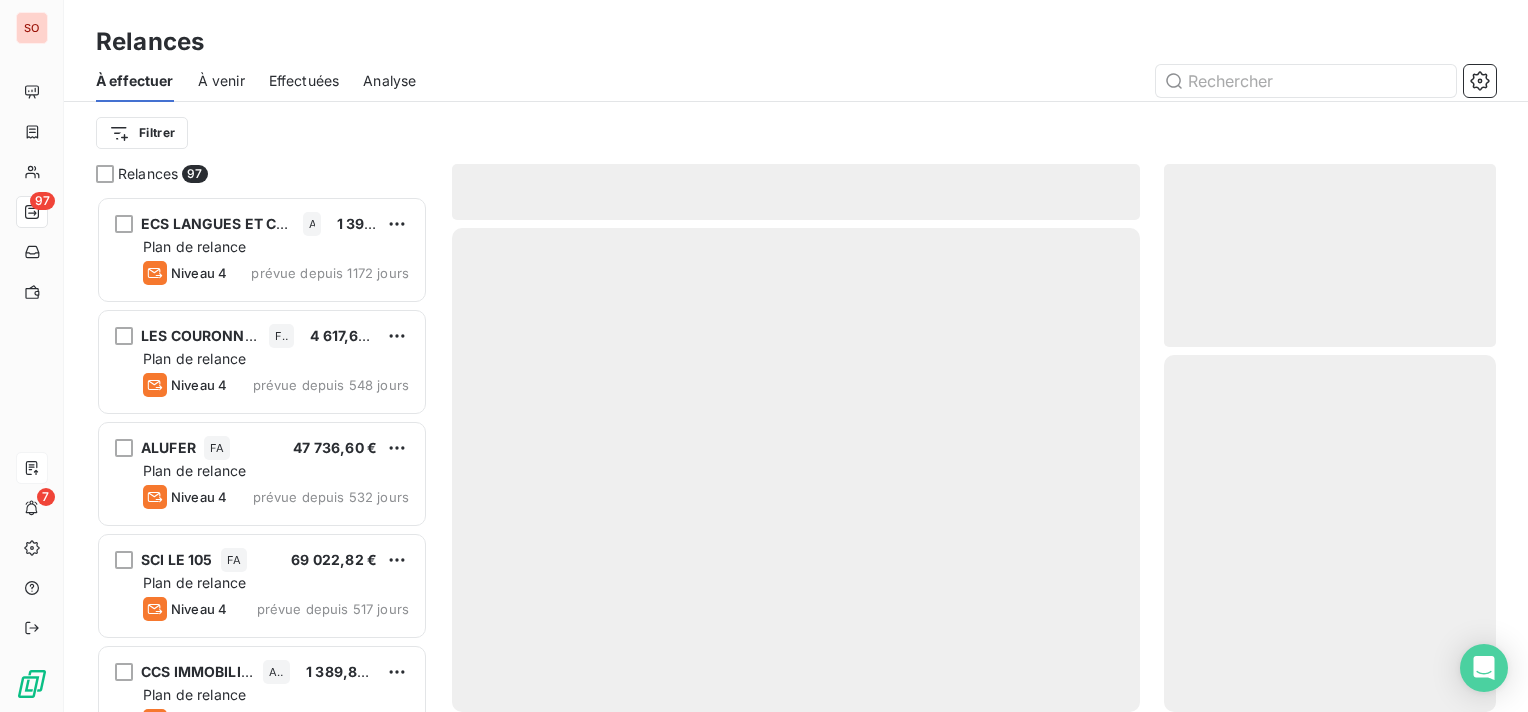 scroll, scrollTop: 16, scrollLeft: 16, axis: both 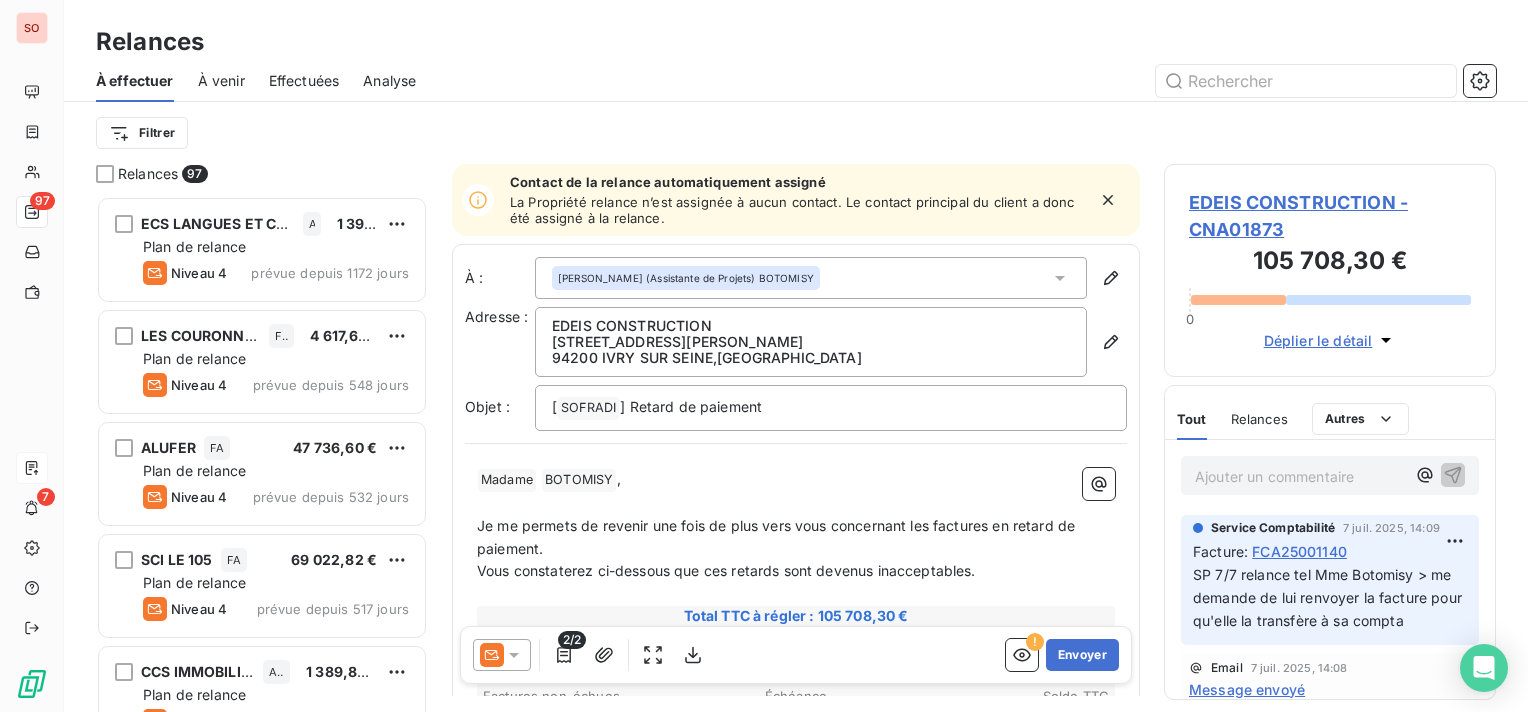 click 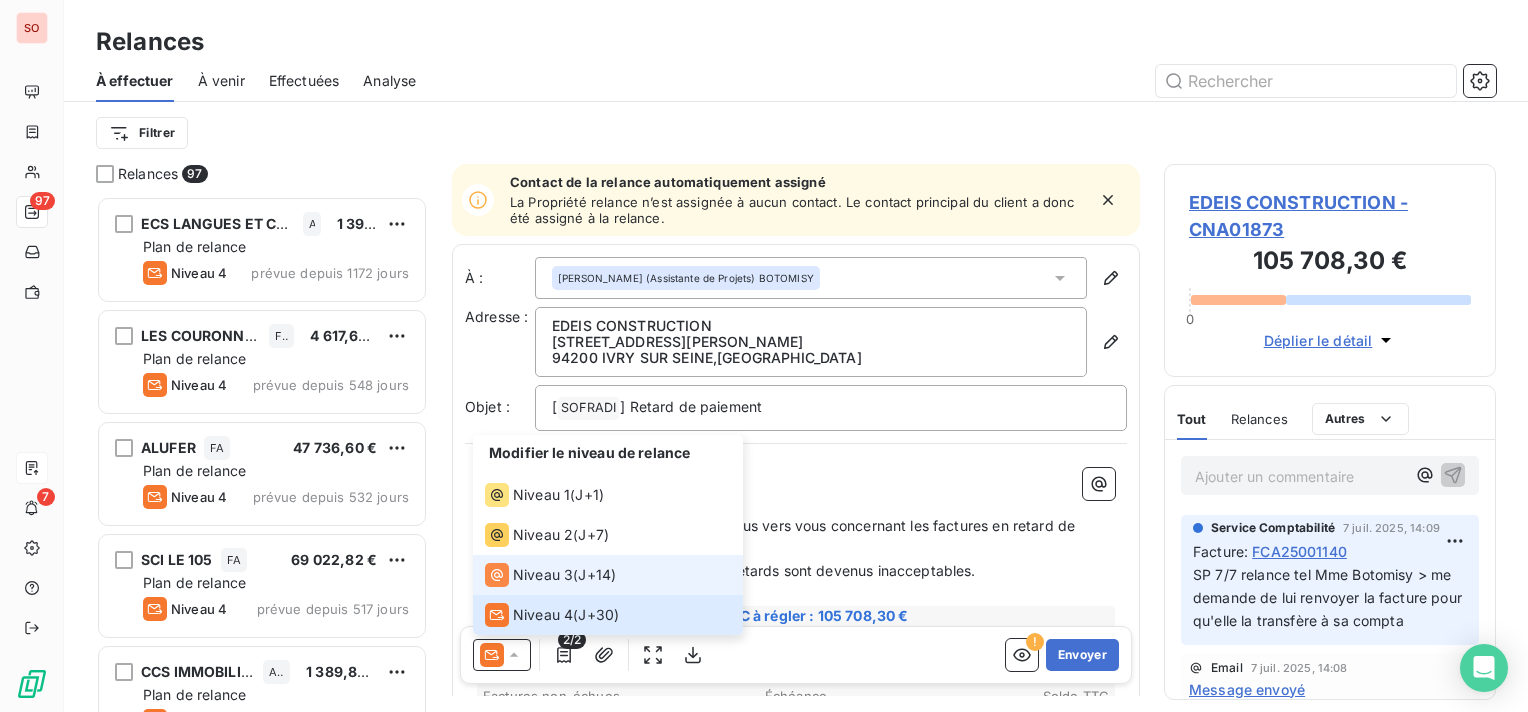 click on "Niveau 3" at bounding box center [543, 575] 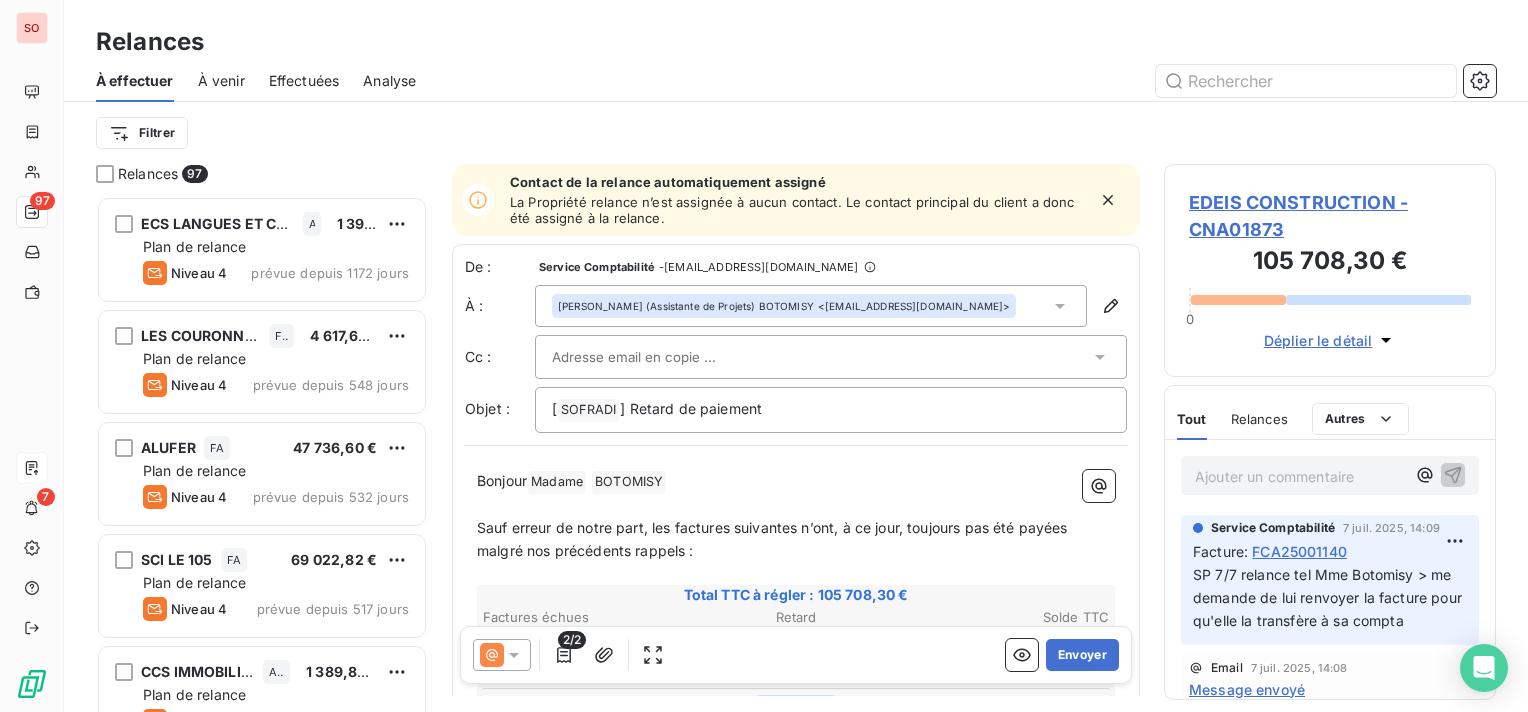scroll, scrollTop: 2, scrollLeft: 0, axis: vertical 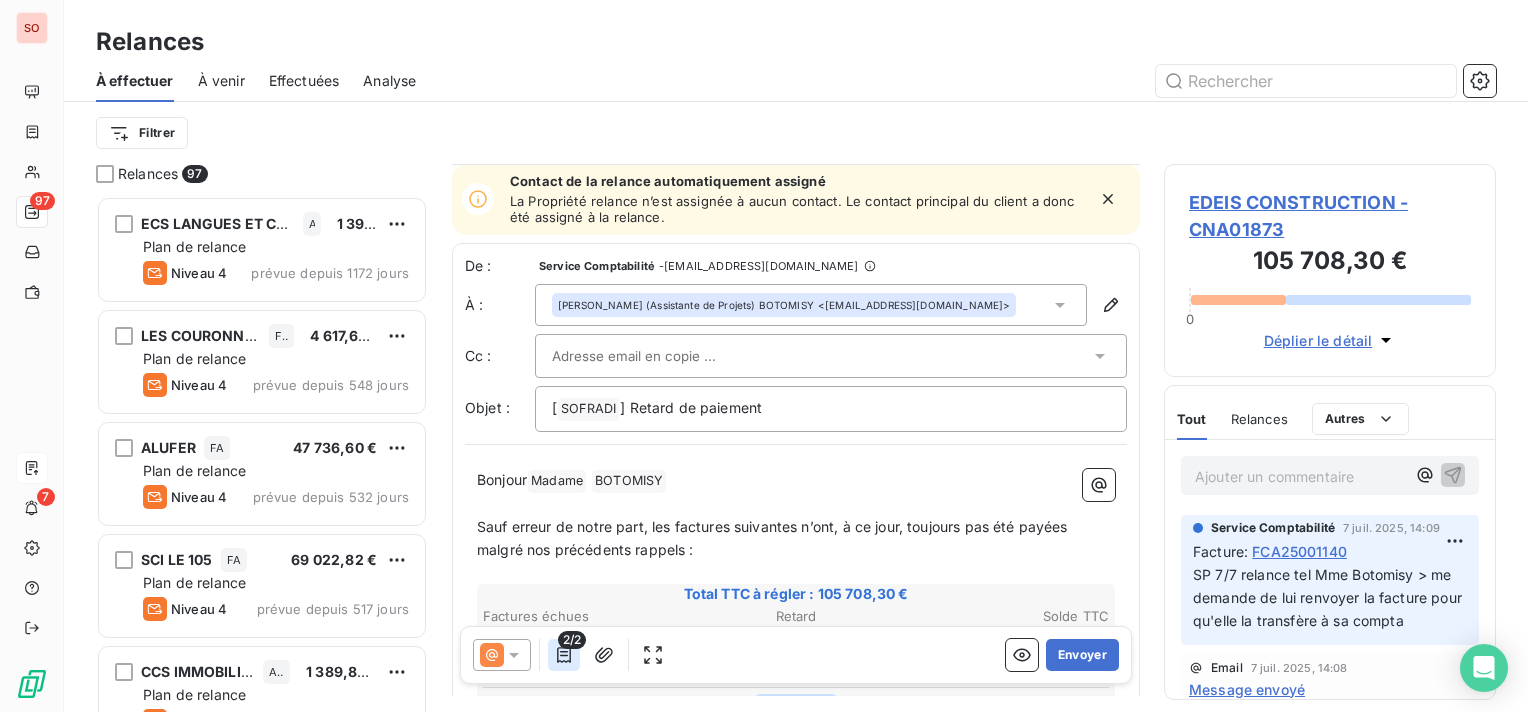 click 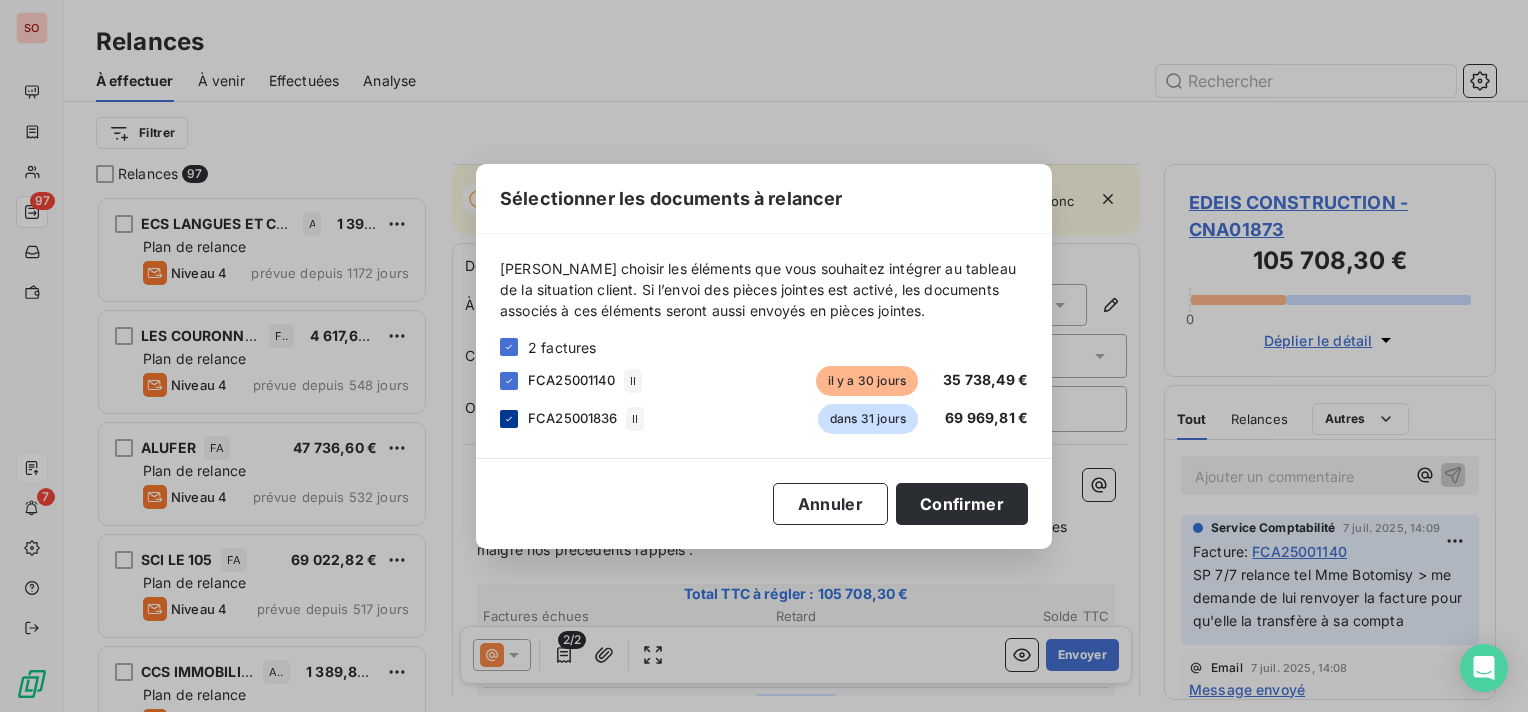 click 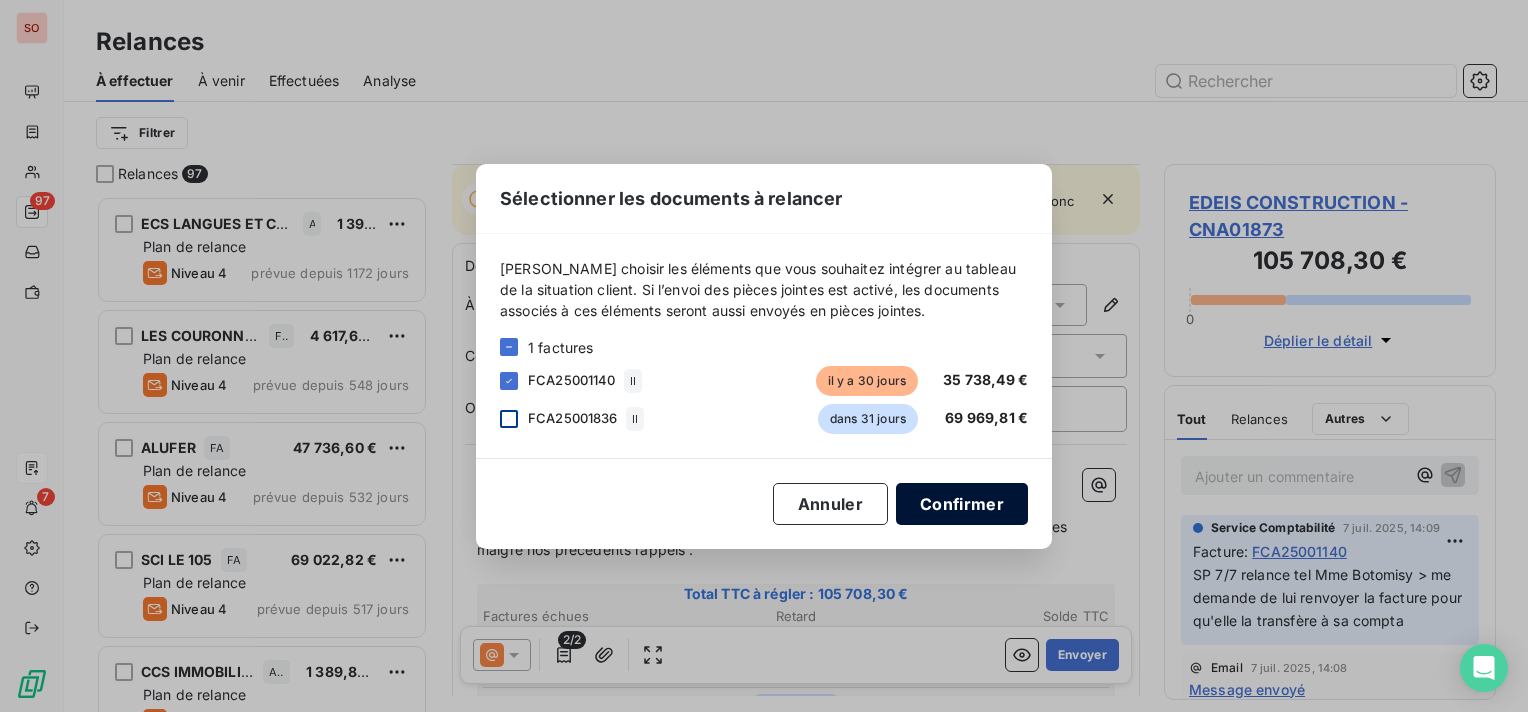 click on "Confirmer" at bounding box center (962, 504) 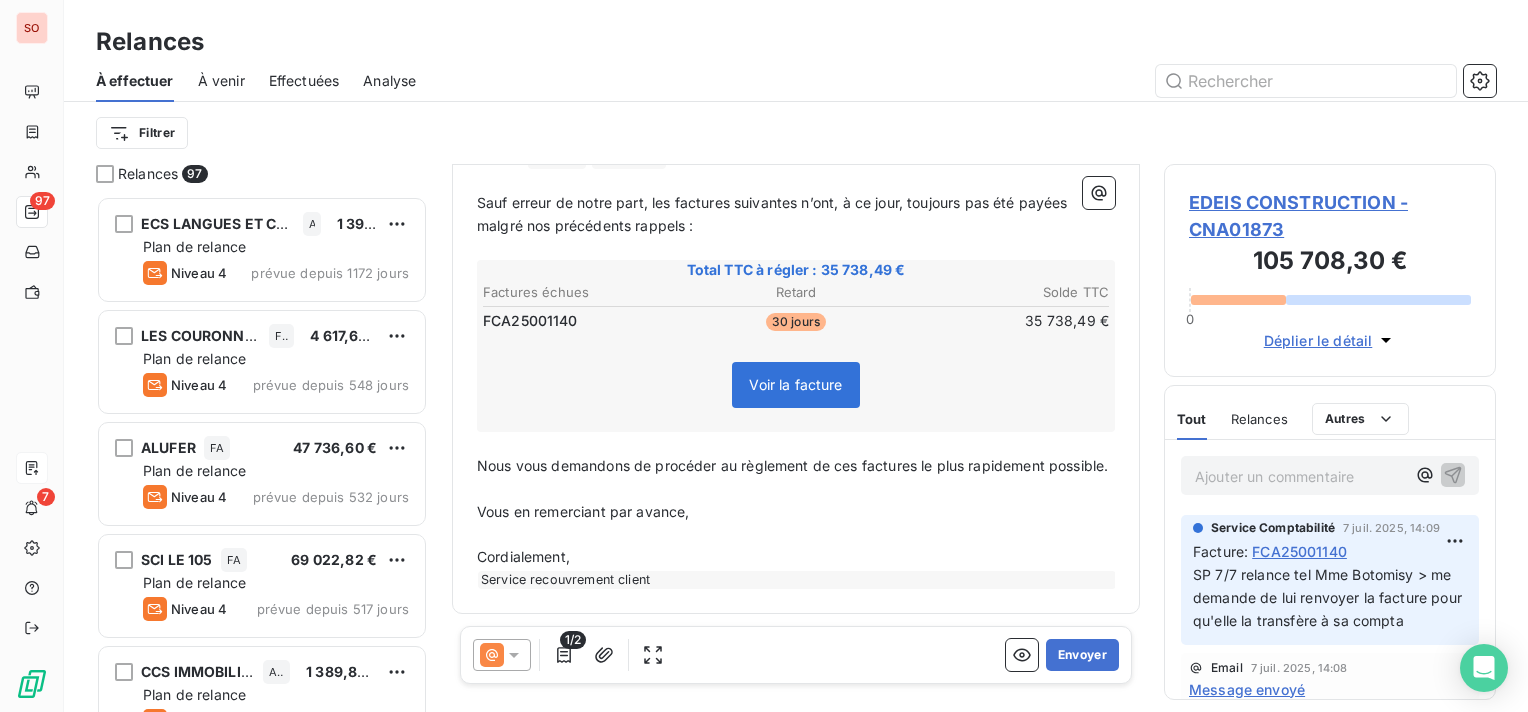 scroll, scrollTop: 0, scrollLeft: 0, axis: both 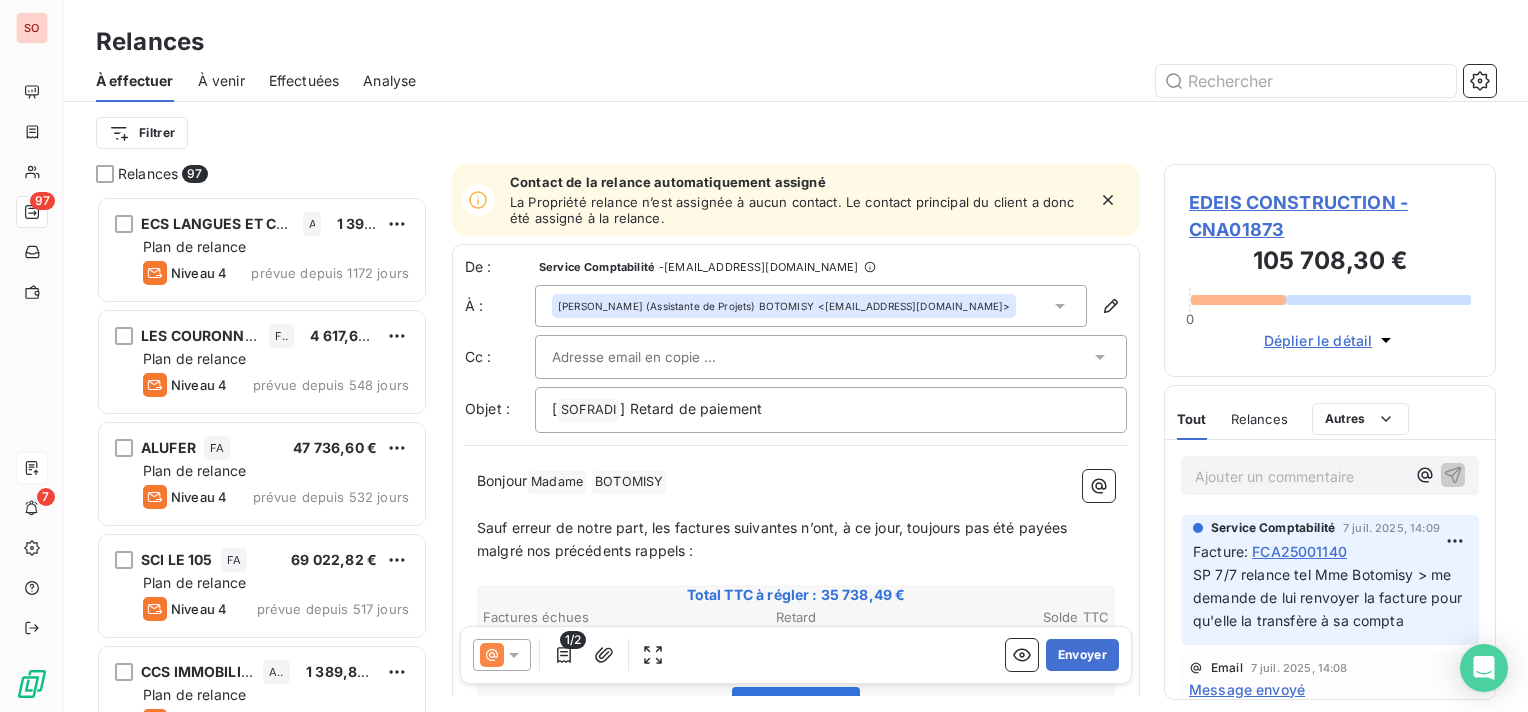 click at bounding box center [821, 357] 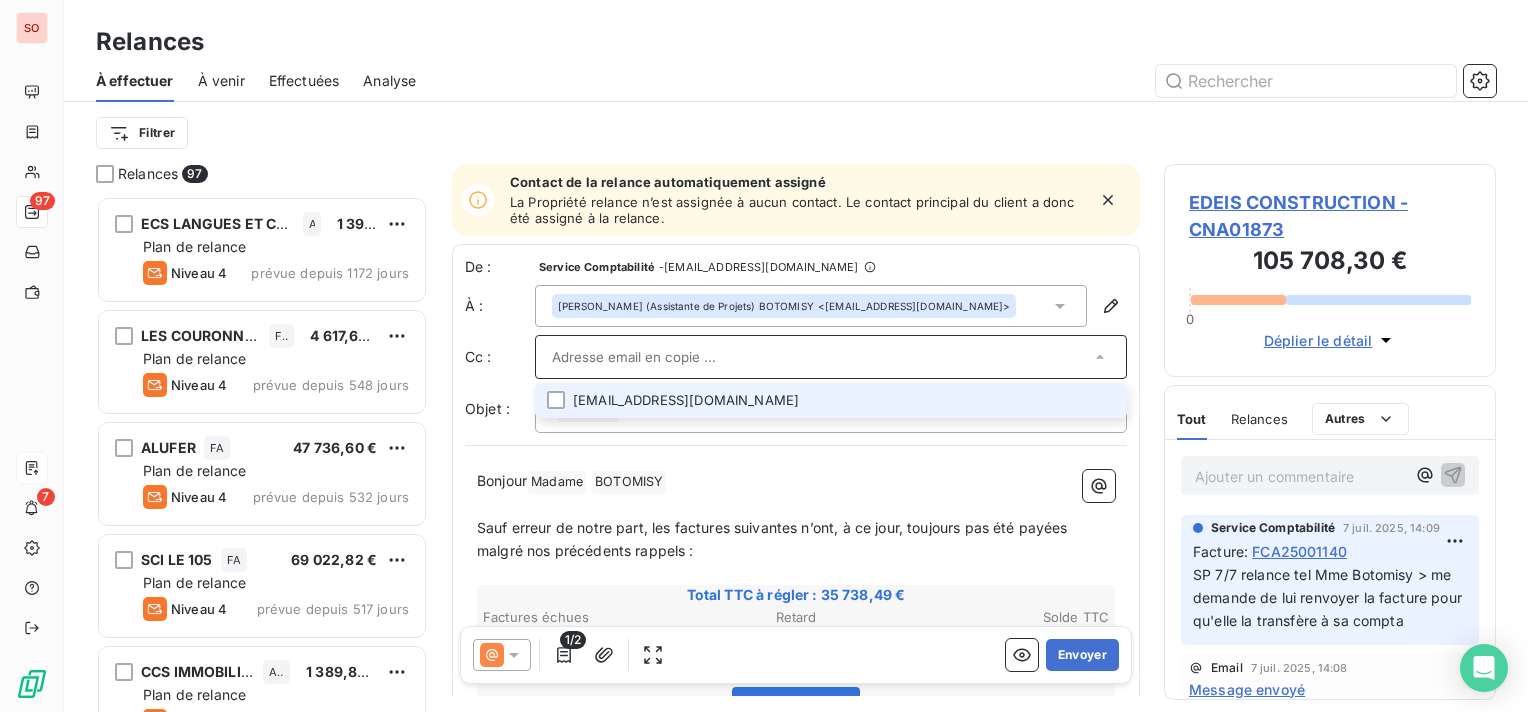 click on "[EMAIL_ADDRESS][DOMAIN_NAME]" at bounding box center [831, 400] 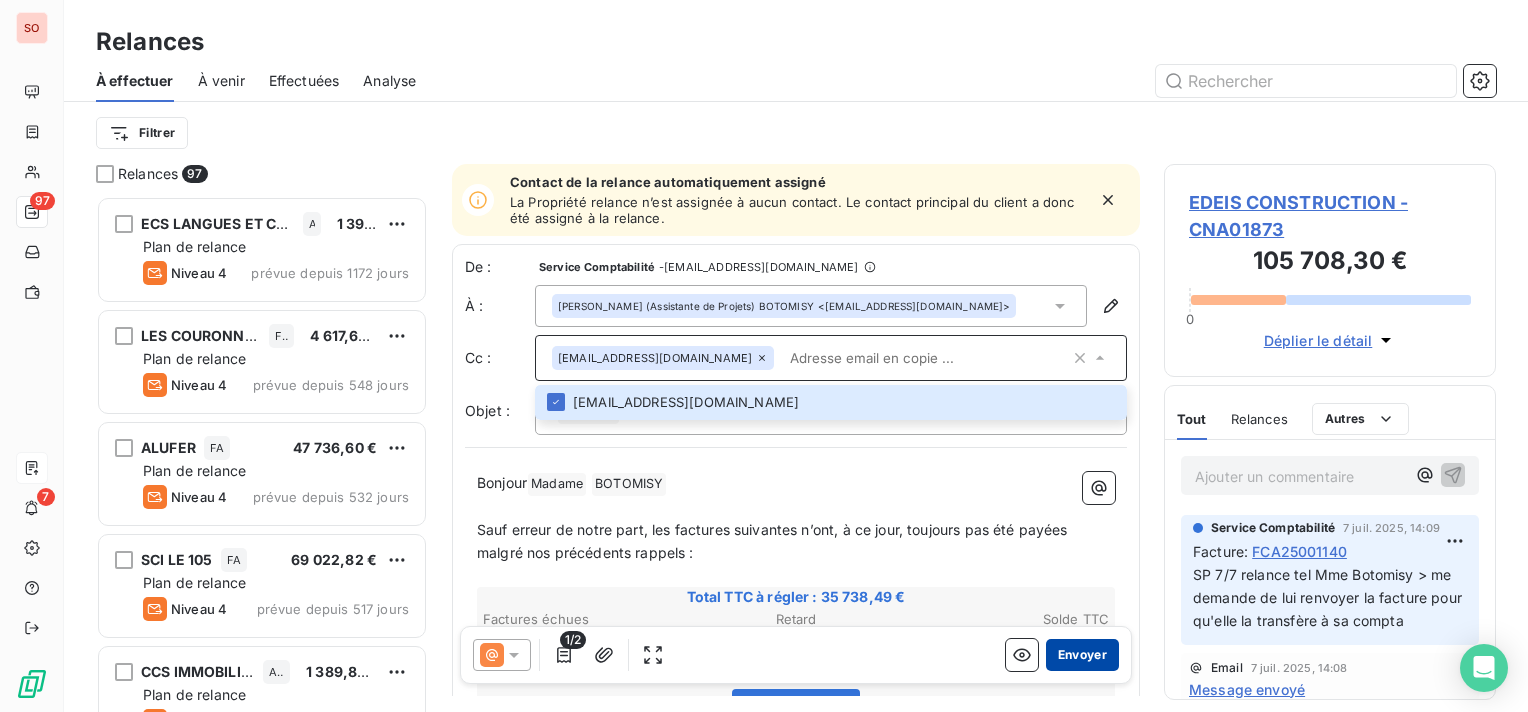 click on "Envoyer" at bounding box center (1082, 655) 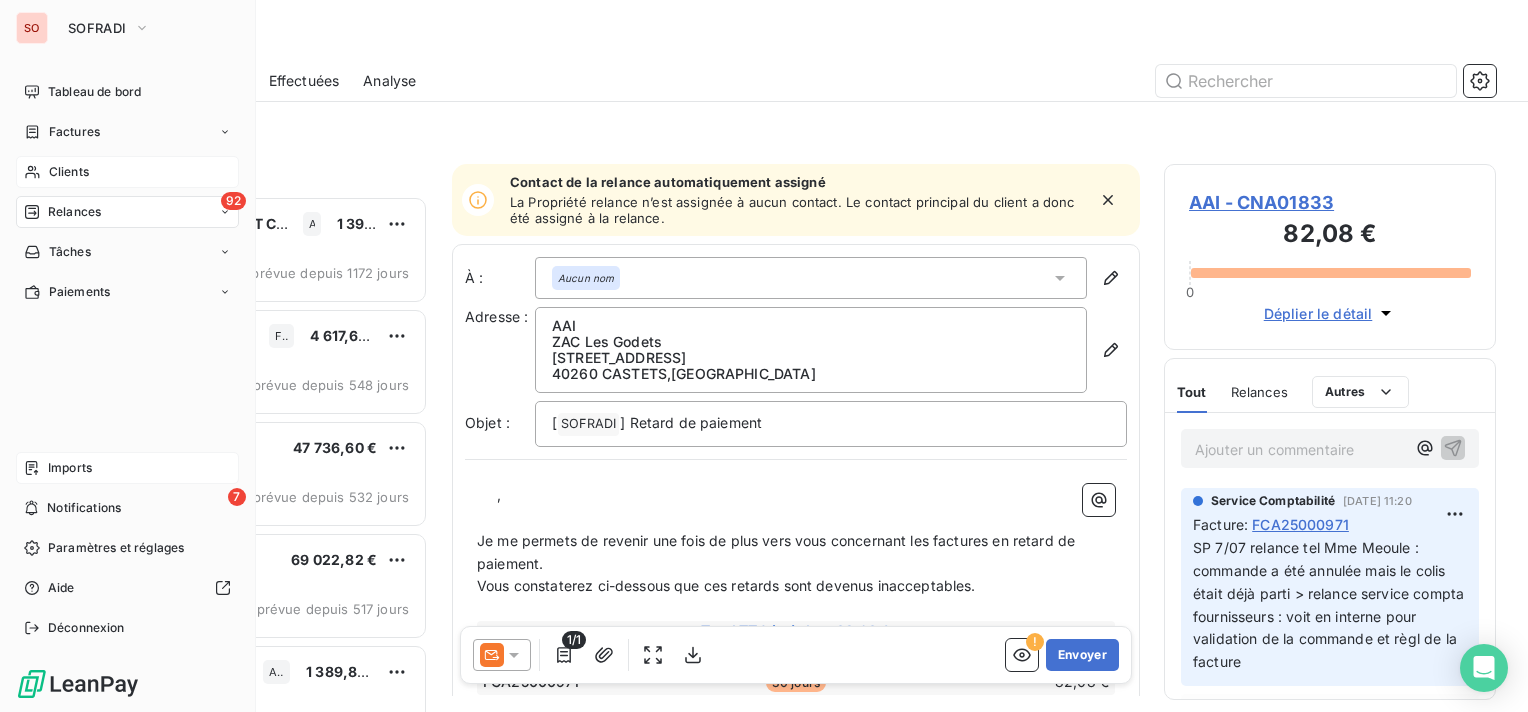 click 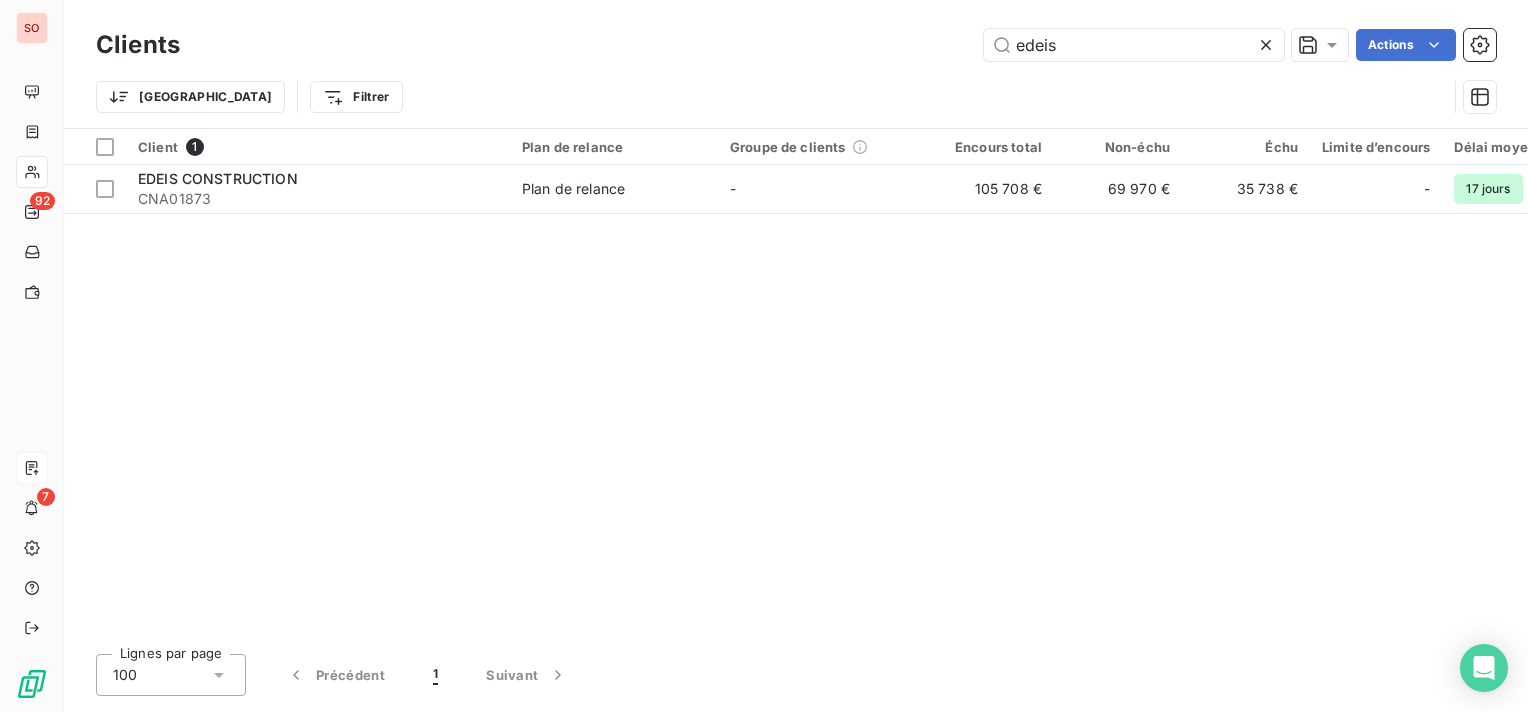 drag, startPoint x: 1088, startPoint y: 40, endPoint x: 924, endPoint y: 34, distance: 164.10973 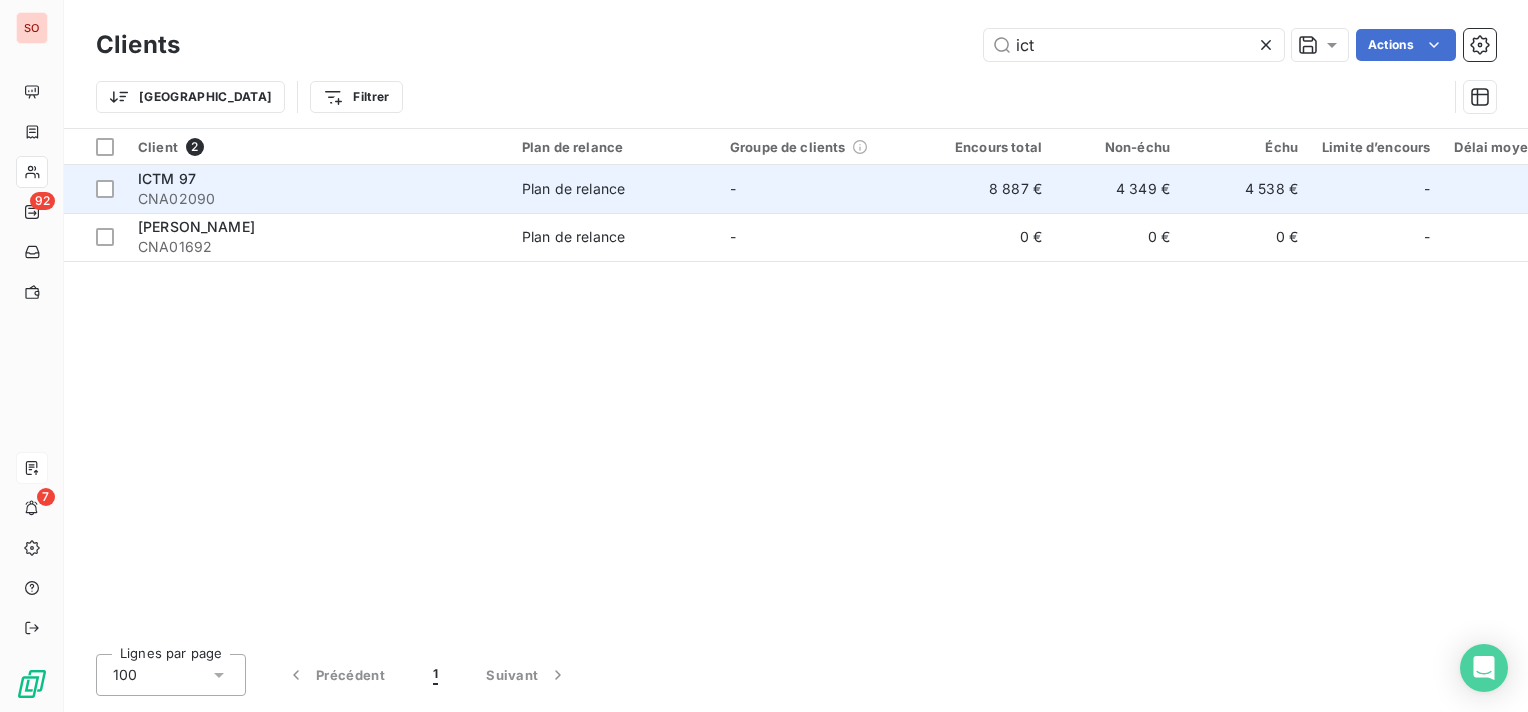type on "ict" 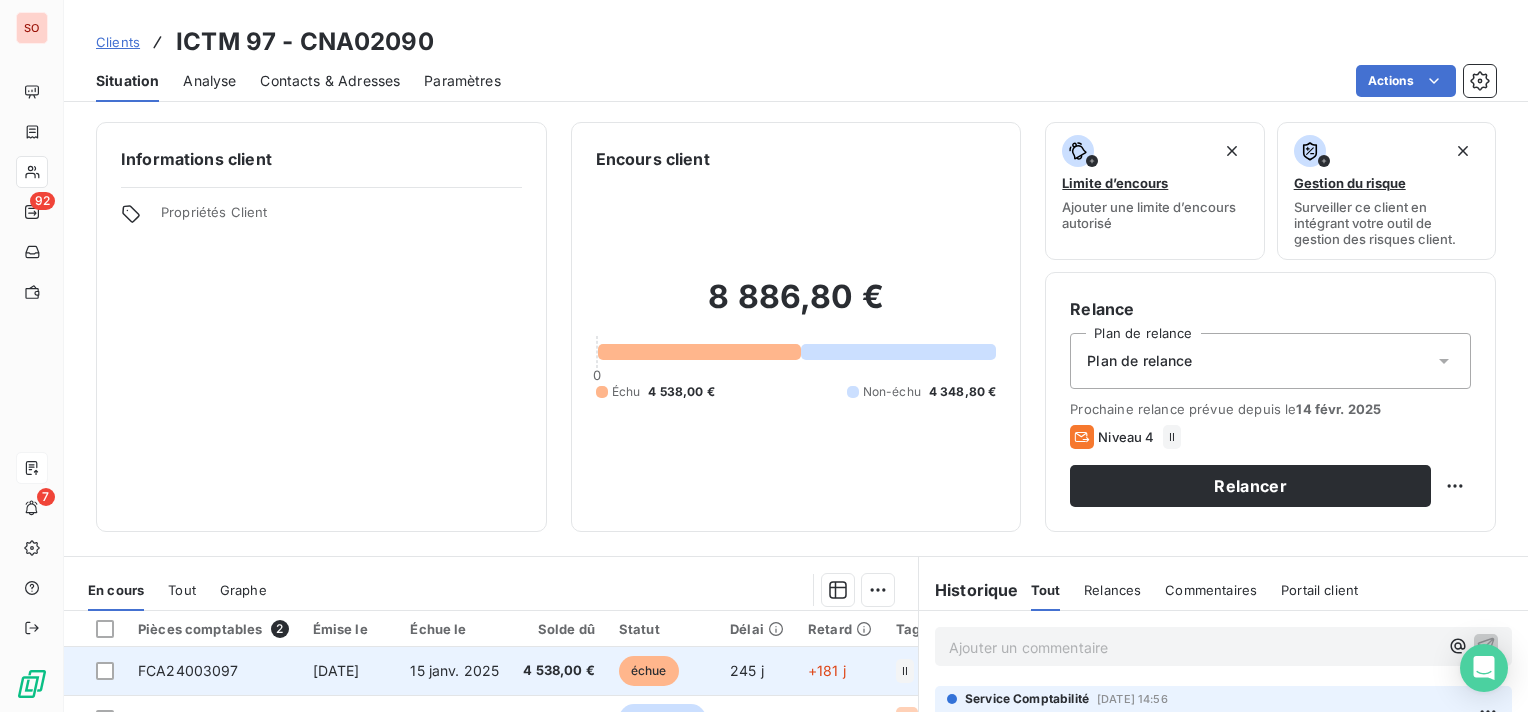 click on "[DATE]" at bounding box center [350, 671] 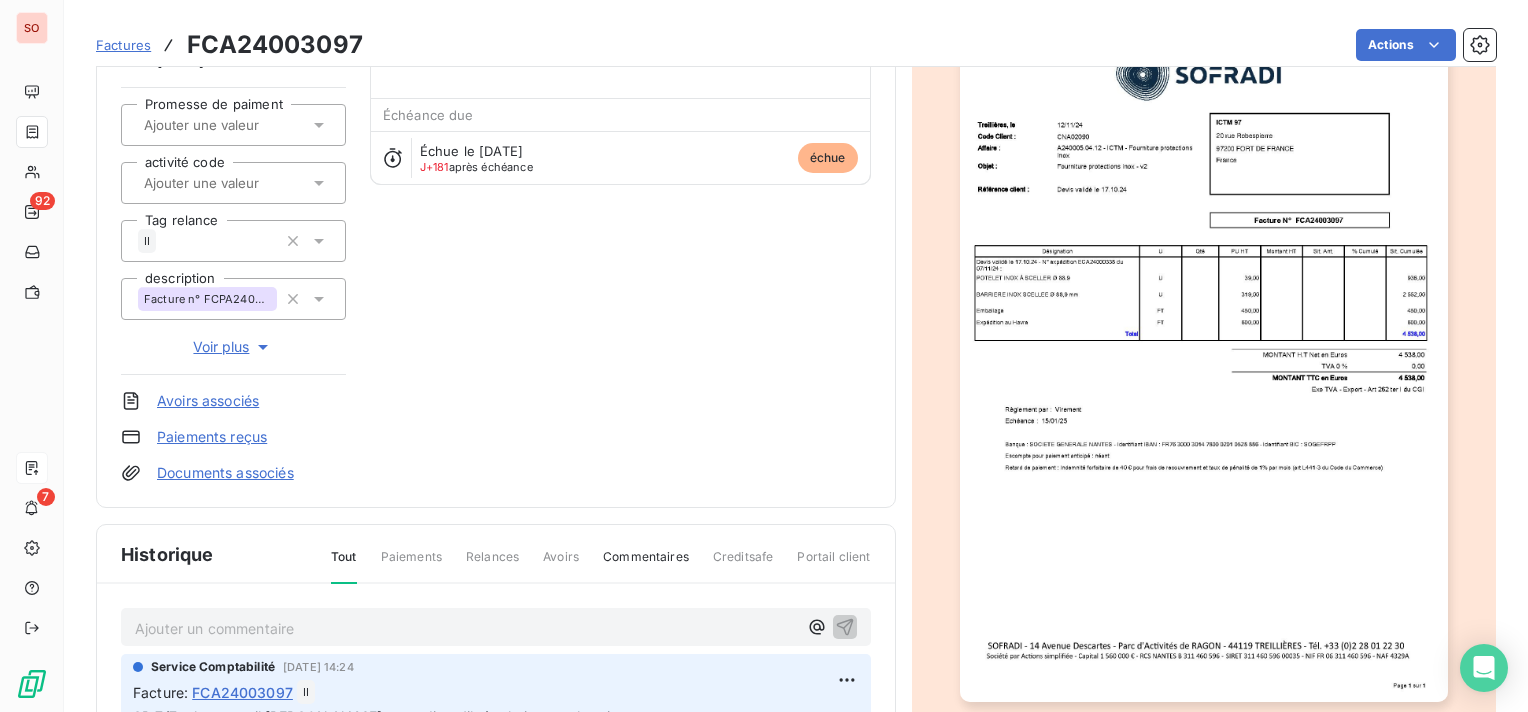 scroll, scrollTop: 300, scrollLeft: 0, axis: vertical 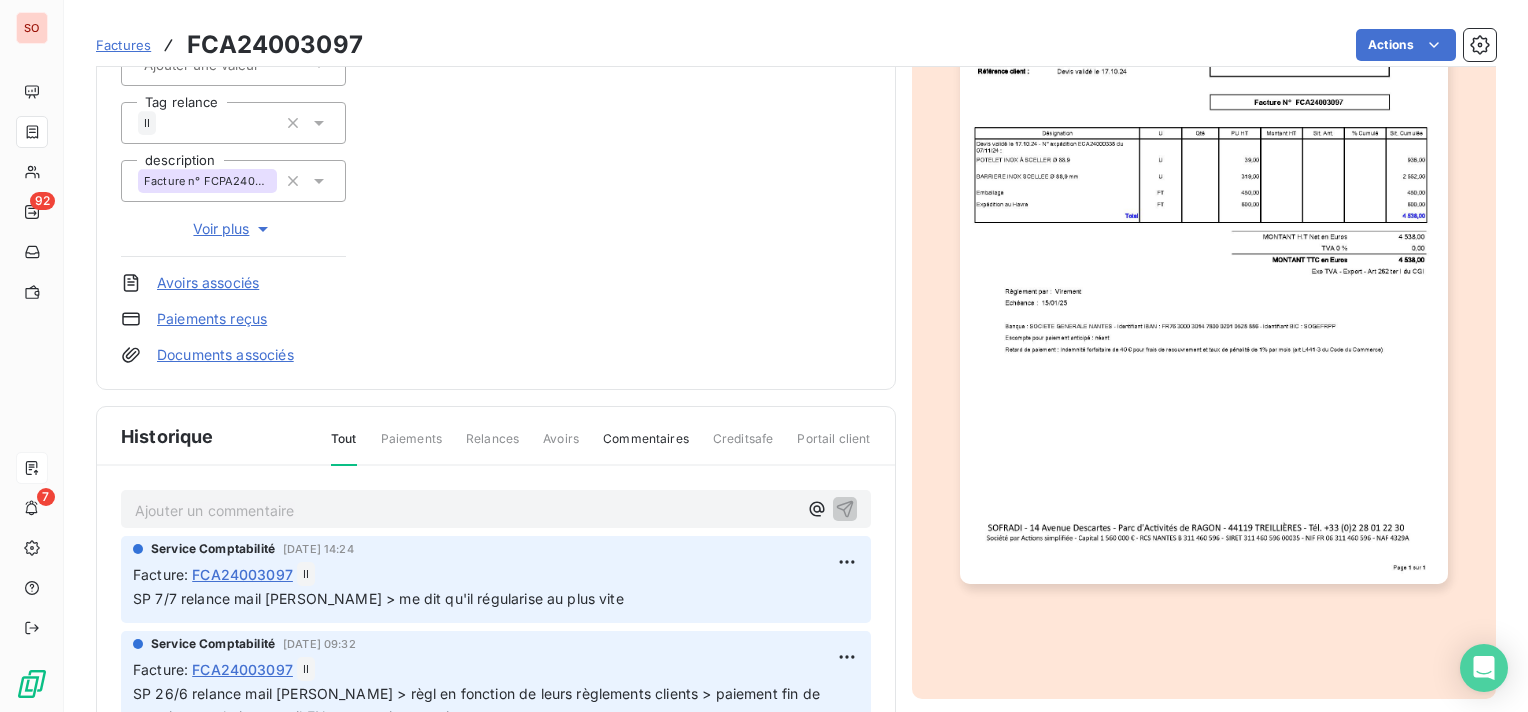 click on "Ajouter un commentaire ﻿" at bounding box center [466, 510] 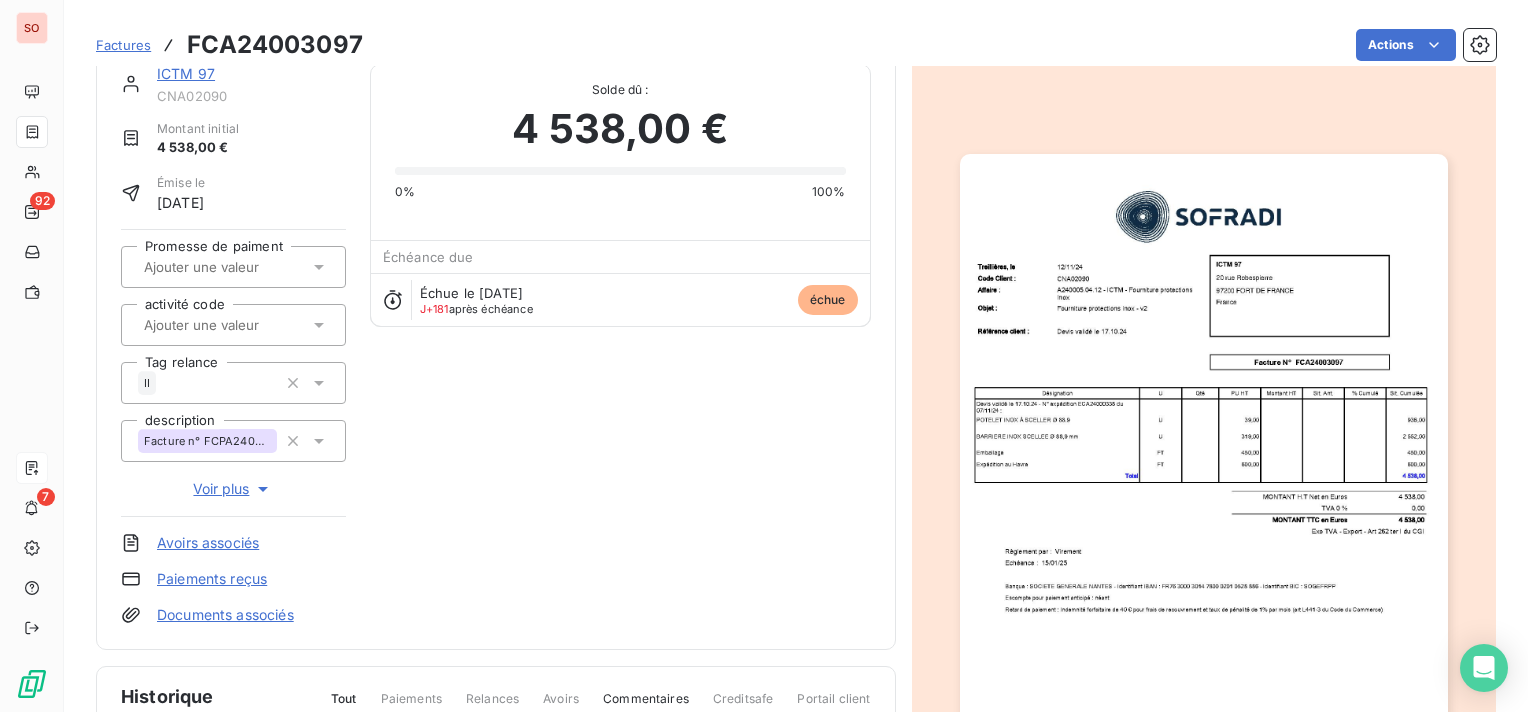 scroll, scrollTop: 0, scrollLeft: 0, axis: both 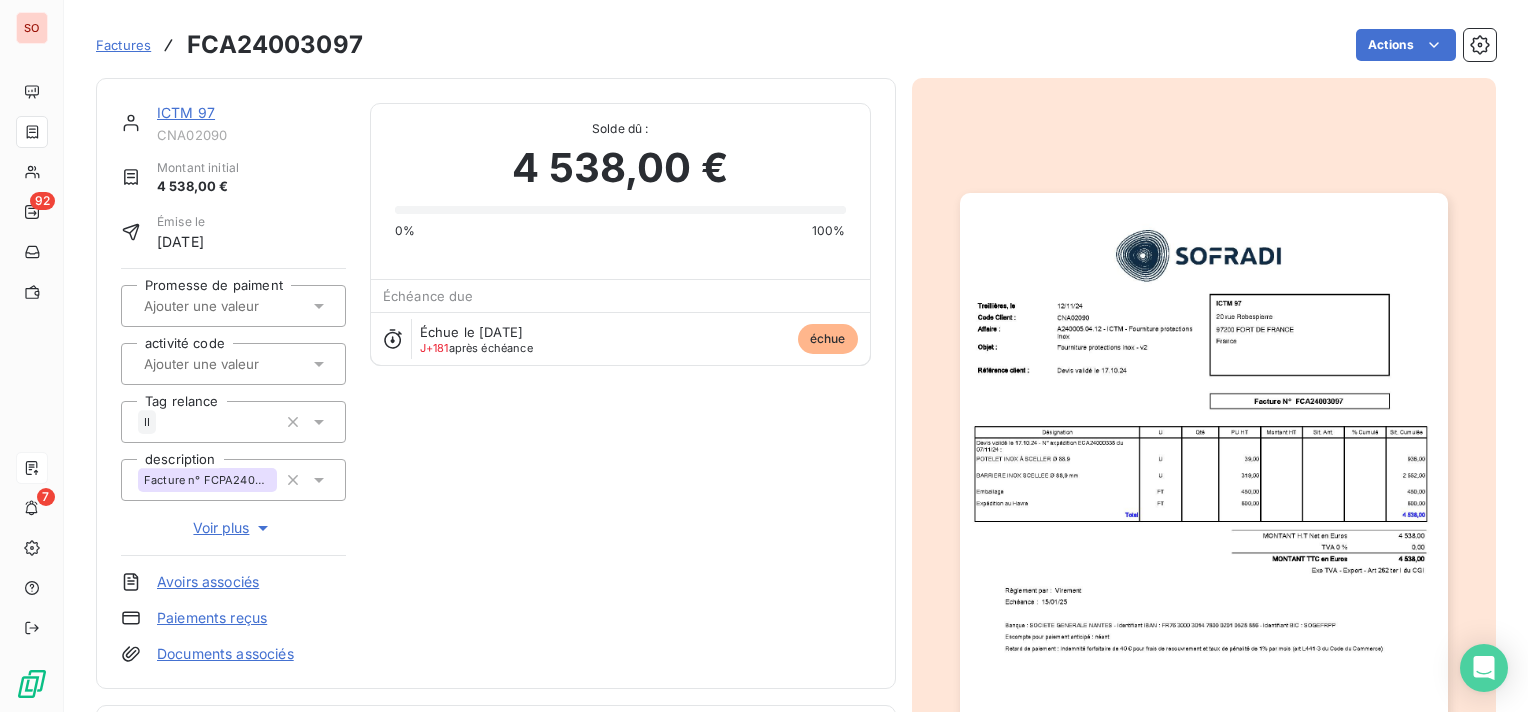 click on "ICTM 97" at bounding box center [186, 112] 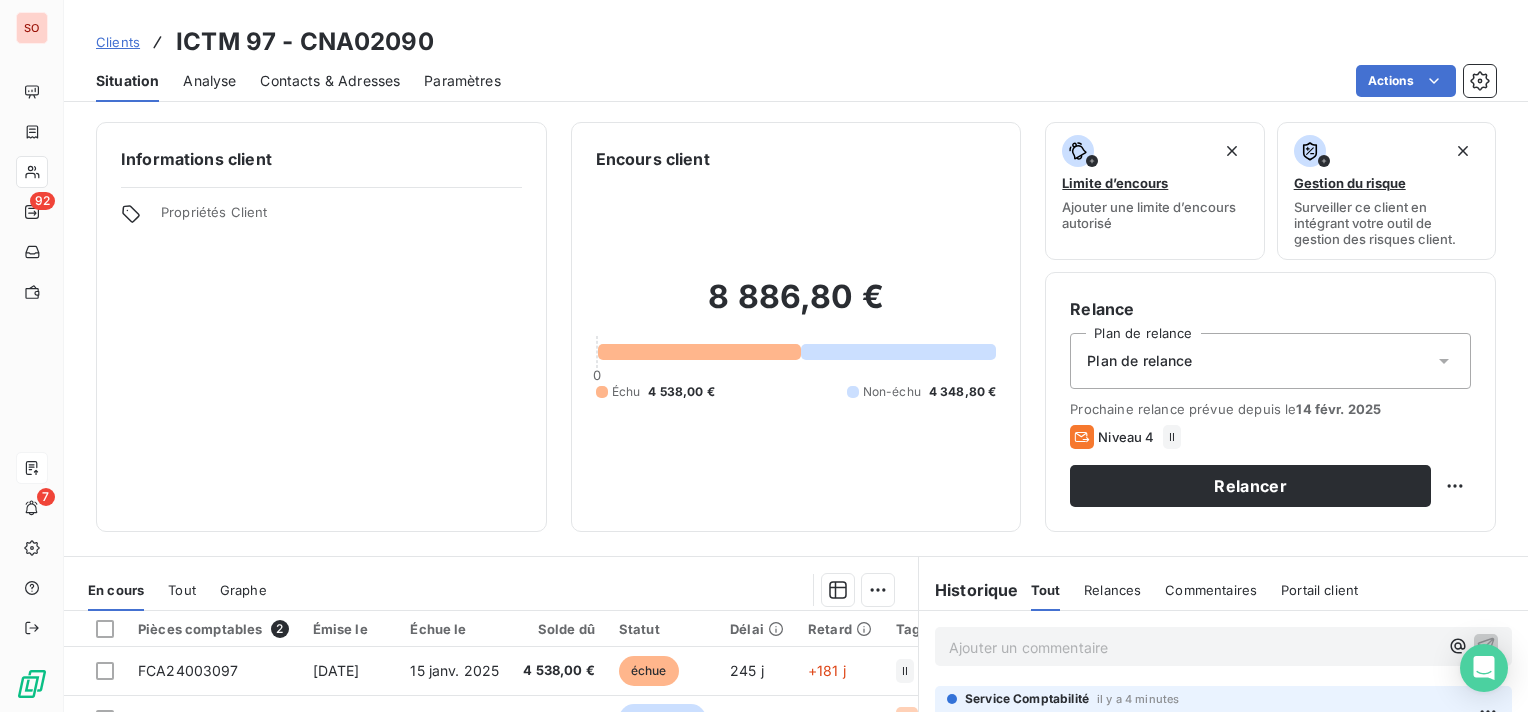 click on "Clients" at bounding box center (118, 42) 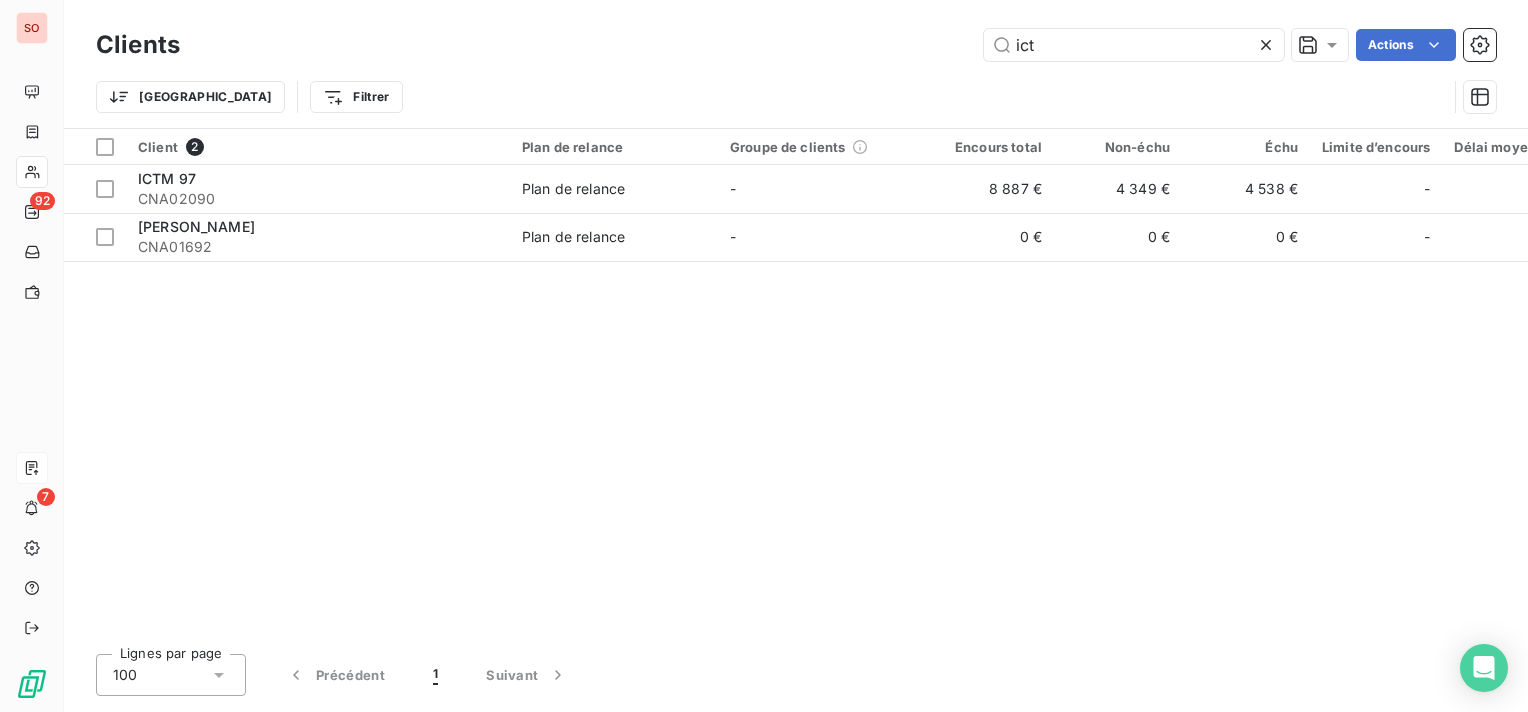 click on "ict Actions" at bounding box center (850, 45) 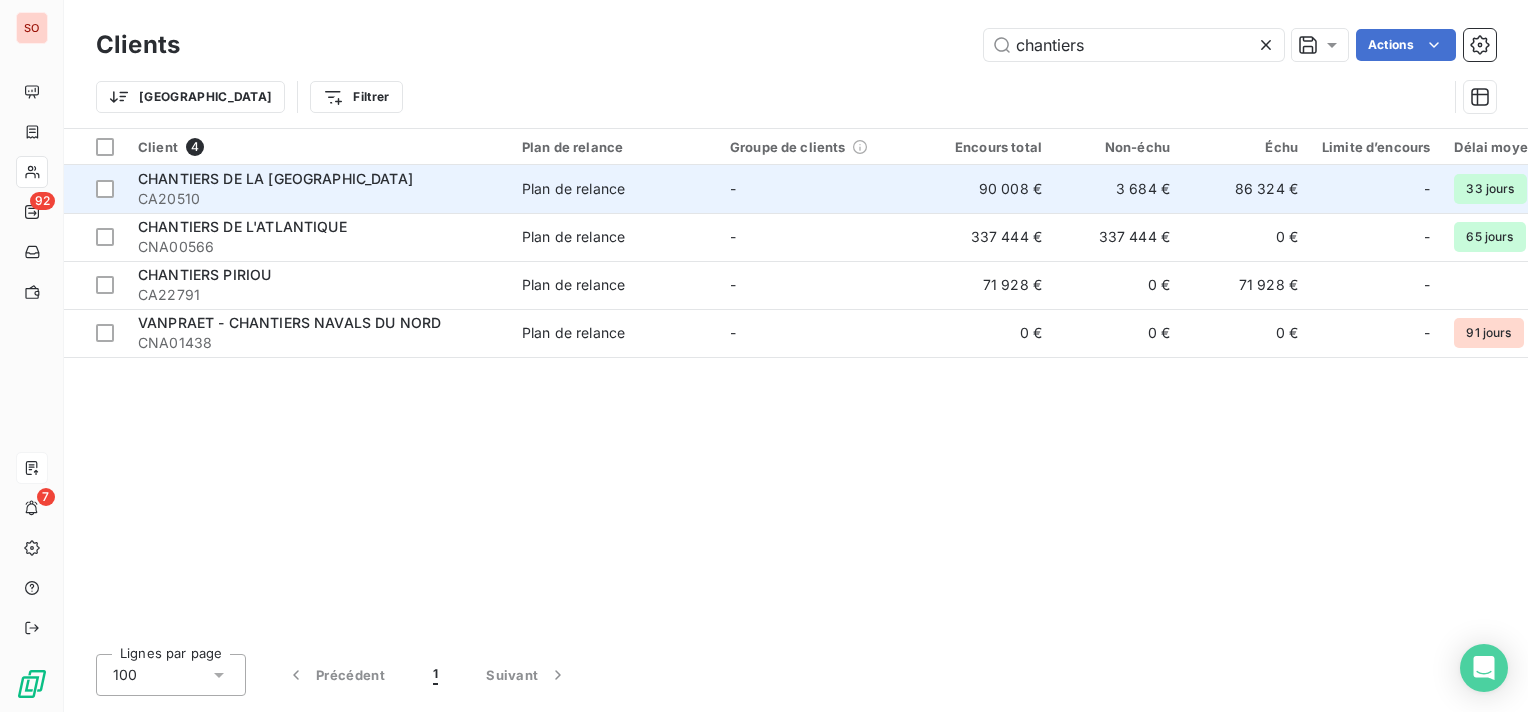type on "chantiers" 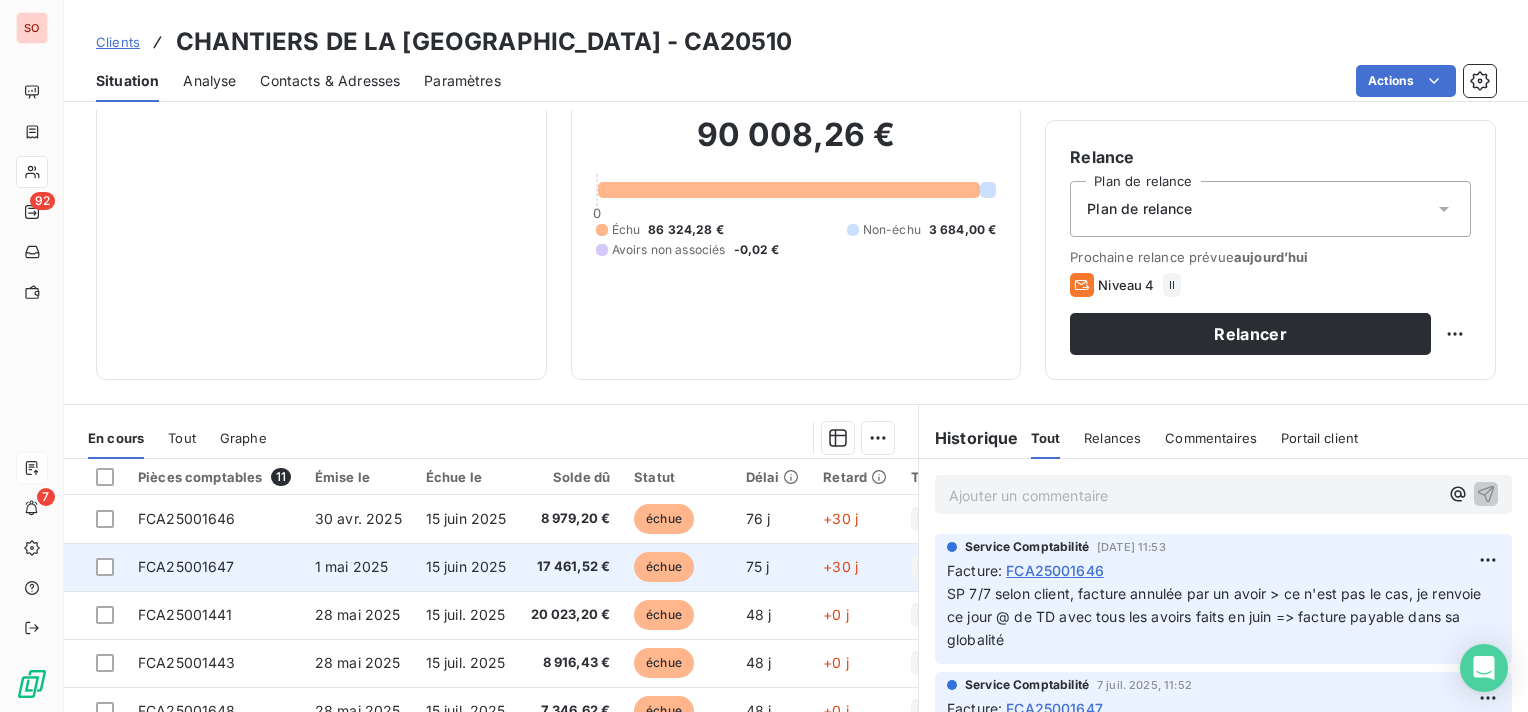 scroll, scrollTop: 300, scrollLeft: 0, axis: vertical 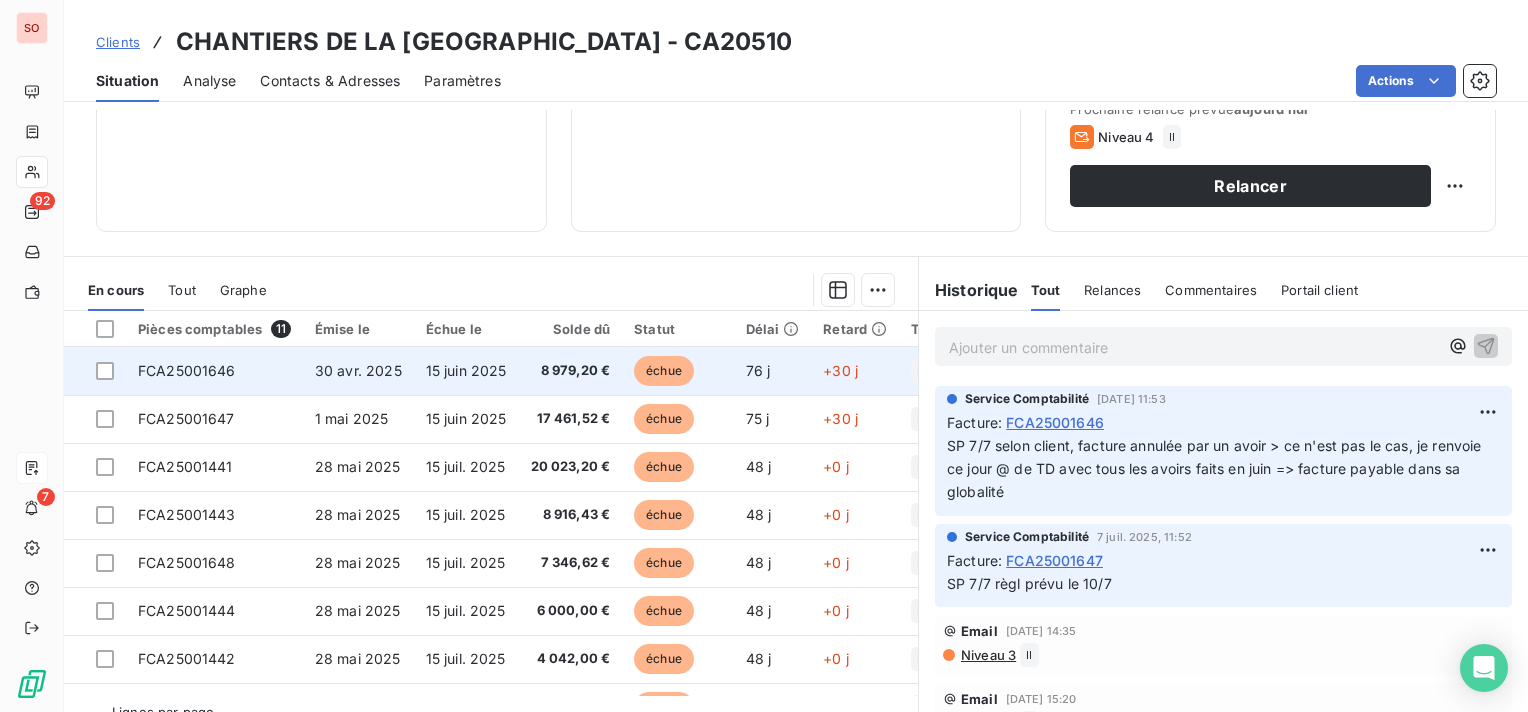 click on "15 juin 2025" at bounding box center [466, 370] 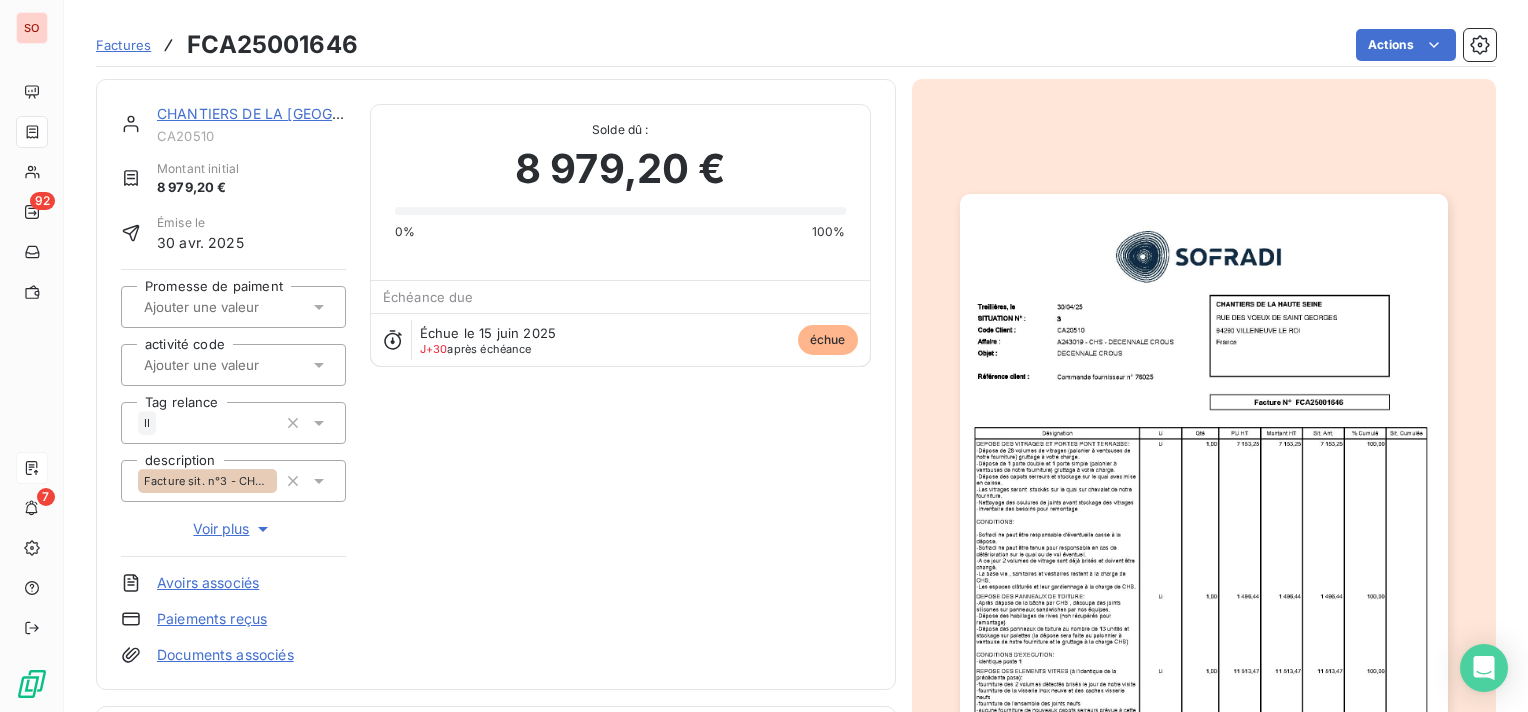scroll, scrollTop: 400, scrollLeft: 0, axis: vertical 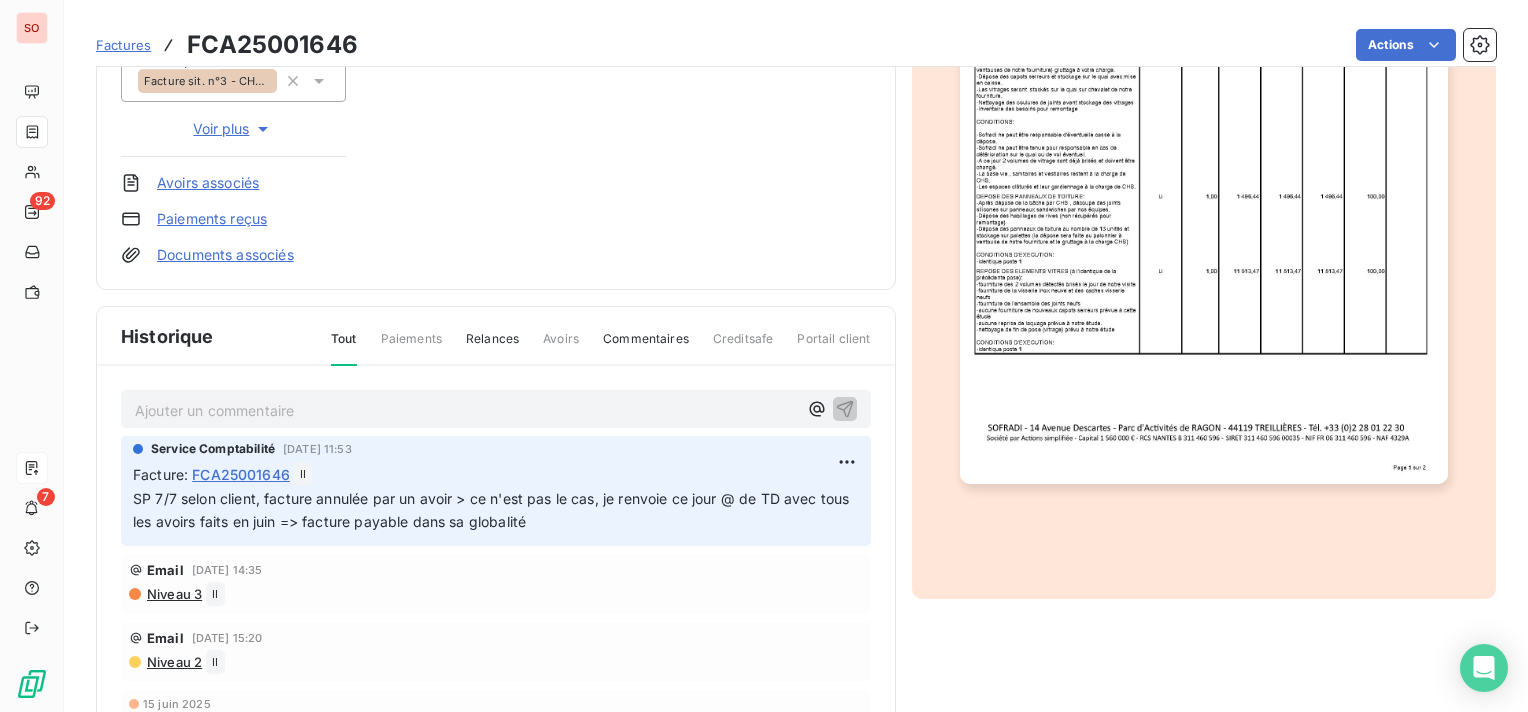 click on "Ajouter un commentaire ﻿" at bounding box center [466, 410] 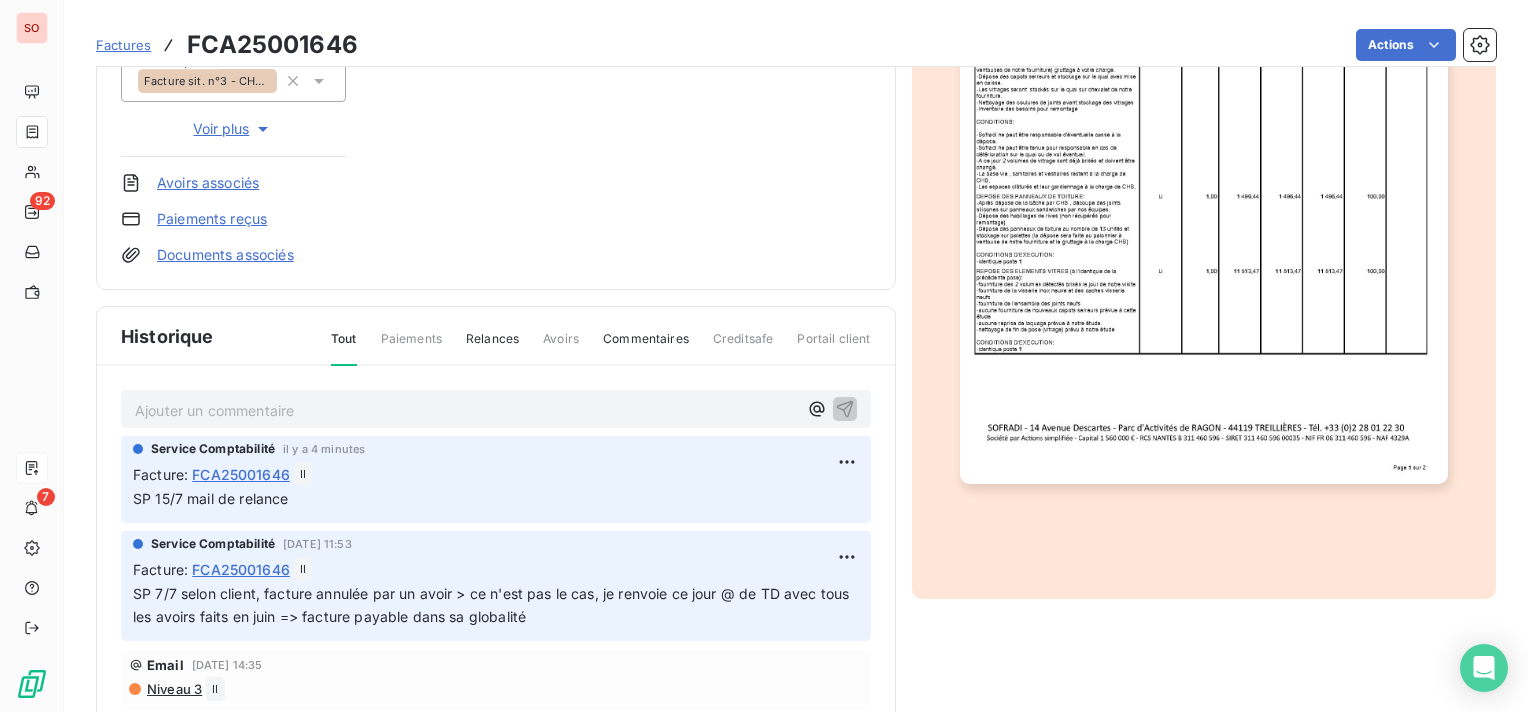 scroll, scrollTop: 0, scrollLeft: 0, axis: both 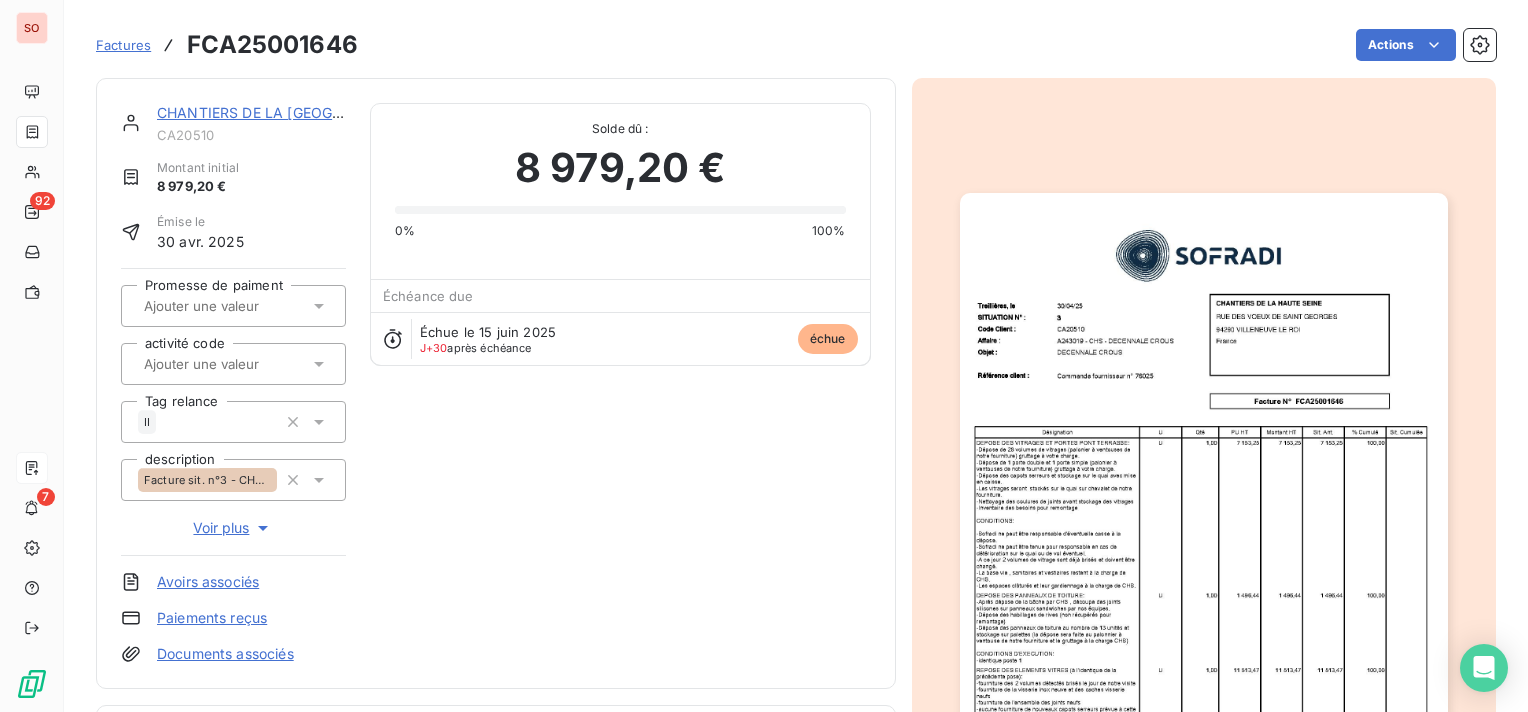 click on "CHANTIERS DE LA [GEOGRAPHIC_DATA]" at bounding box center (295, 112) 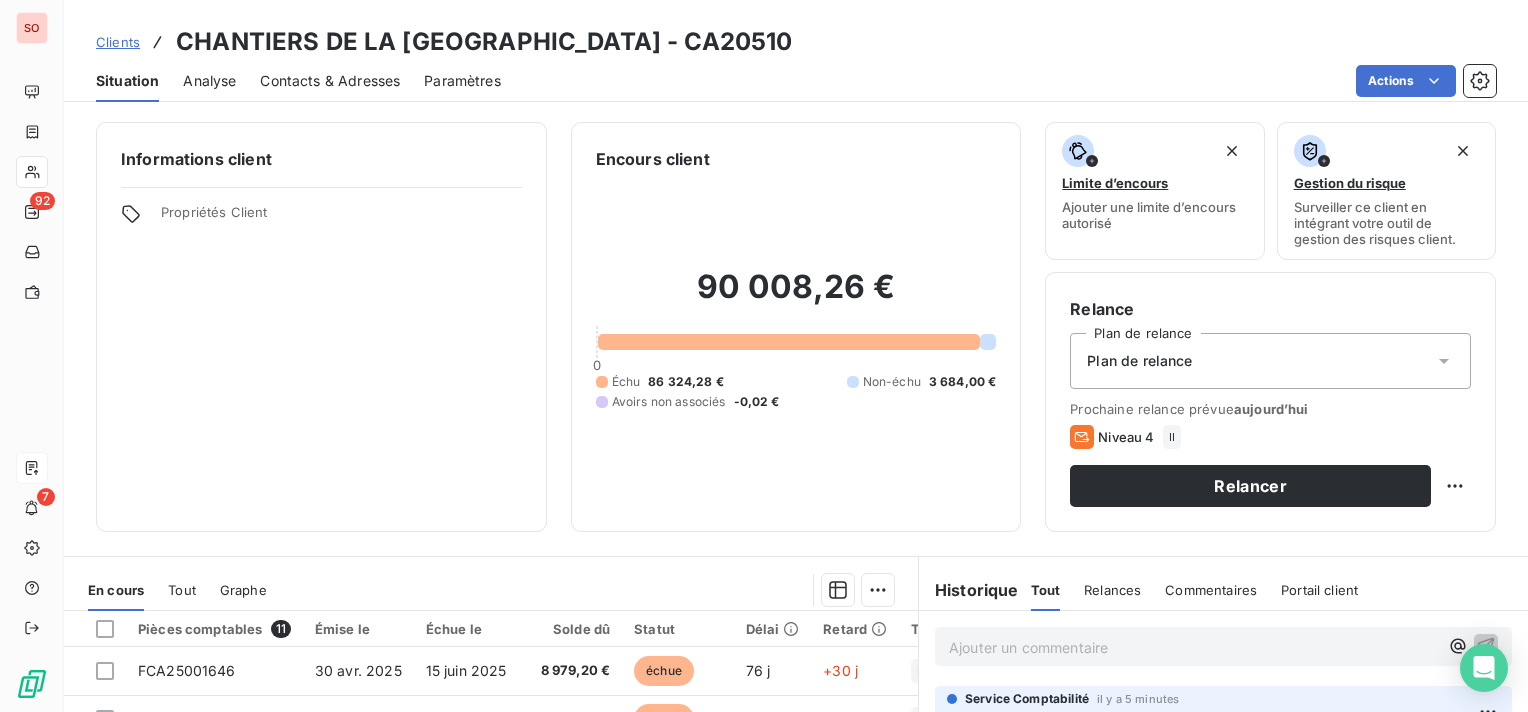 click on "Clients" at bounding box center (118, 42) 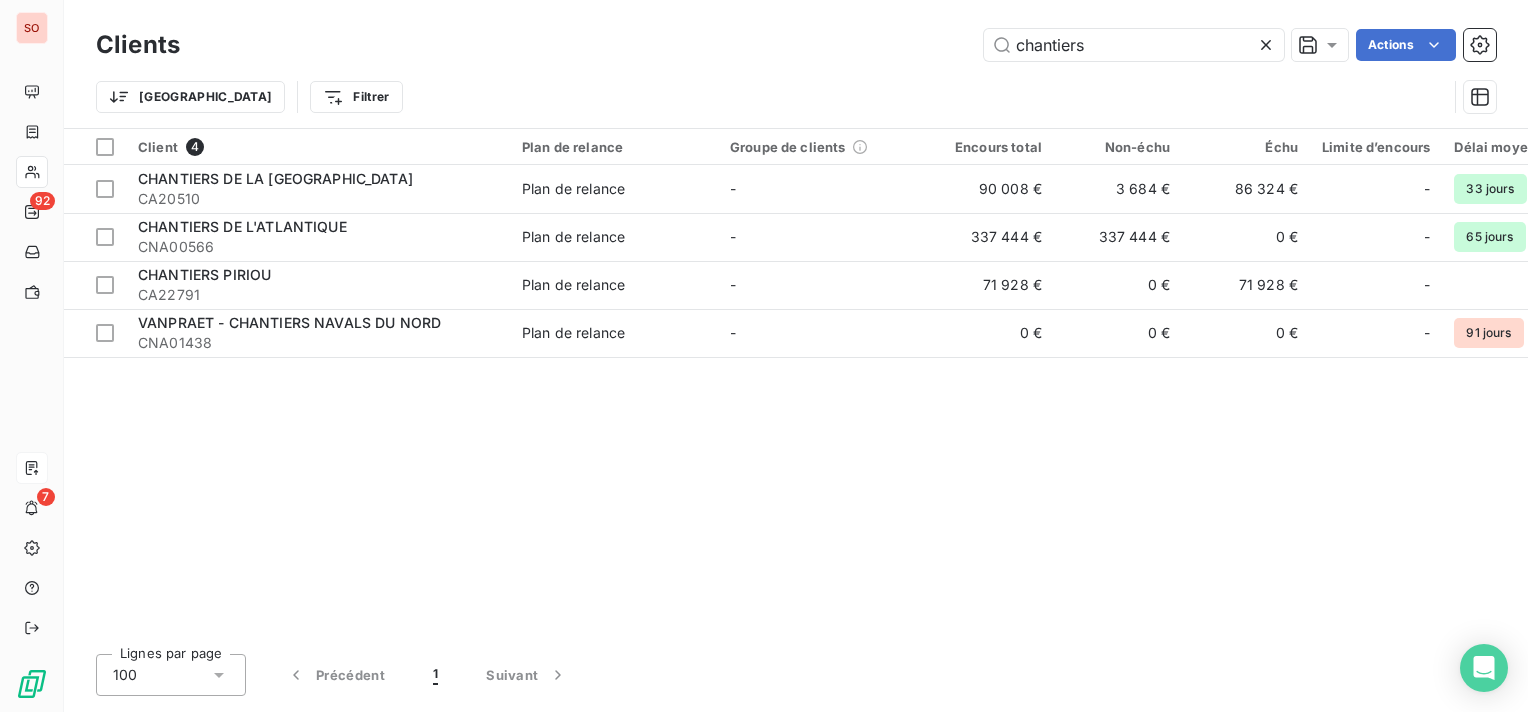 drag, startPoint x: 1150, startPoint y: 54, endPoint x: 765, endPoint y: 42, distance: 385.18698 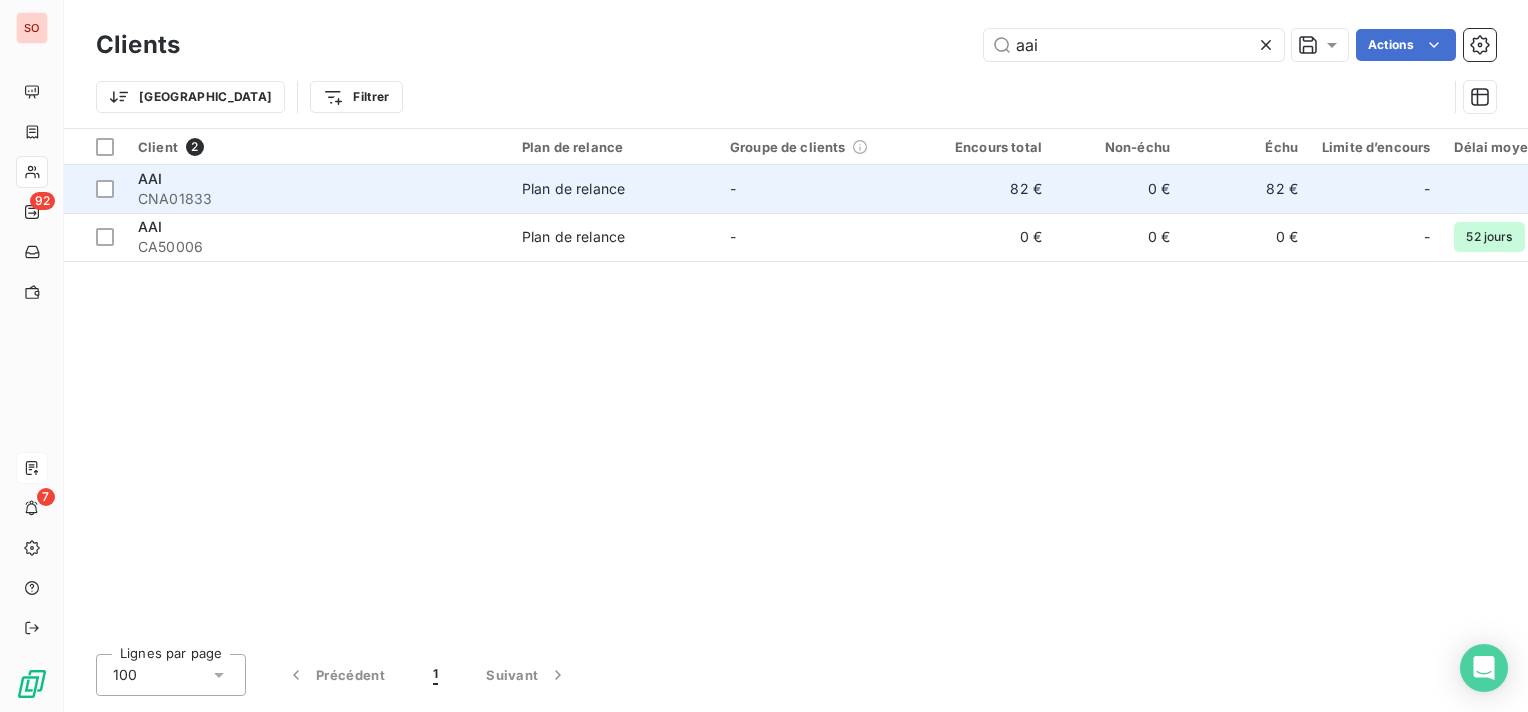 type on "aai" 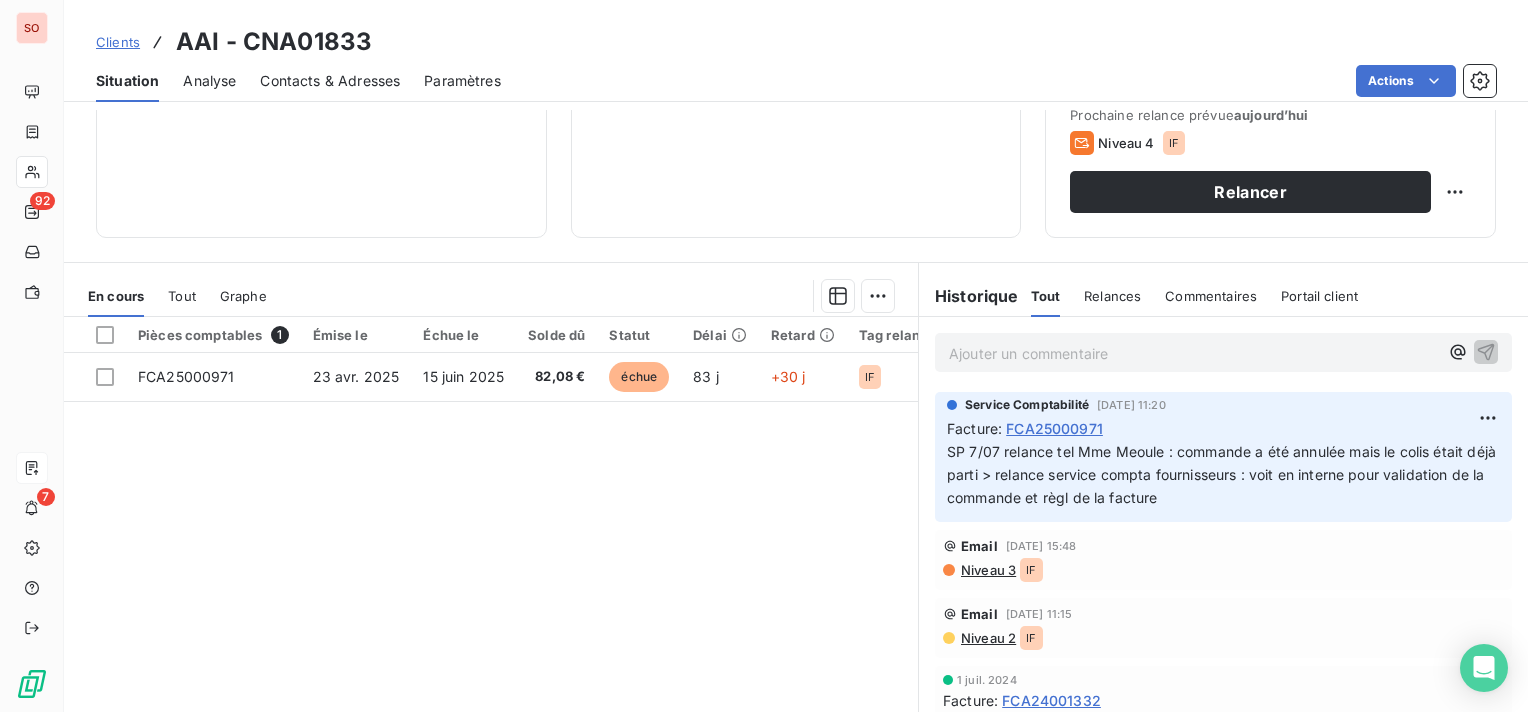 scroll, scrollTop: 300, scrollLeft: 0, axis: vertical 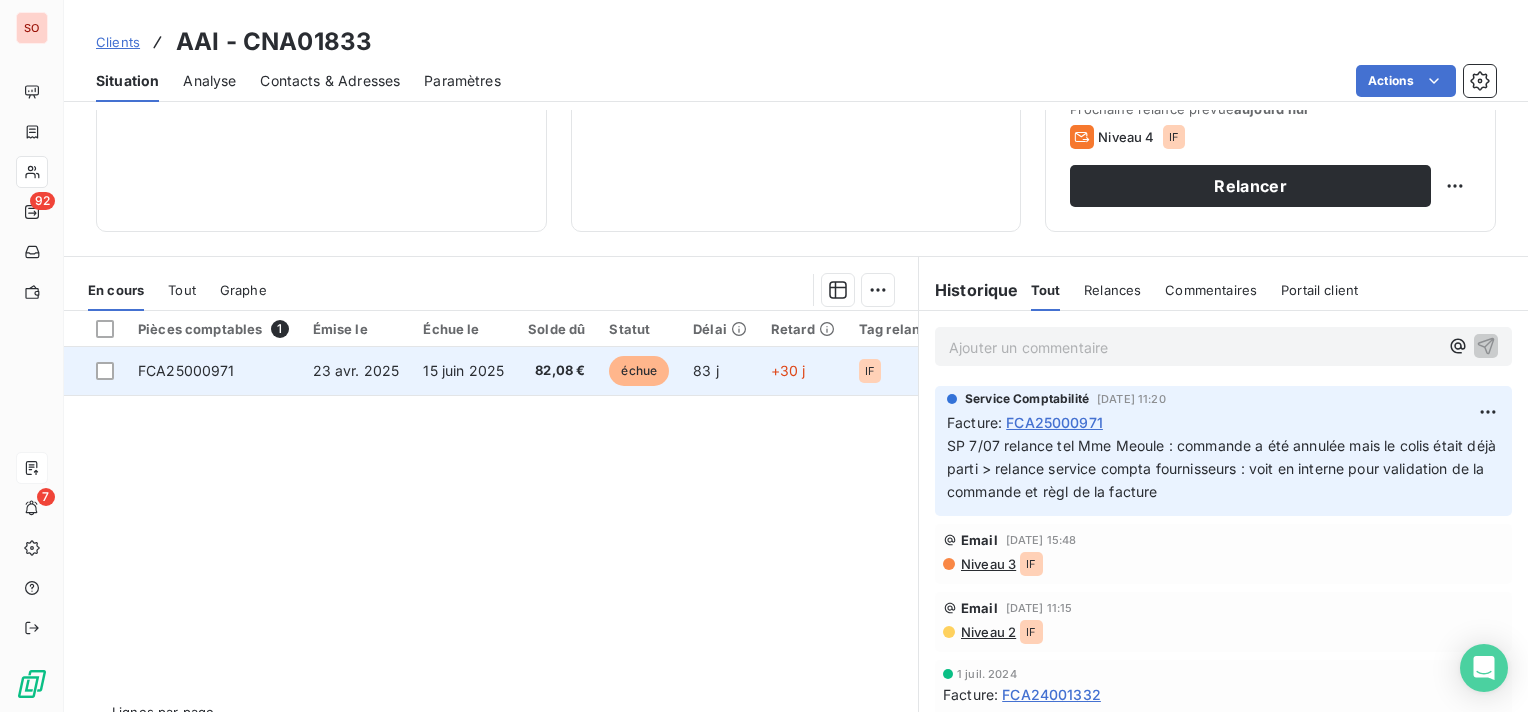 click on "FCA25000971" at bounding box center [213, 371] 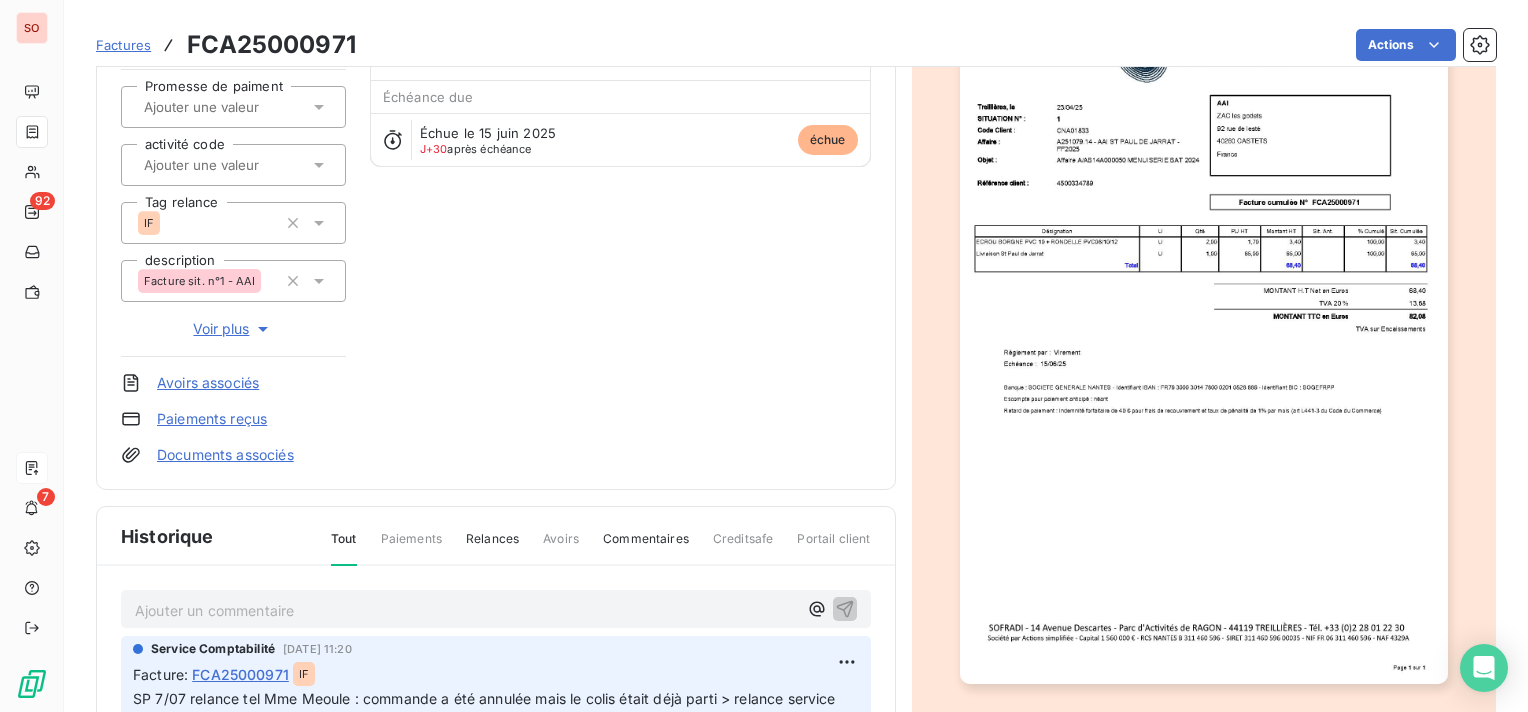 scroll, scrollTop: 300, scrollLeft: 0, axis: vertical 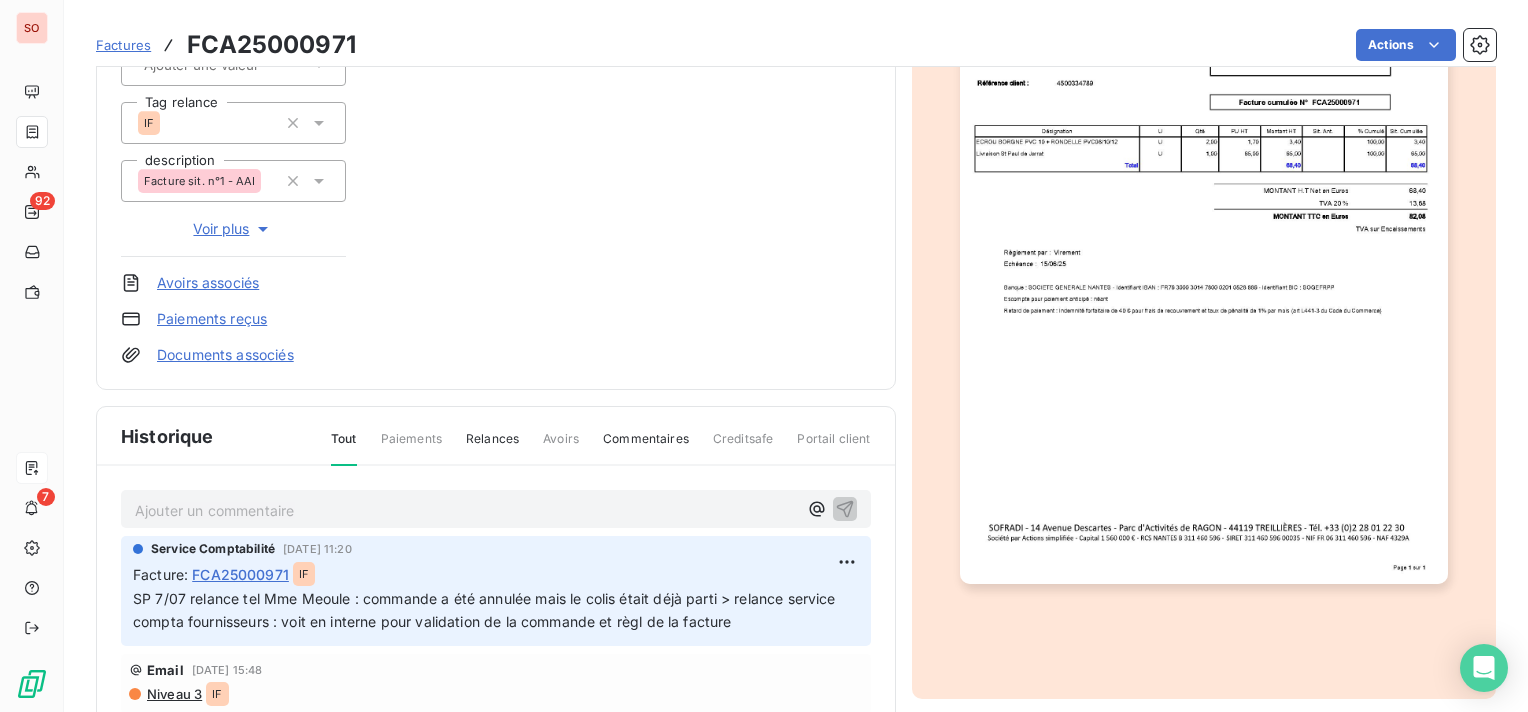 click on "Ajouter un commentaire ﻿" at bounding box center (466, 510) 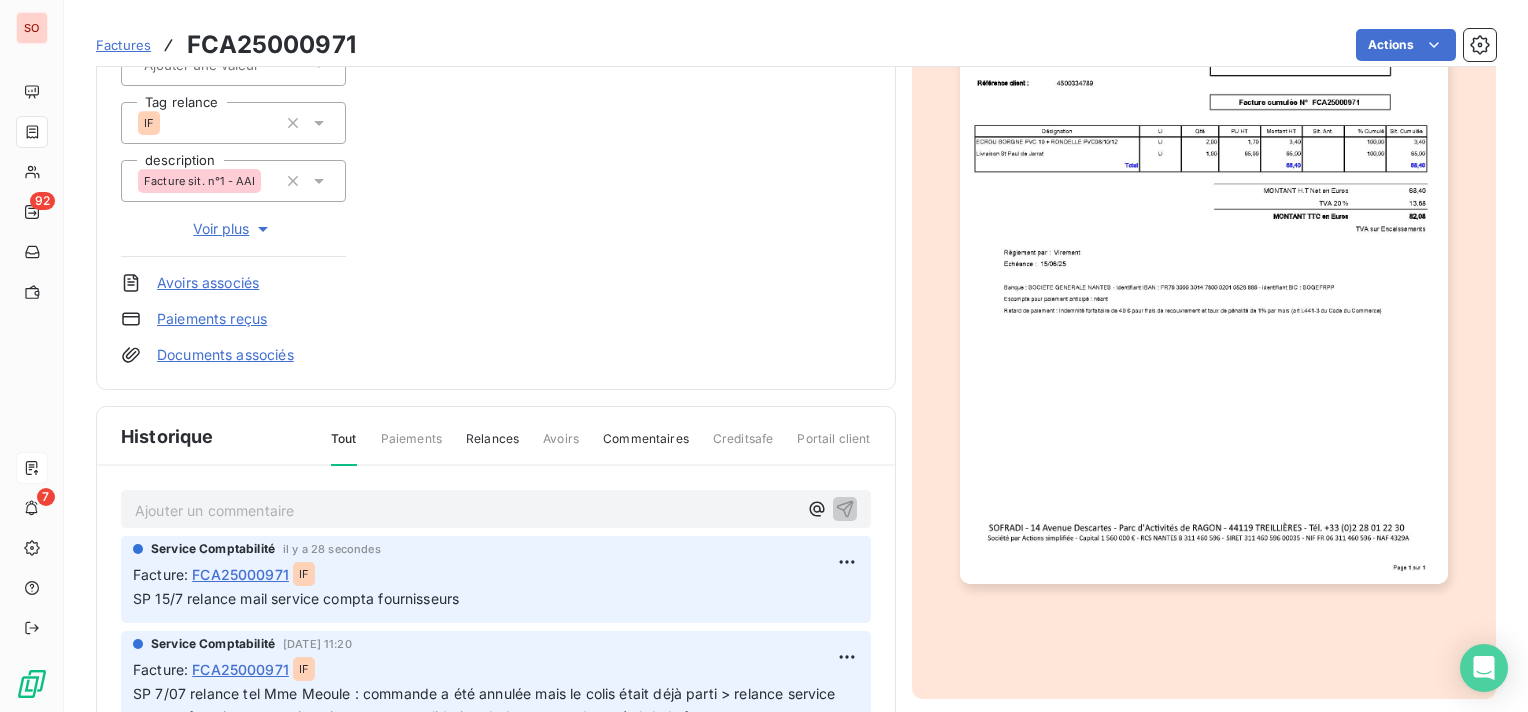 scroll, scrollTop: 0, scrollLeft: 0, axis: both 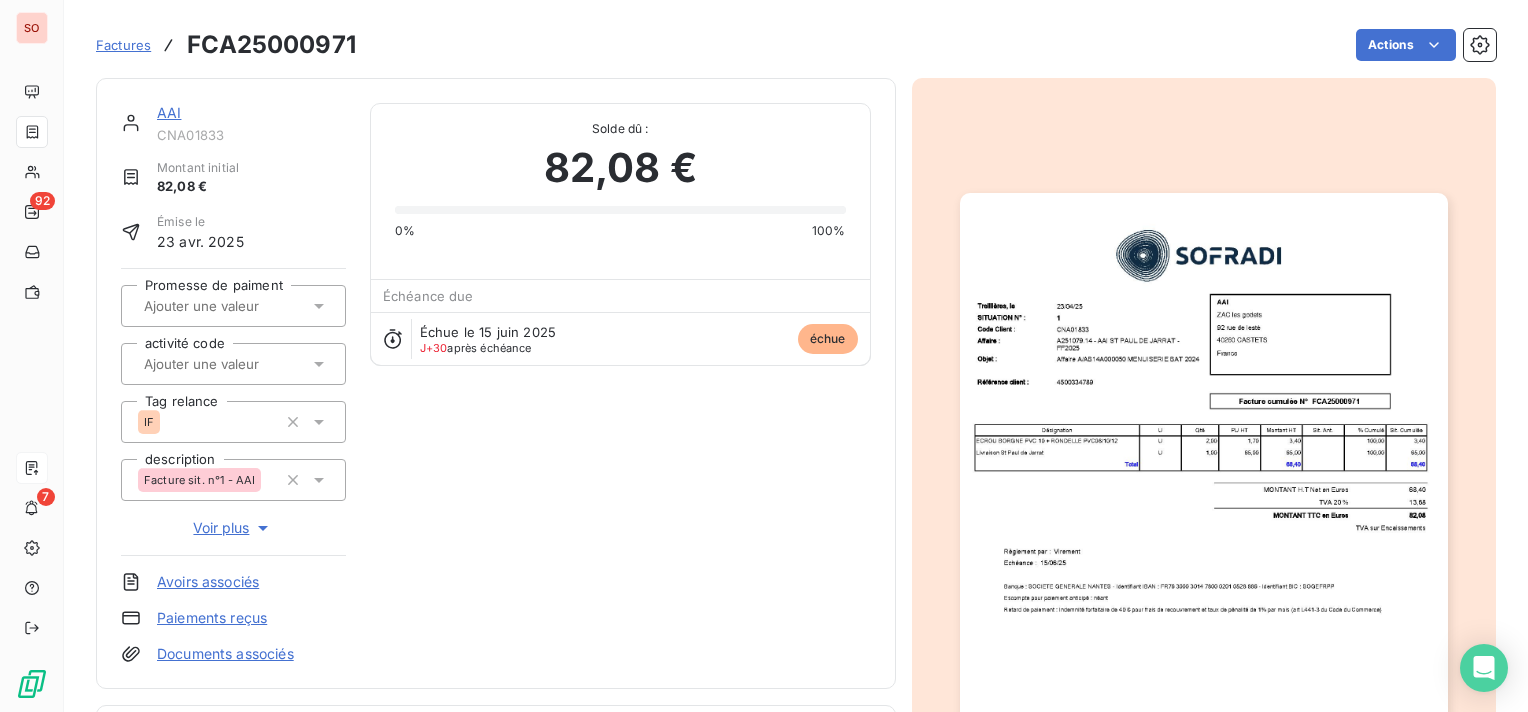 click on "AAI" at bounding box center [169, 112] 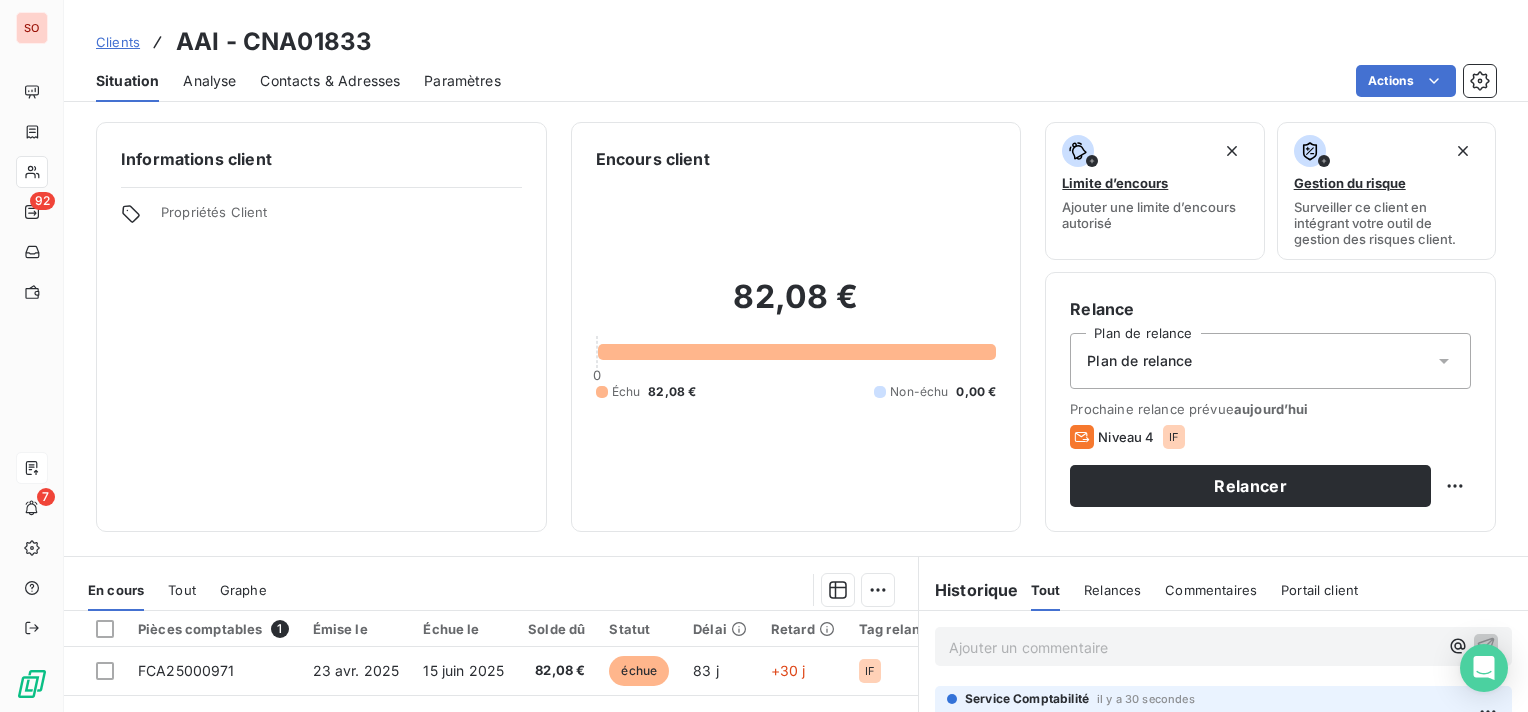 click on "Clients" at bounding box center (118, 42) 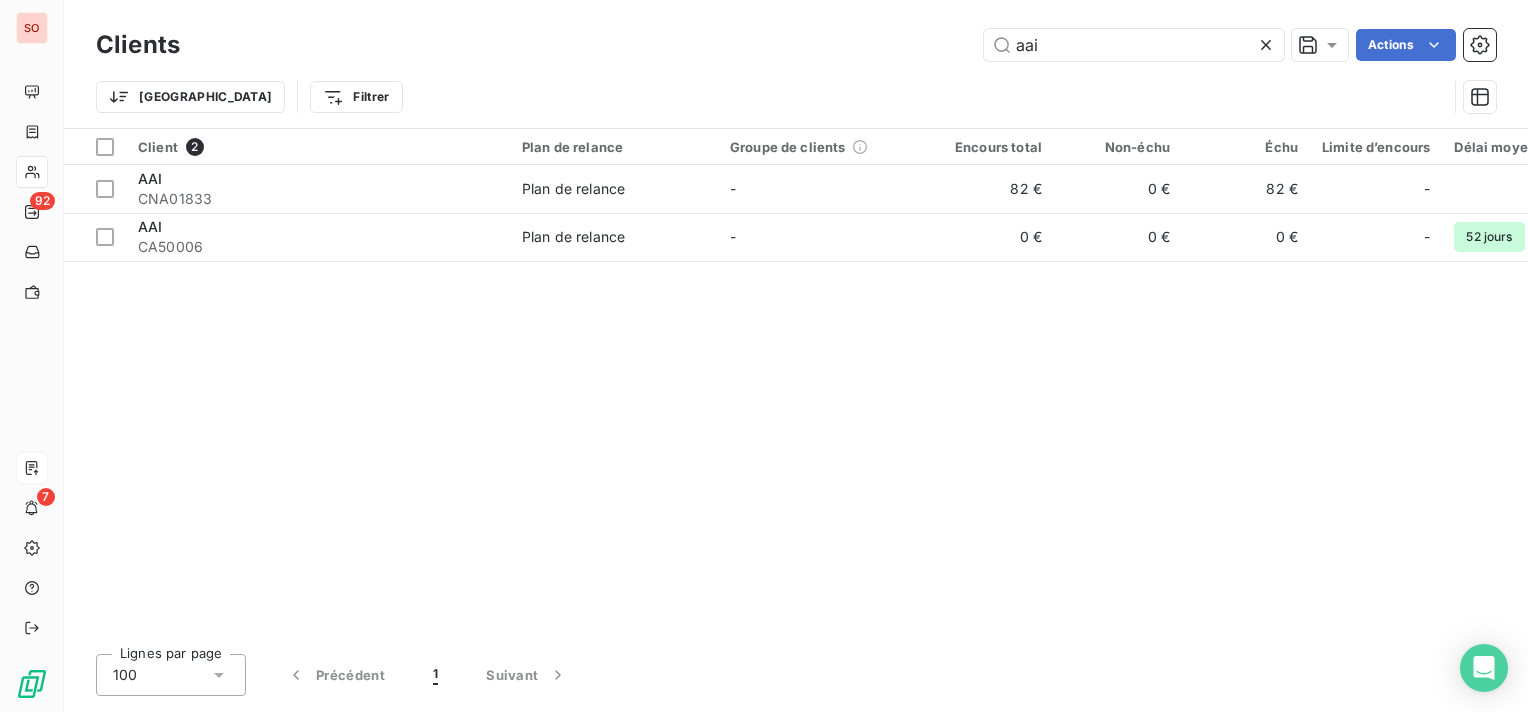 drag, startPoint x: 1039, startPoint y: 36, endPoint x: 964, endPoint y: 48, distance: 75.95393 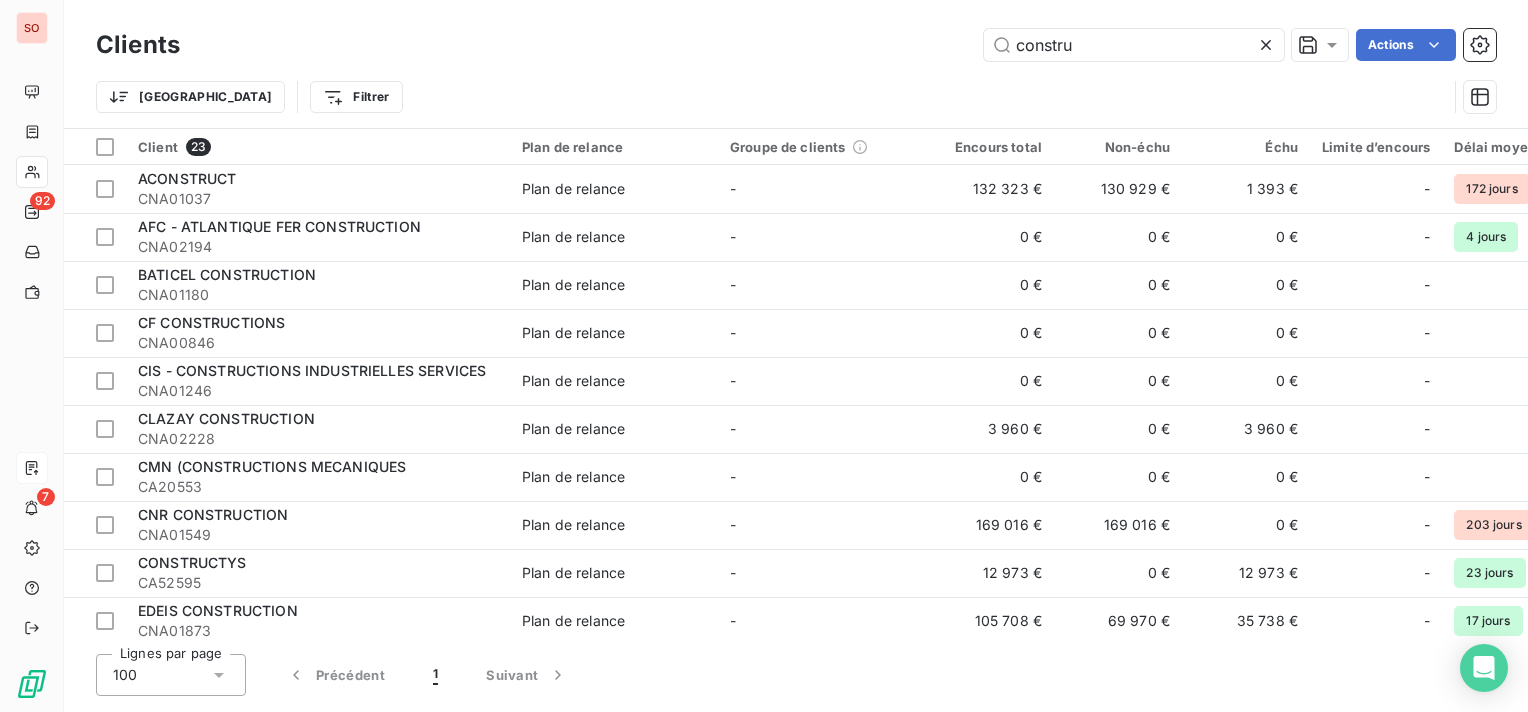 scroll, scrollTop: 300, scrollLeft: 0, axis: vertical 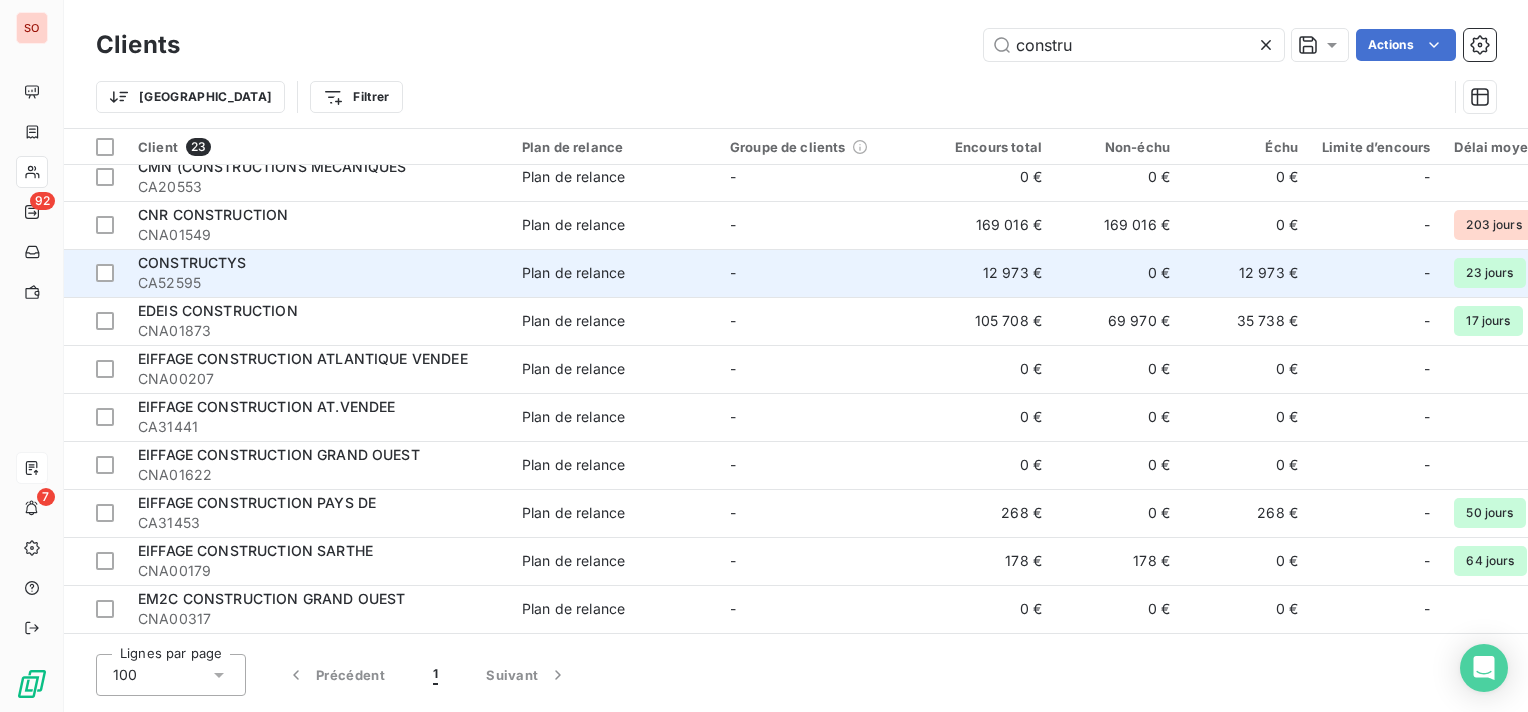 type on "constru" 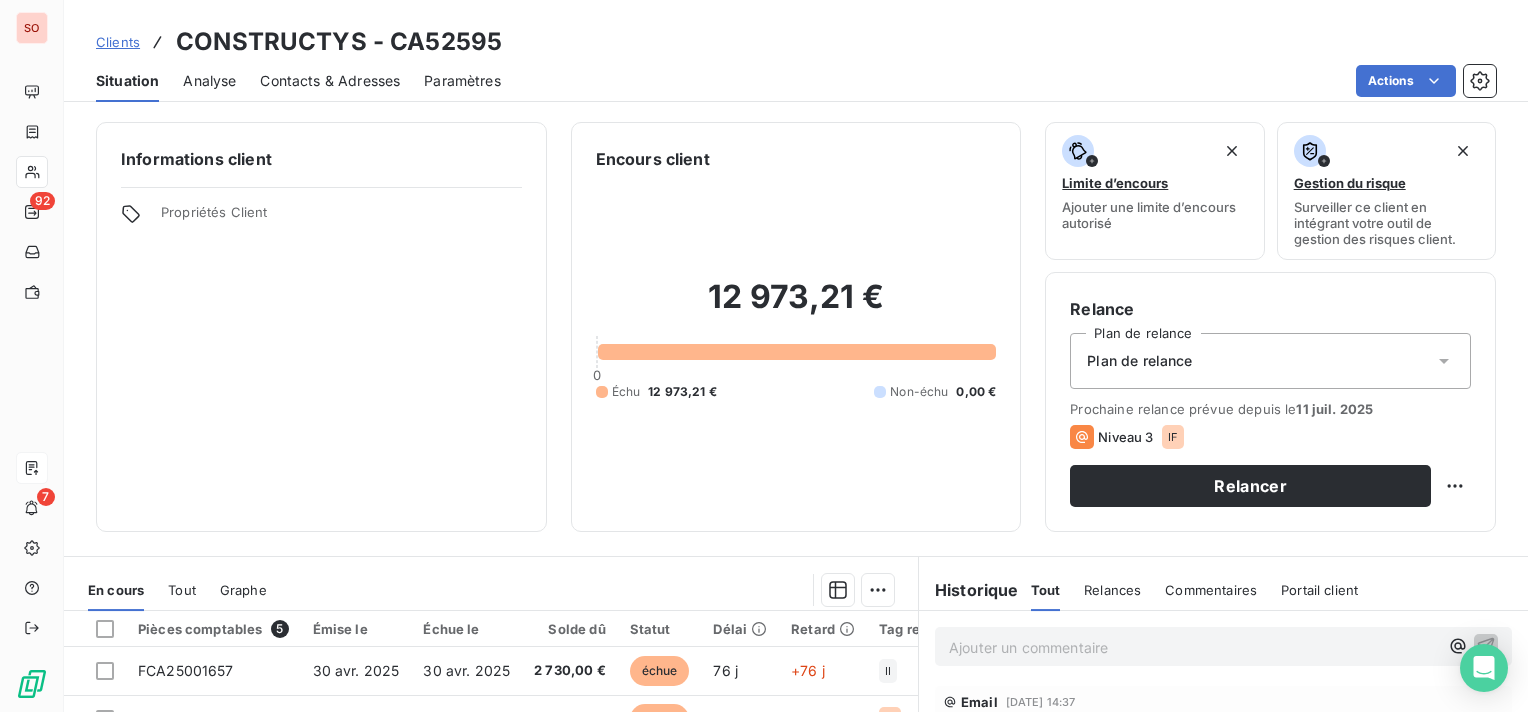 scroll, scrollTop: 300, scrollLeft: 0, axis: vertical 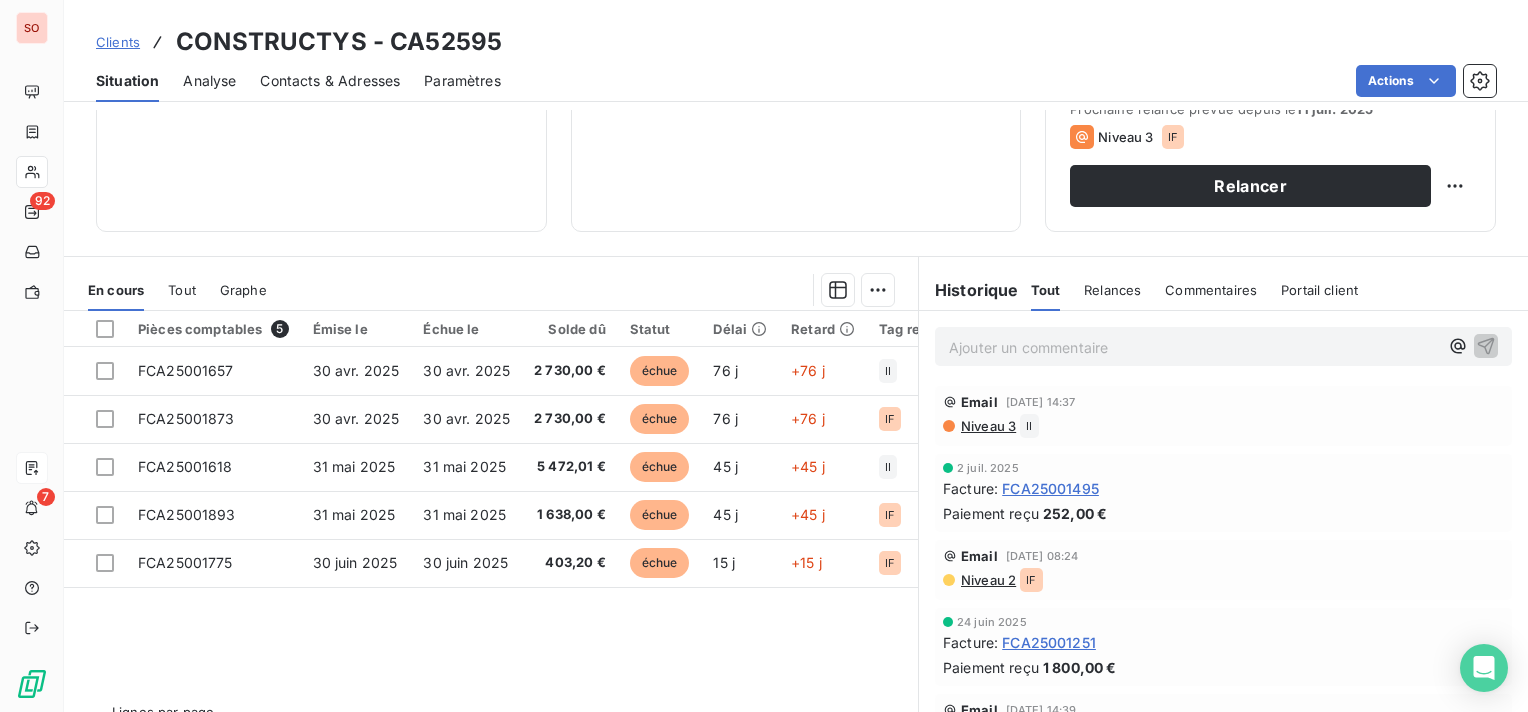 click on "Ajouter un commentaire ﻿" at bounding box center (1193, 347) 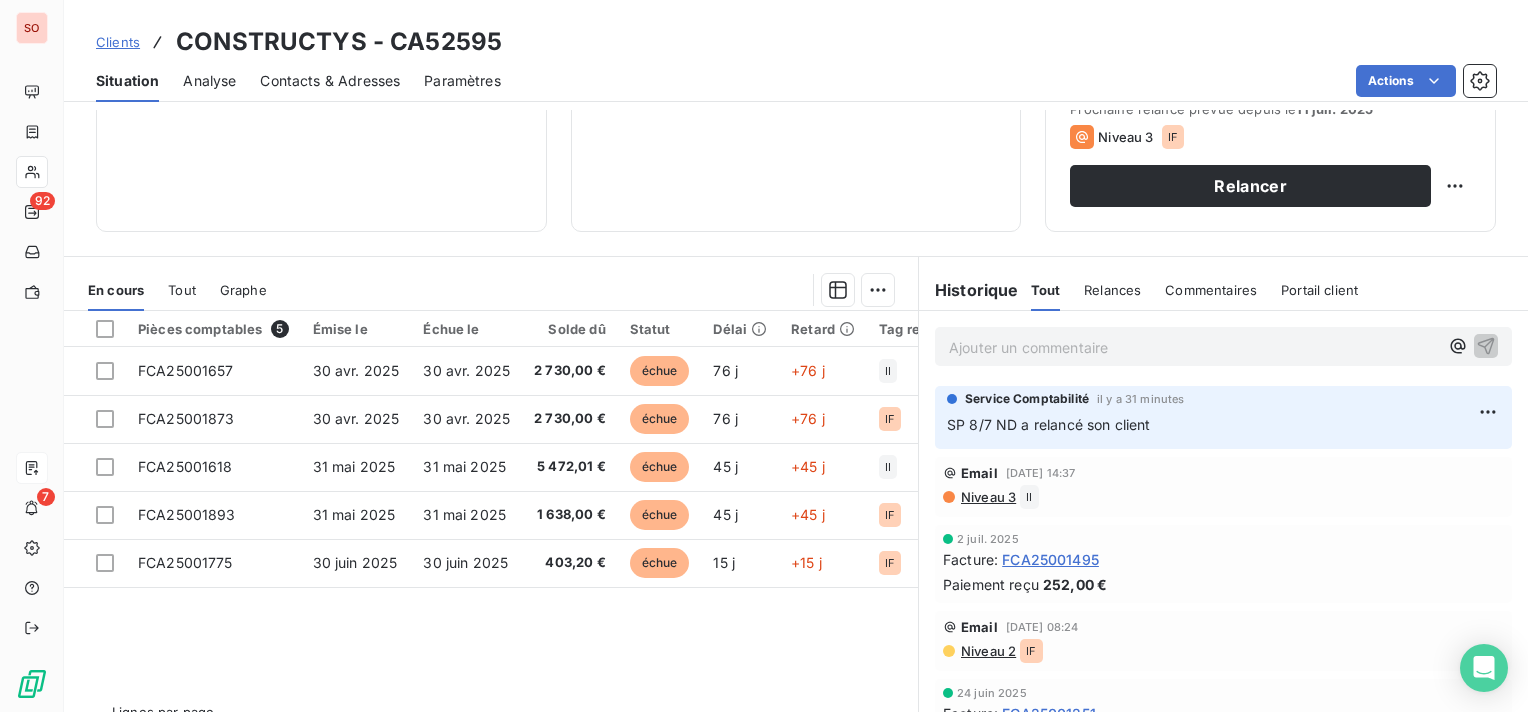 click on "Ajouter un commentaire ﻿" at bounding box center [1193, 347] 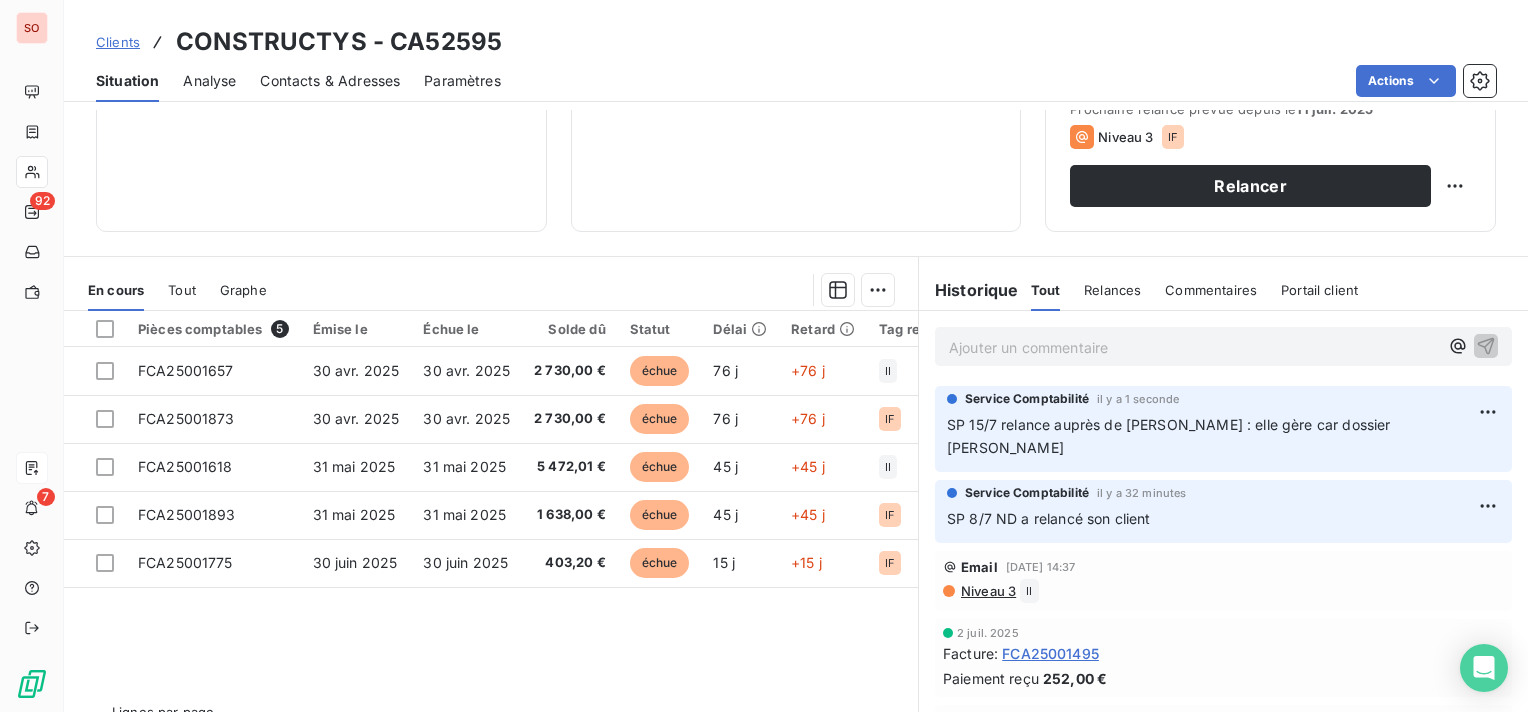 click on "Clients" at bounding box center (118, 42) 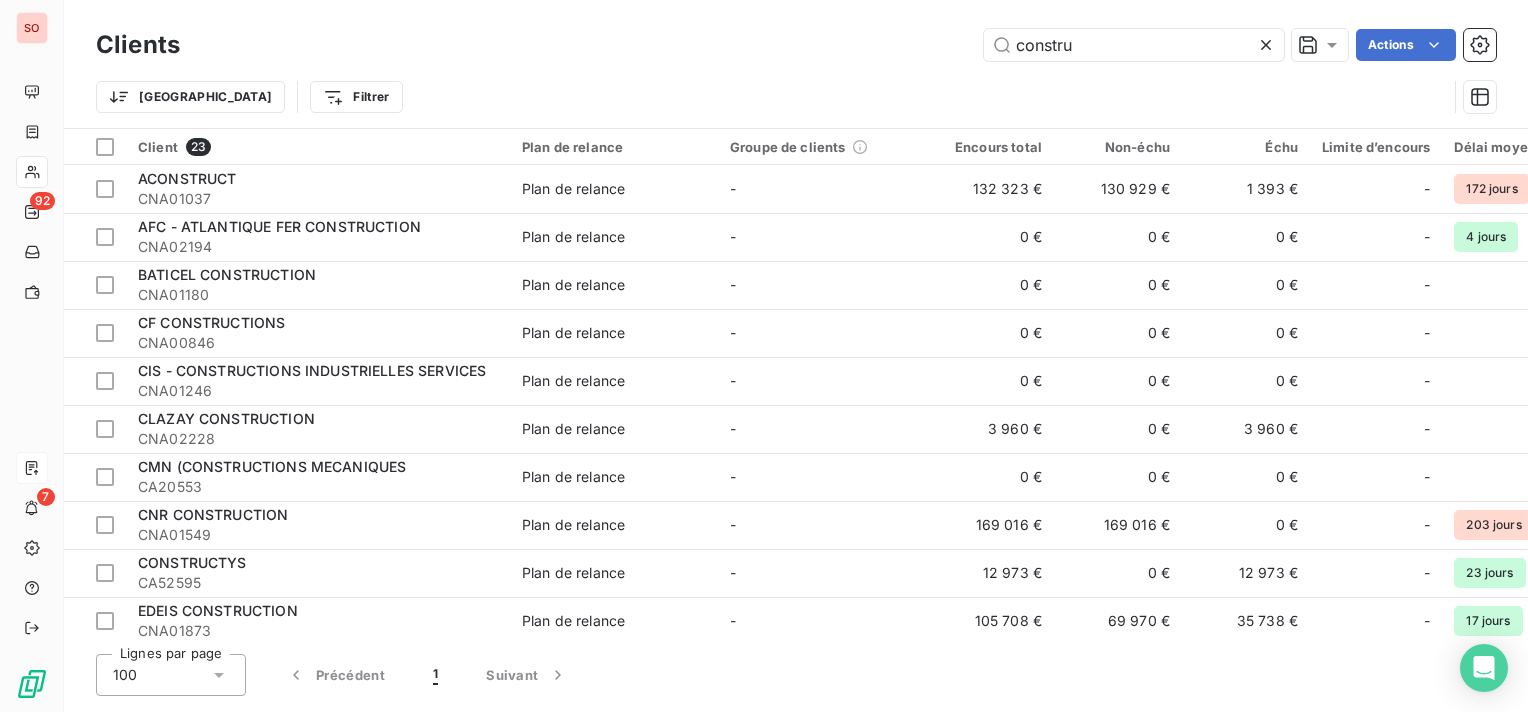 click on "constru Actions" at bounding box center [850, 45] 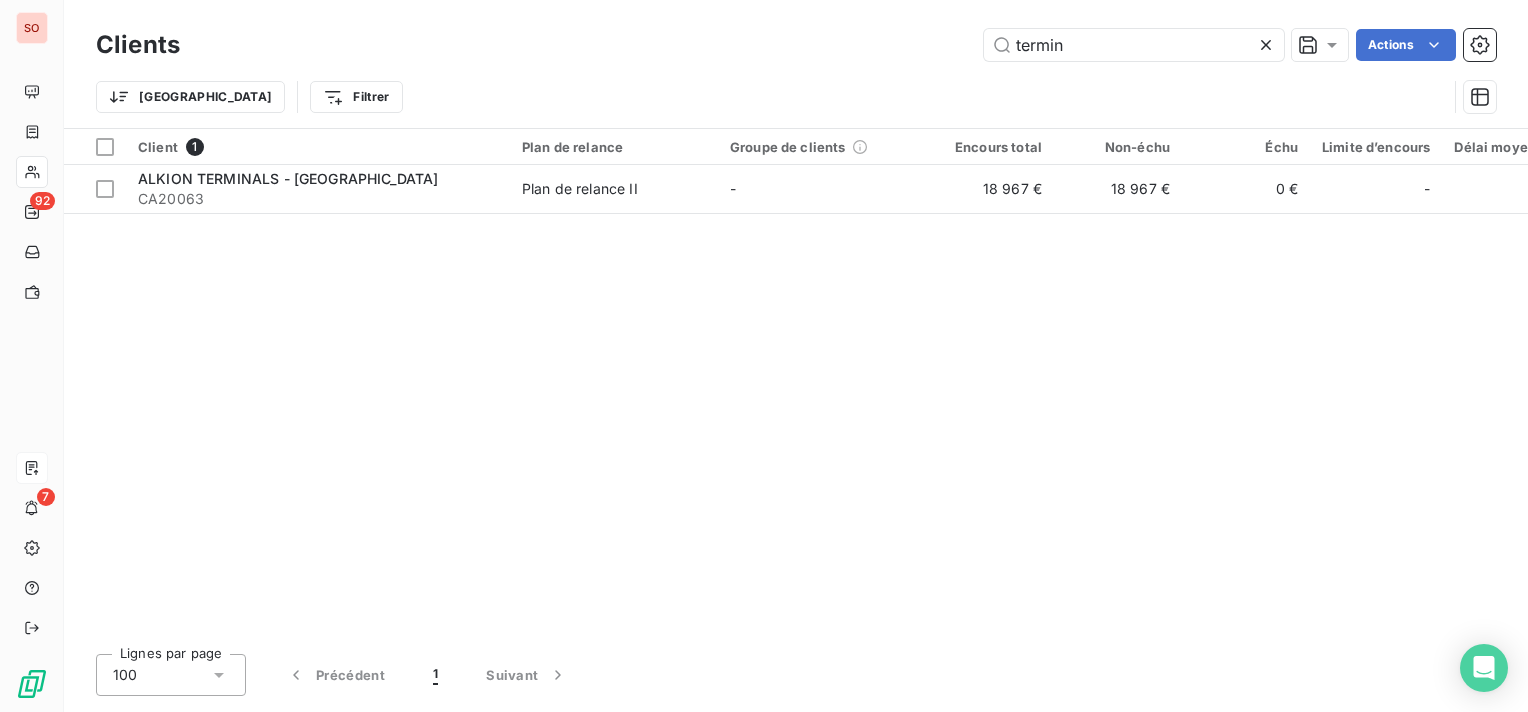 drag, startPoint x: 1091, startPoint y: 49, endPoint x: 936, endPoint y: 35, distance: 155.63097 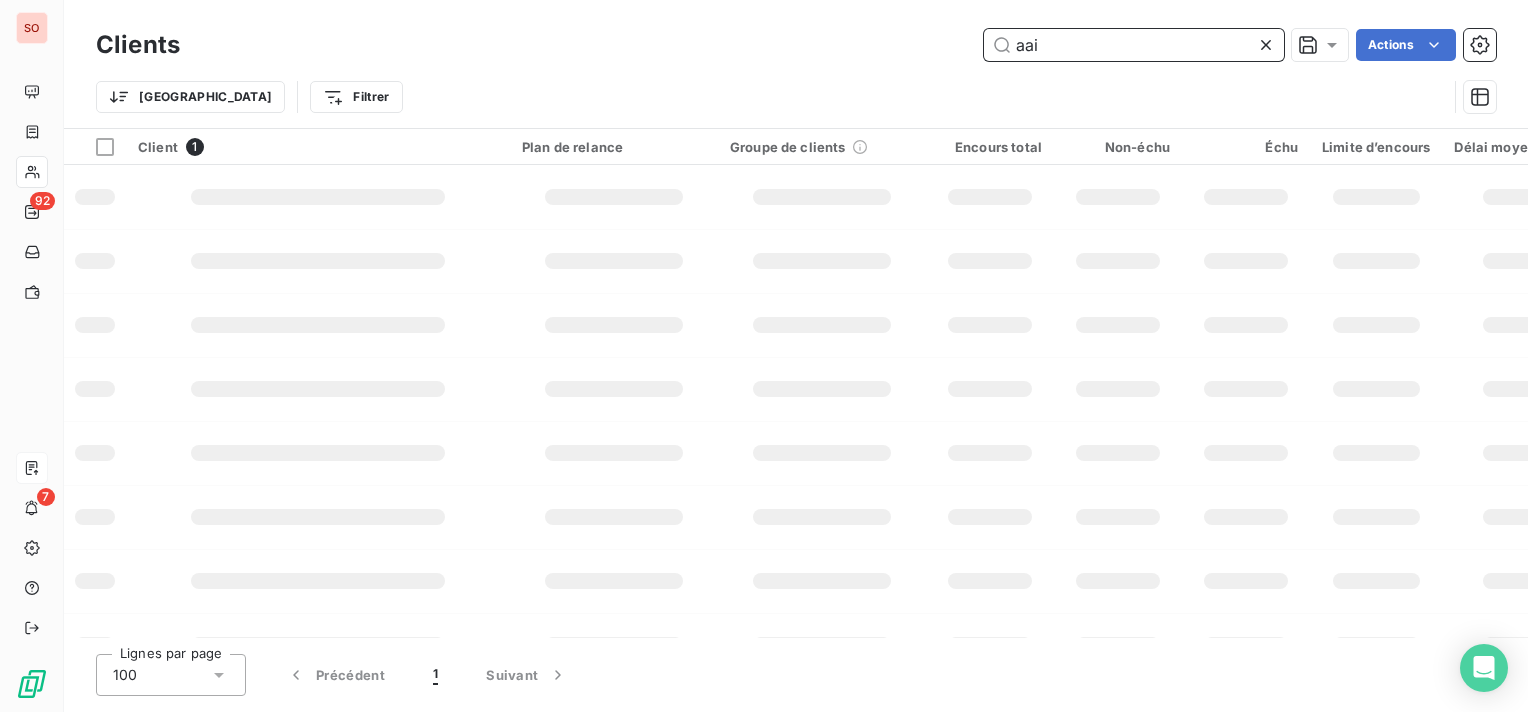 type on "aai" 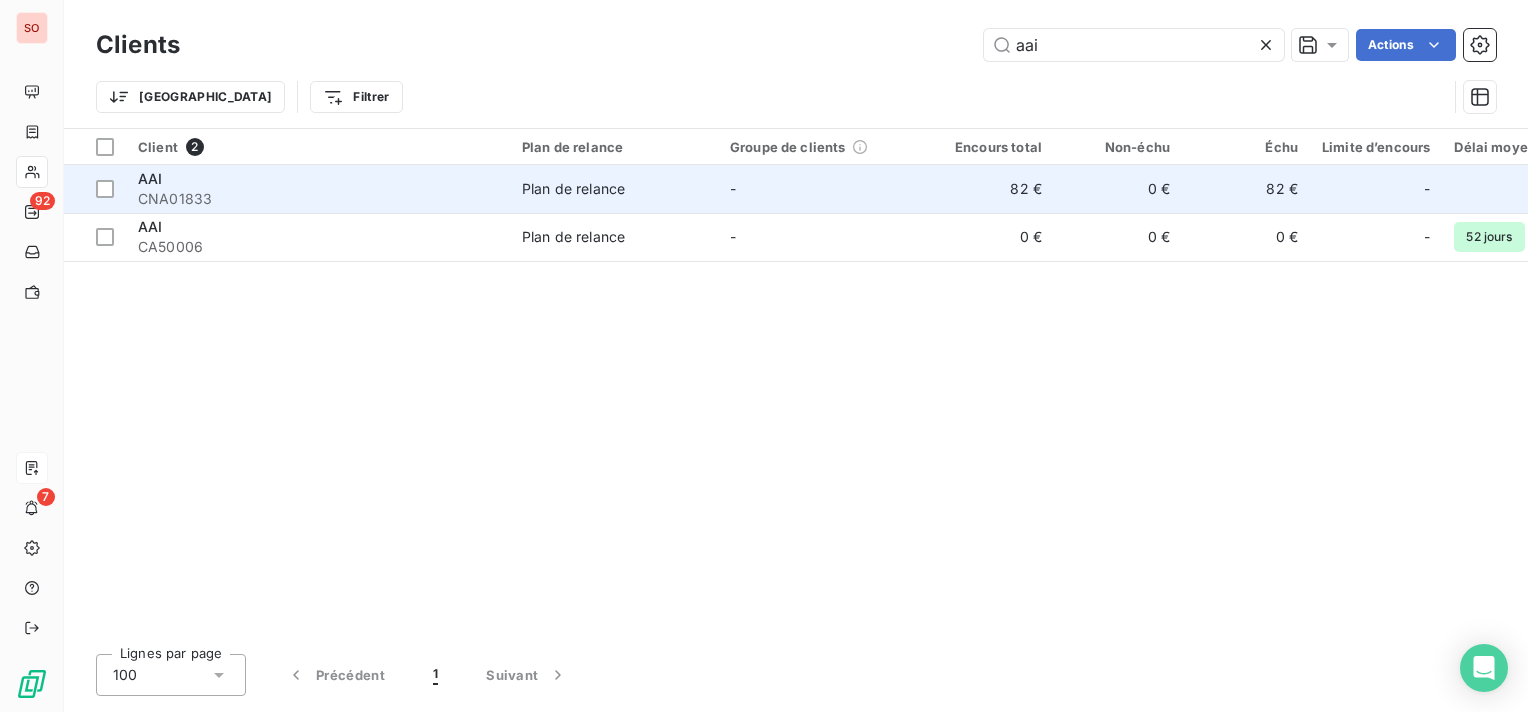 click on "CNA01833" at bounding box center [318, 199] 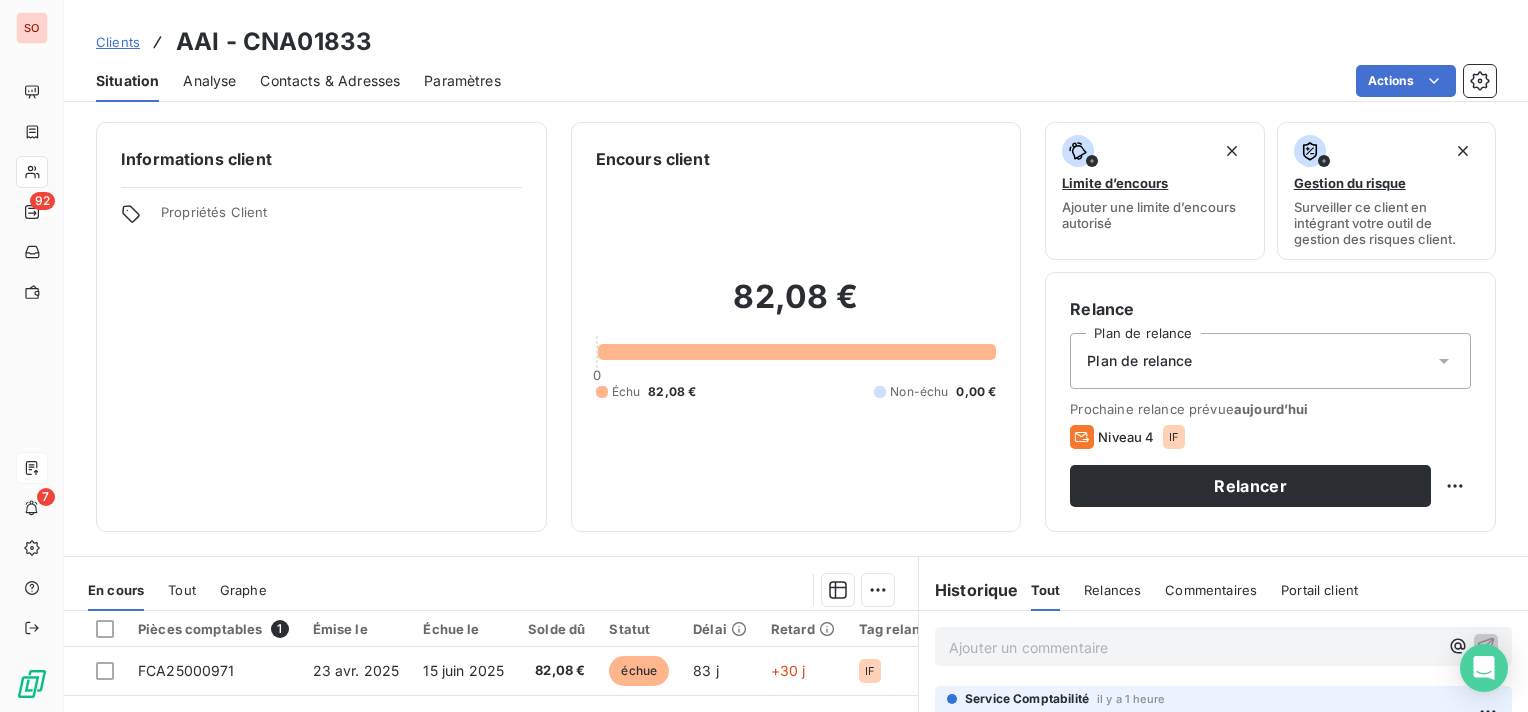 scroll, scrollTop: 300, scrollLeft: 0, axis: vertical 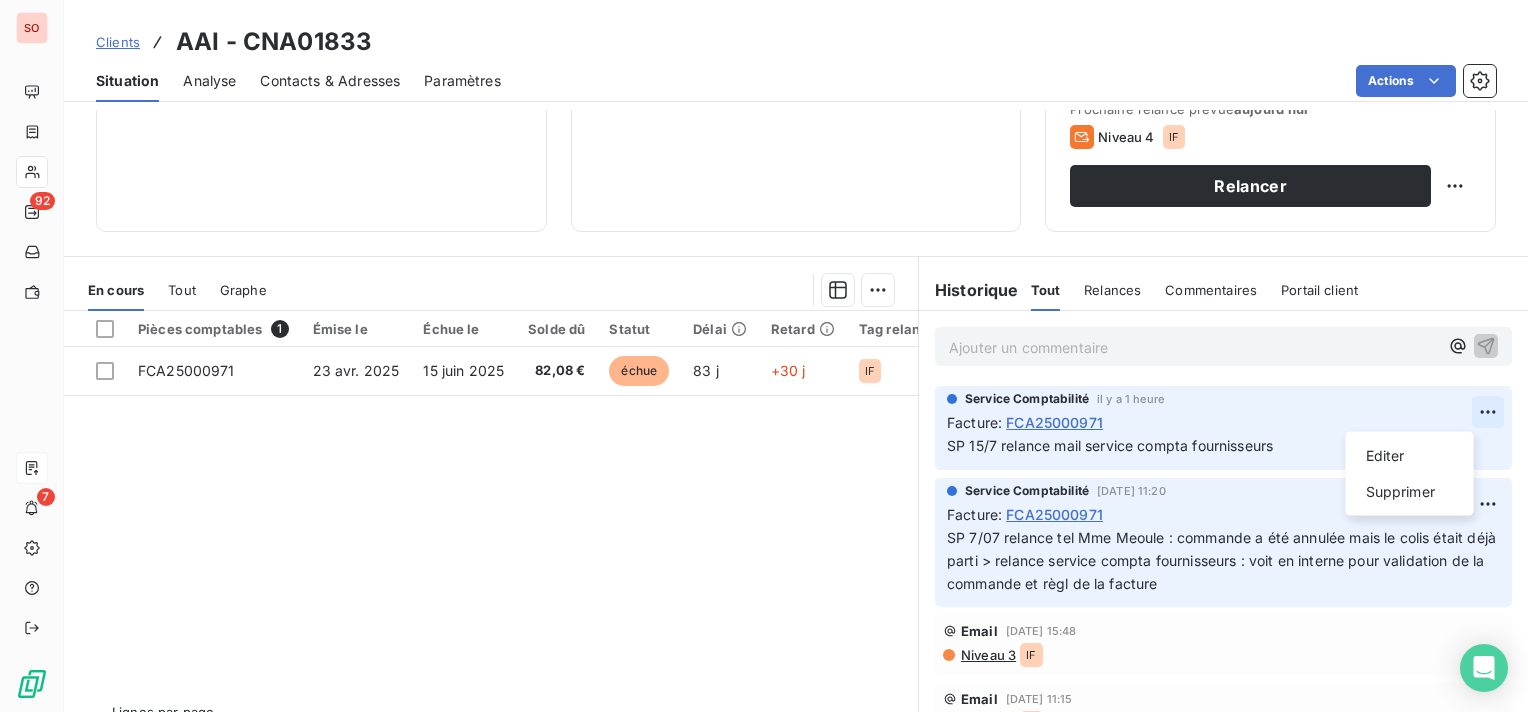 click on "SO 92 7 Clients AAI - CNA01833 Situation Analyse Contacts & Adresses Paramètres Actions Informations client Propriétés Client Encours client   82,08 € 0 Échu 82,08 € Non-échu 0,00 €     Limite d’encours Ajouter une limite d’encours autorisé Gestion du risque Surveiller ce client en intégrant votre outil de gestion des risques client. Relance Plan de relance Plan de relance Prochaine relance prévue  [DATE] Niveau 4 IF Relancer En cours Tout Graphe Pièces comptables 1 Émise le Échue le Solde dû Statut Délai   Retard   Tag relance   FCA25000971 [DATE] [DATE] 82,08 € échue 83 j +30 j IF Lignes par page 25 Précédent 1 Suivant Historique Tout Relances Commentaires Portail client Tout Relances Commentaires Portail client Ajouter un commentaire ﻿ Service Comptabilité il y a 1 heure Facture  : FCA25000971 SP 15/7 relance mail service compta fournisseurs Editer Supprimer Service Comptabilité [DATE] 11:20 Facture  : FCA25000971 Email Niveau 3" at bounding box center [764, 356] 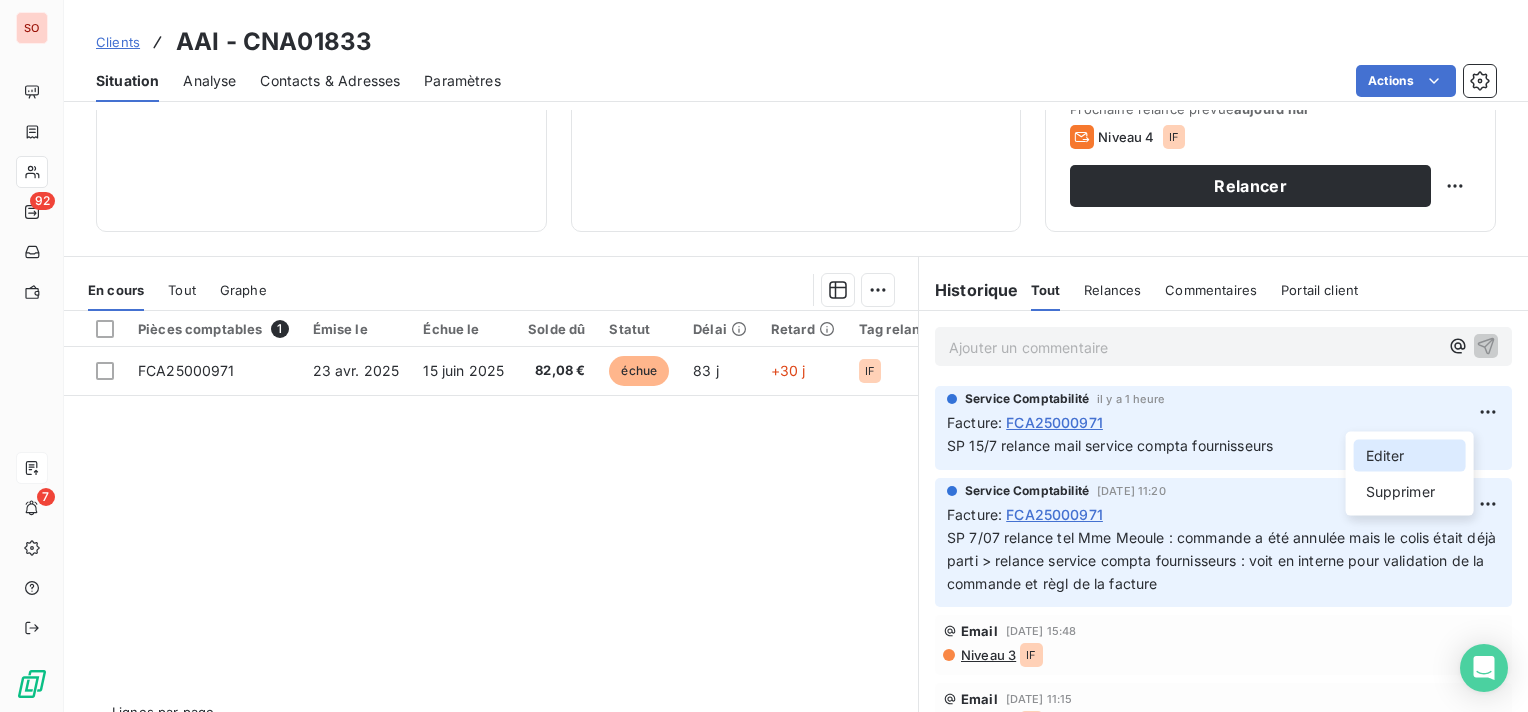 click on "Editer" at bounding box center [1410, 456] 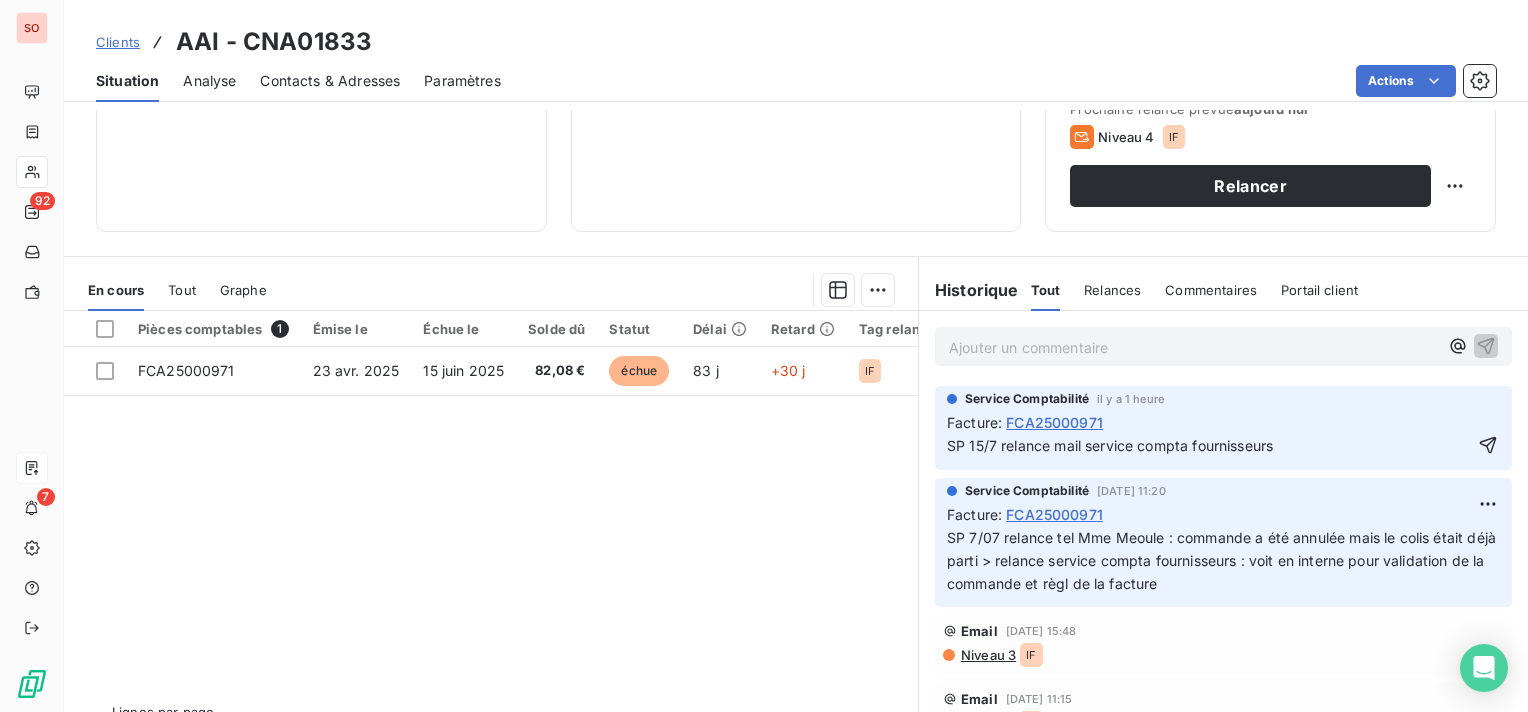 click on "SP 15/7 relance mail service compta fournisseurs" at bounding box center (1209, 446) 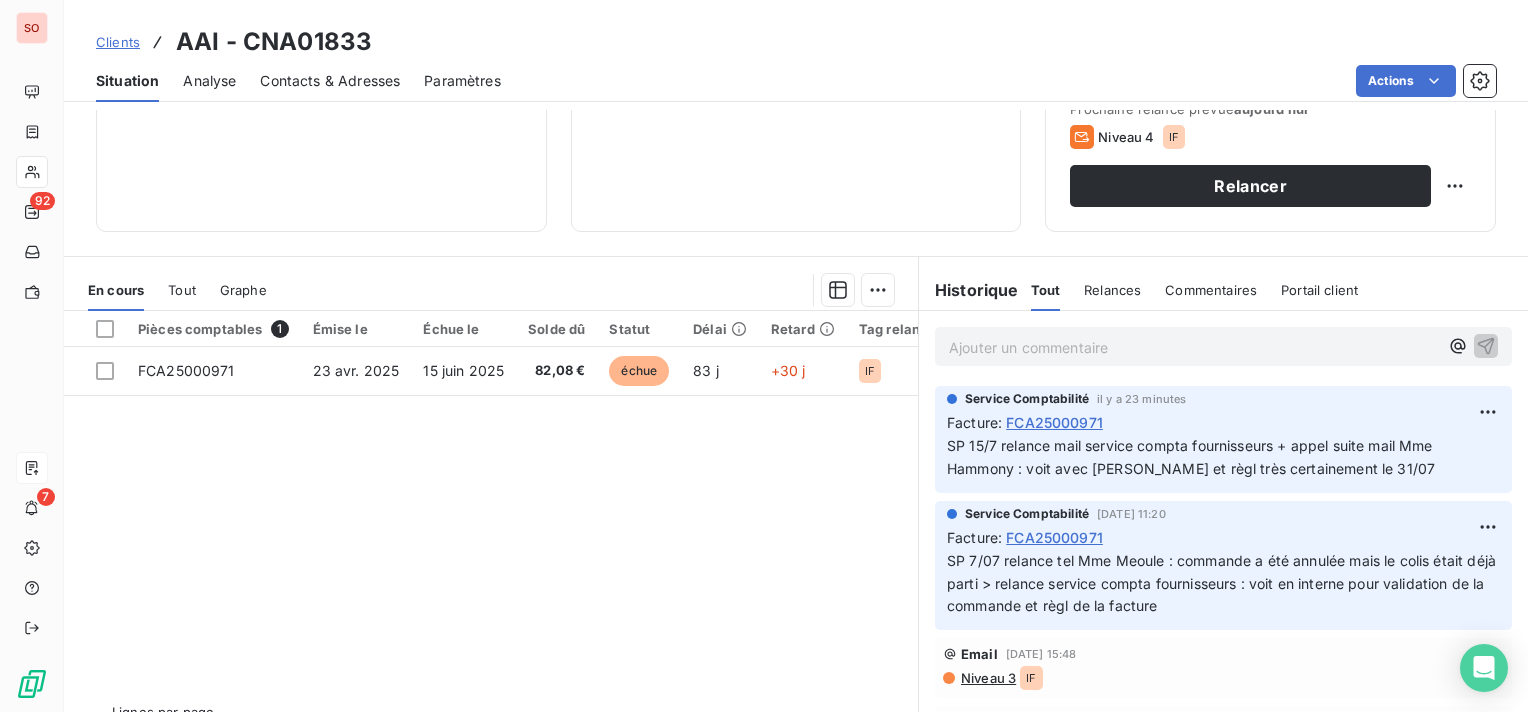 click on "Pièces comptables 1 Émise le Échue le Solde dû Statut Délai   Retard   Tag relance   FCA25000971 [DATE] [DATE] 82,08 € échue 83 j +30 j IF" at bounding box center [491, 503] 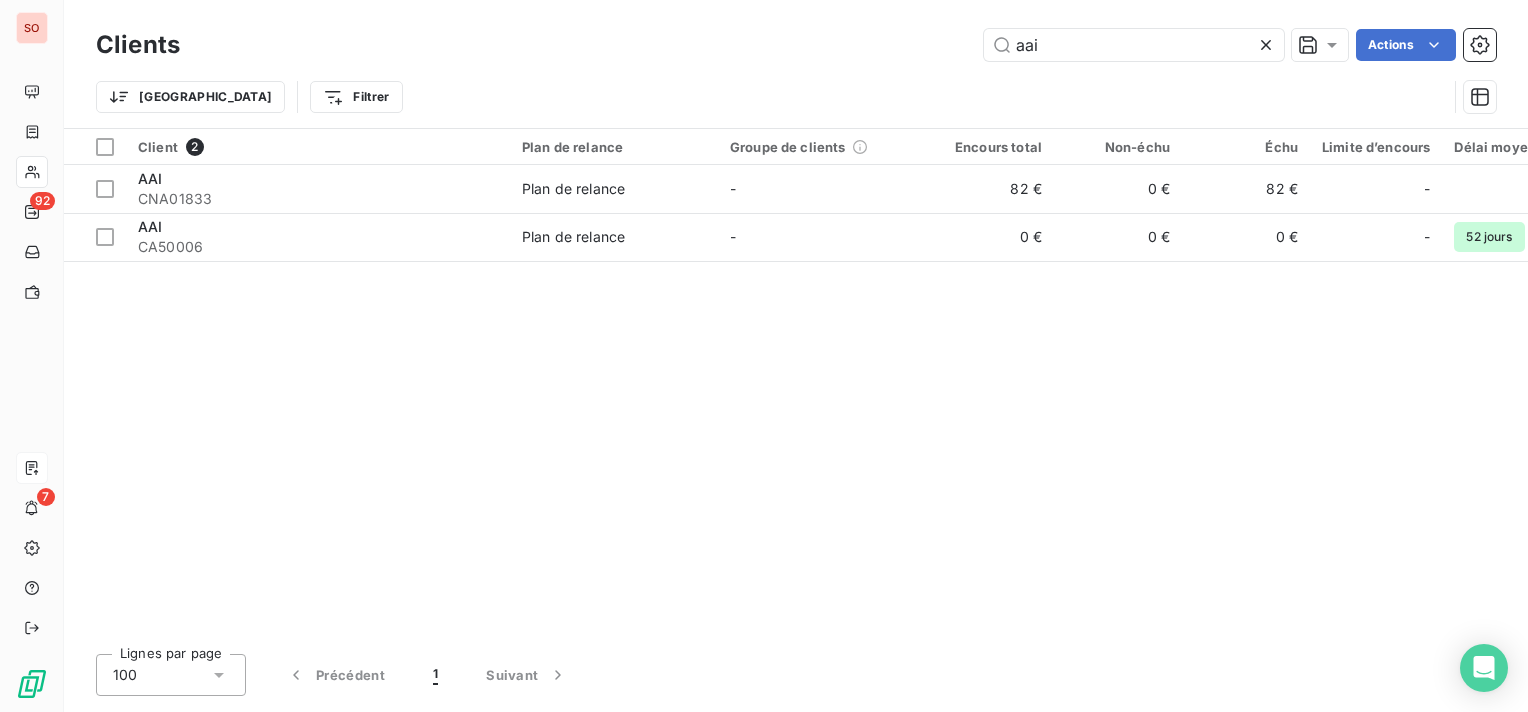 drag, startPoint x: 1066, startPoint y: 41, endPoint x: 945, endPoint y: 44, distance: 121.037186 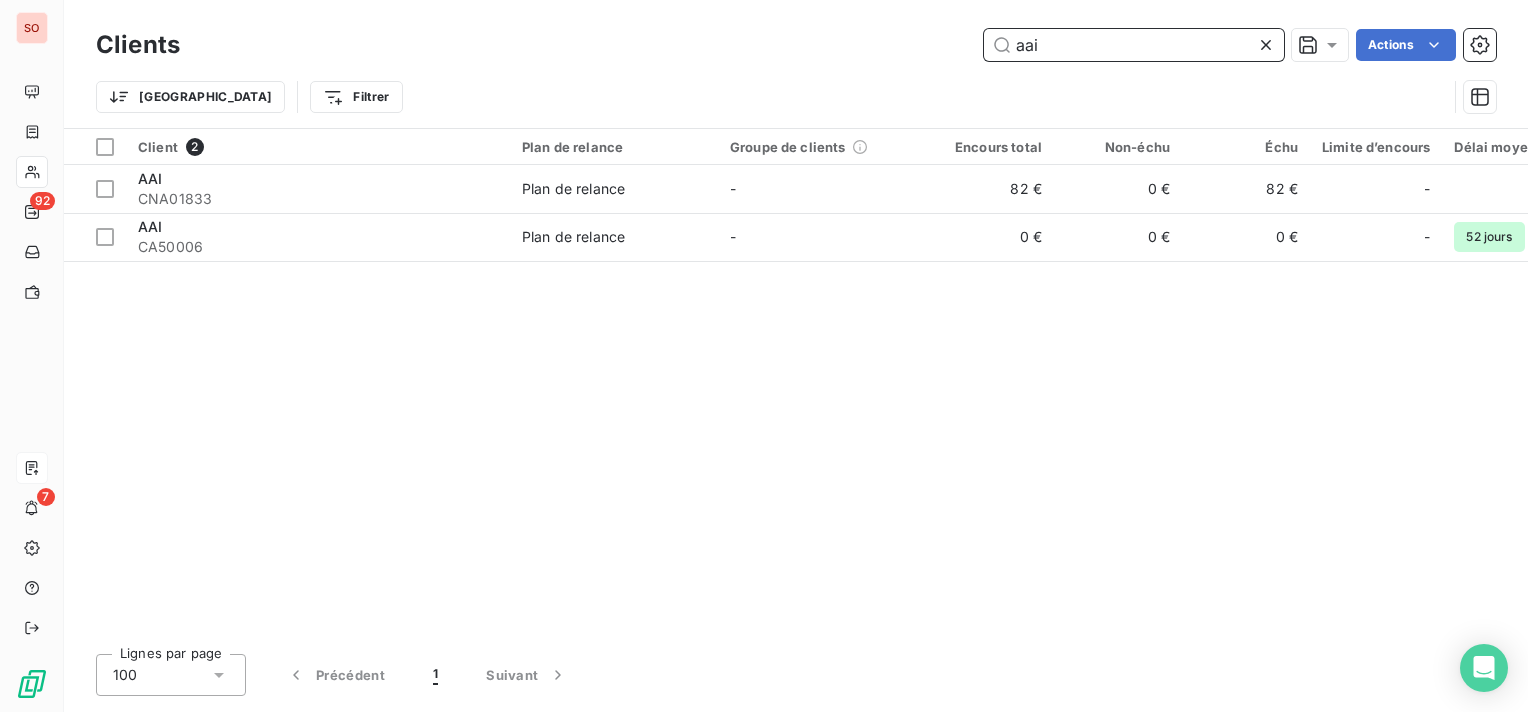 click on "aai" at bounding box center [1134, 45] 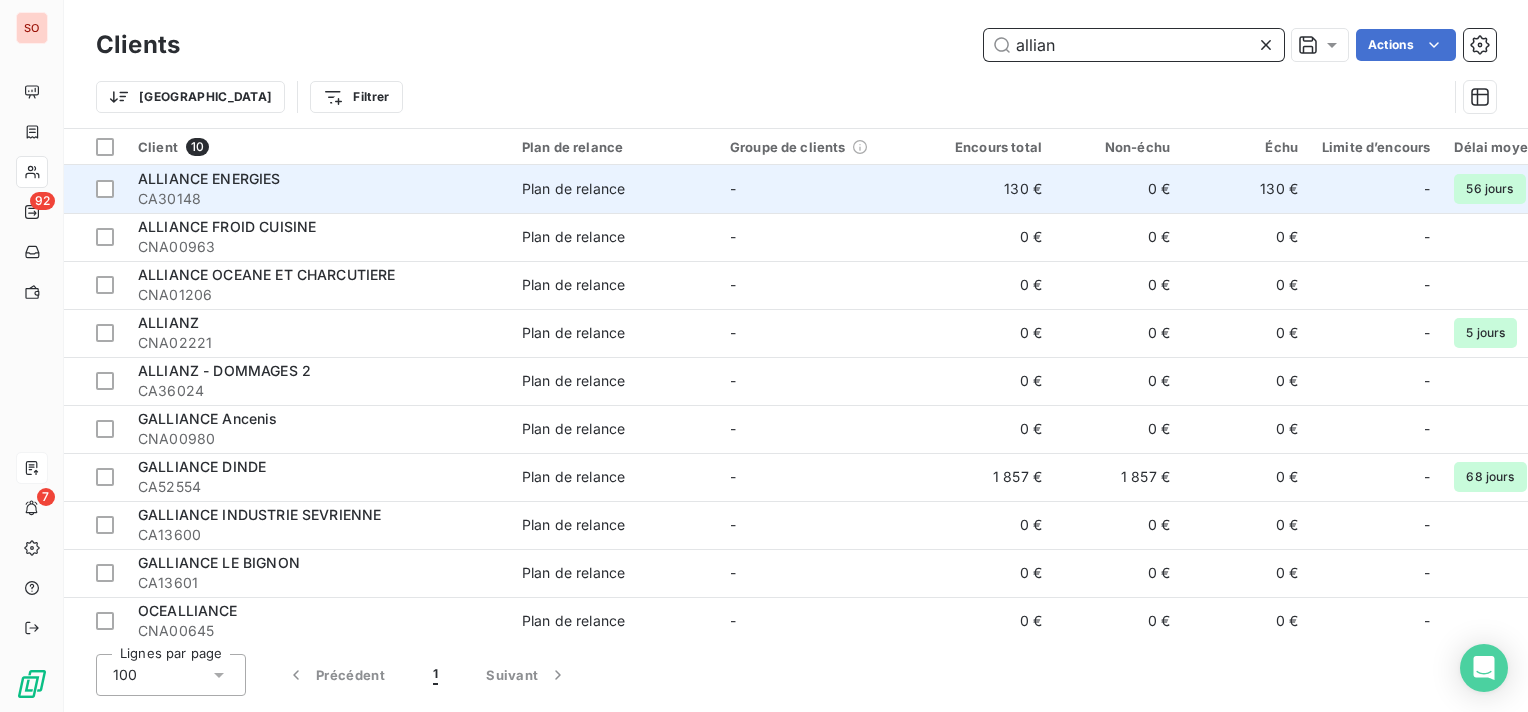 type on "allian" 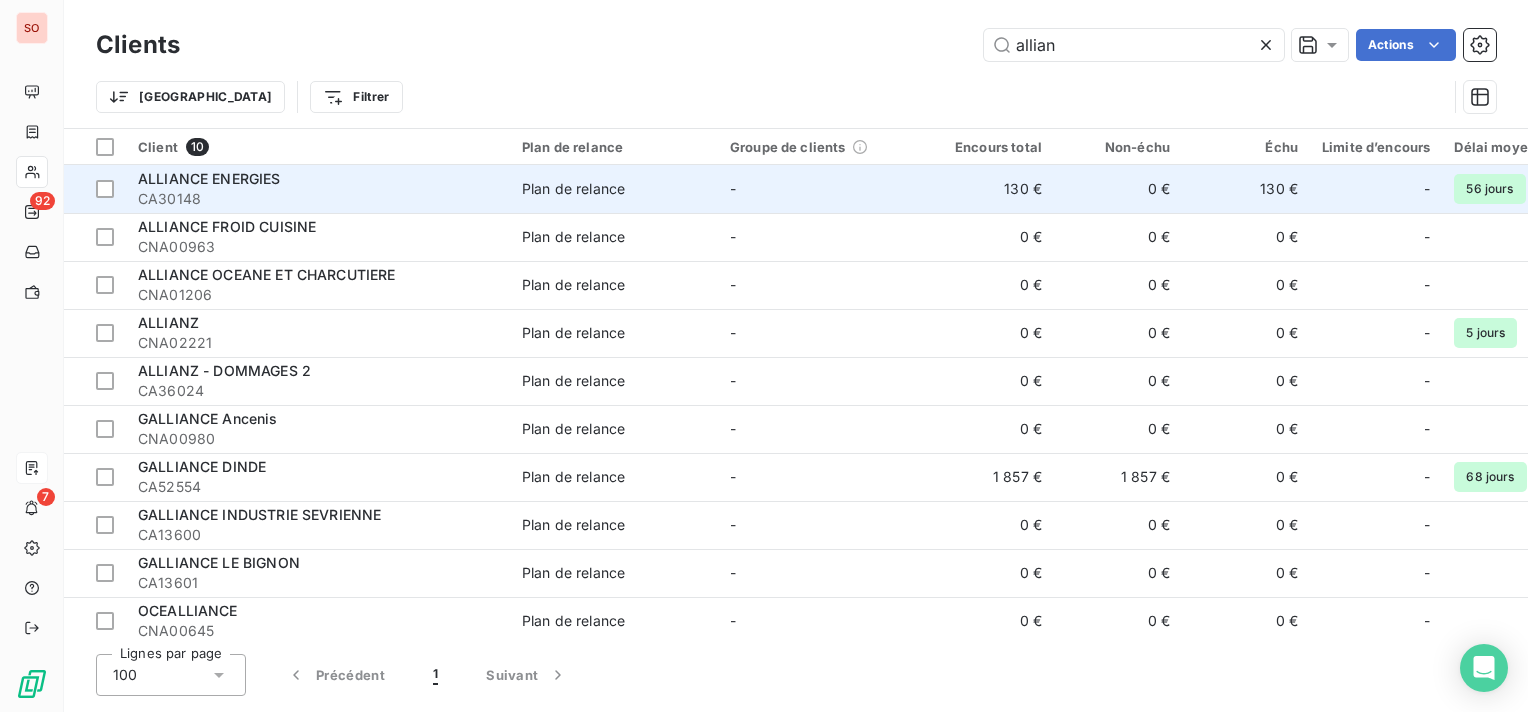 click on "ALLIANCE ENERGIES" at bounding box center [318, 179] 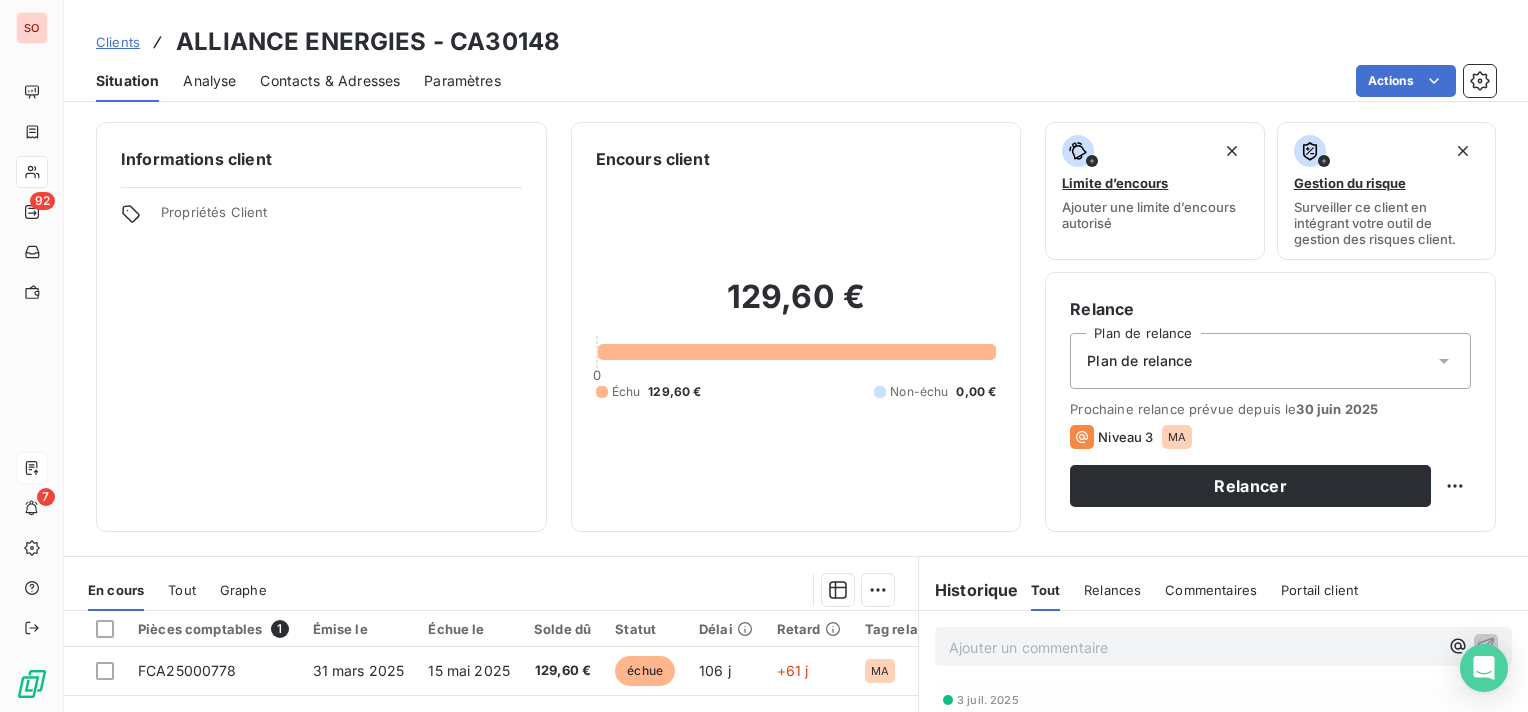 scroll, scrollTop: 200, scrollLeft: 0, axis: vertical 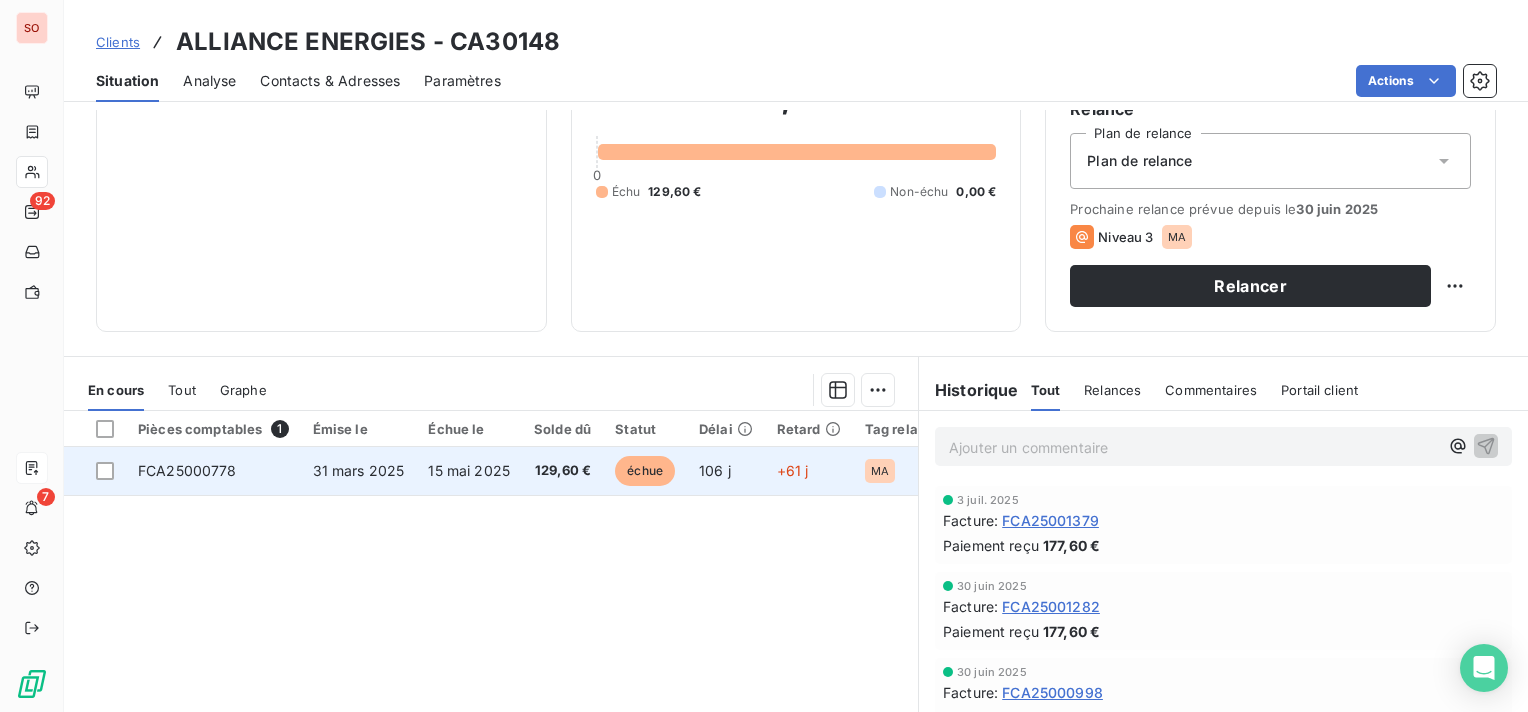 click on "31 mars 2025" at bounding box center (359, 470) 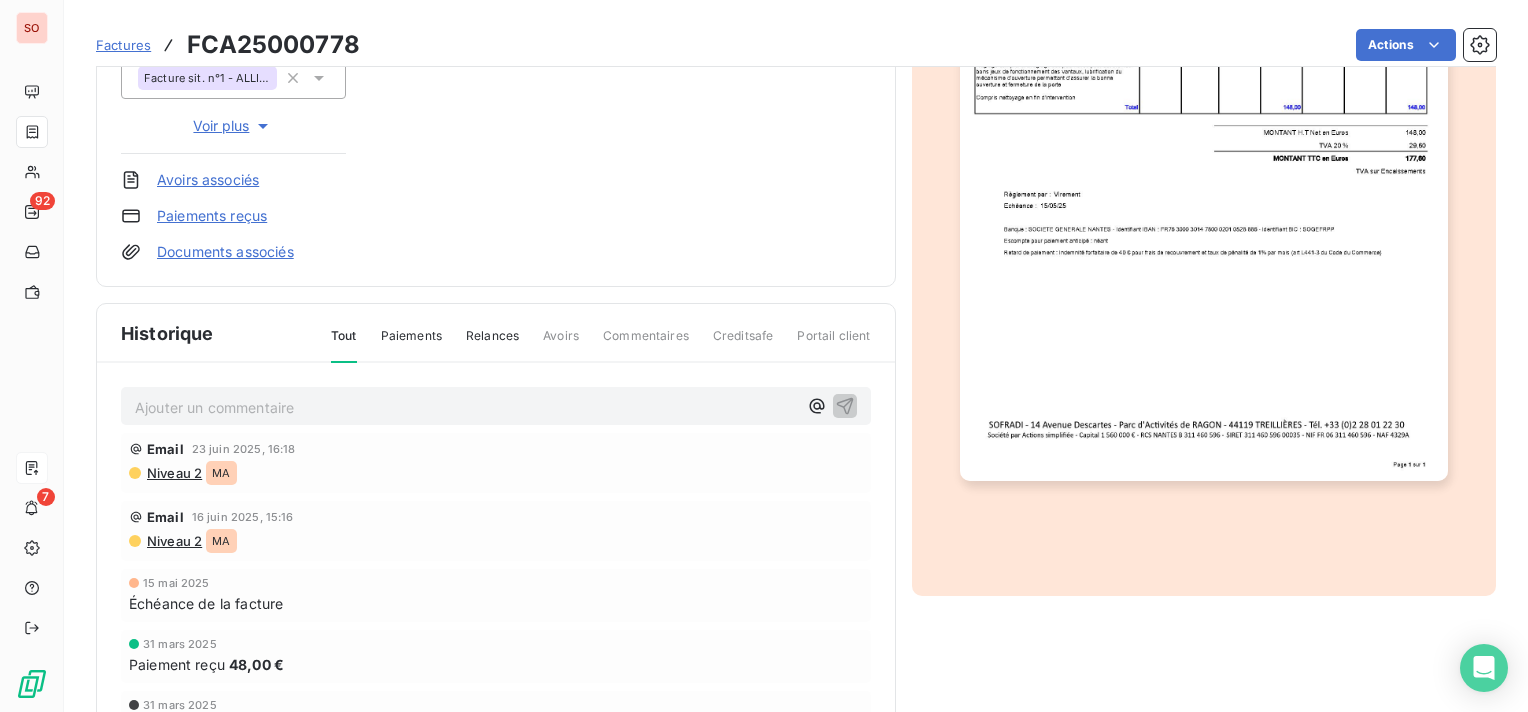 scroll, scrollTop: 0, scrollLeft: 0, axis: both 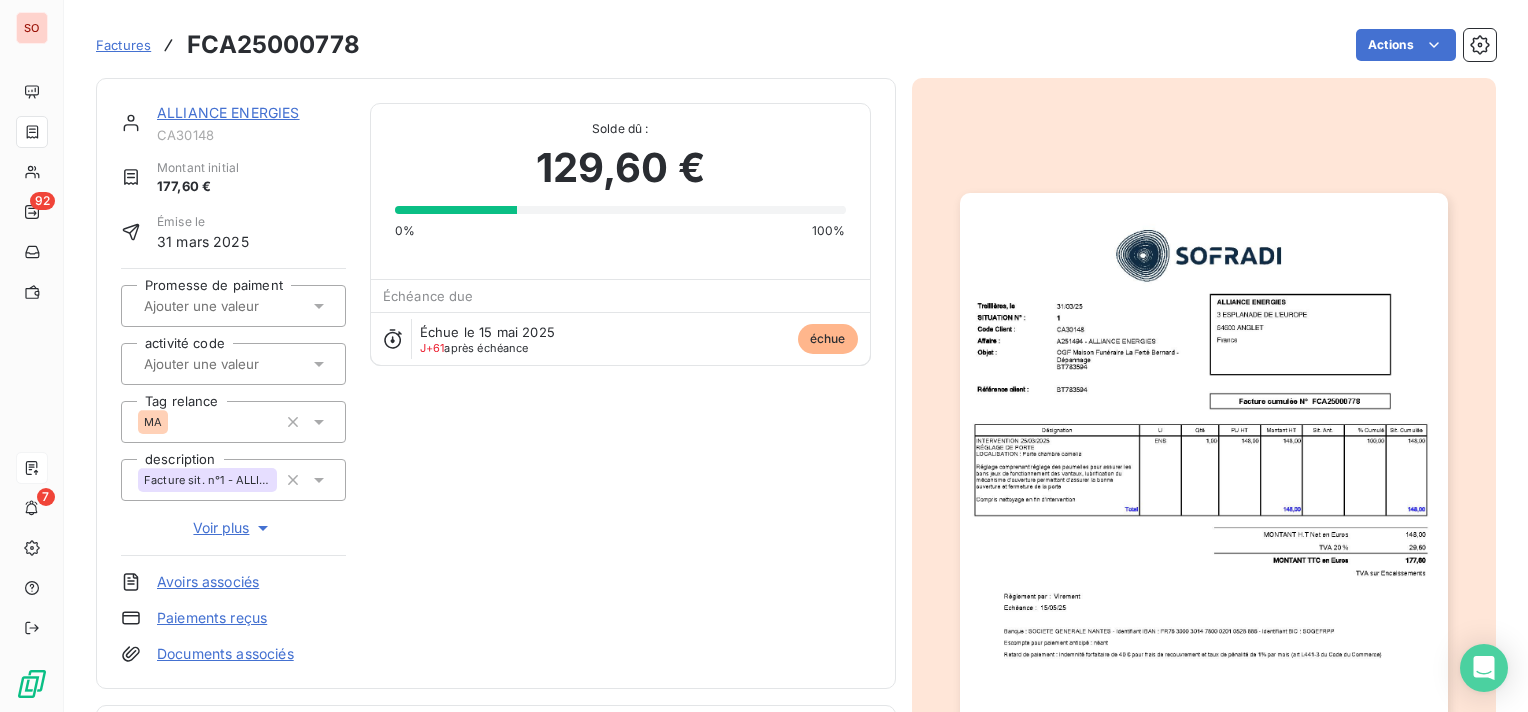 click on "ALLIANCE ENERGIES" at bounding box center [228, 112] 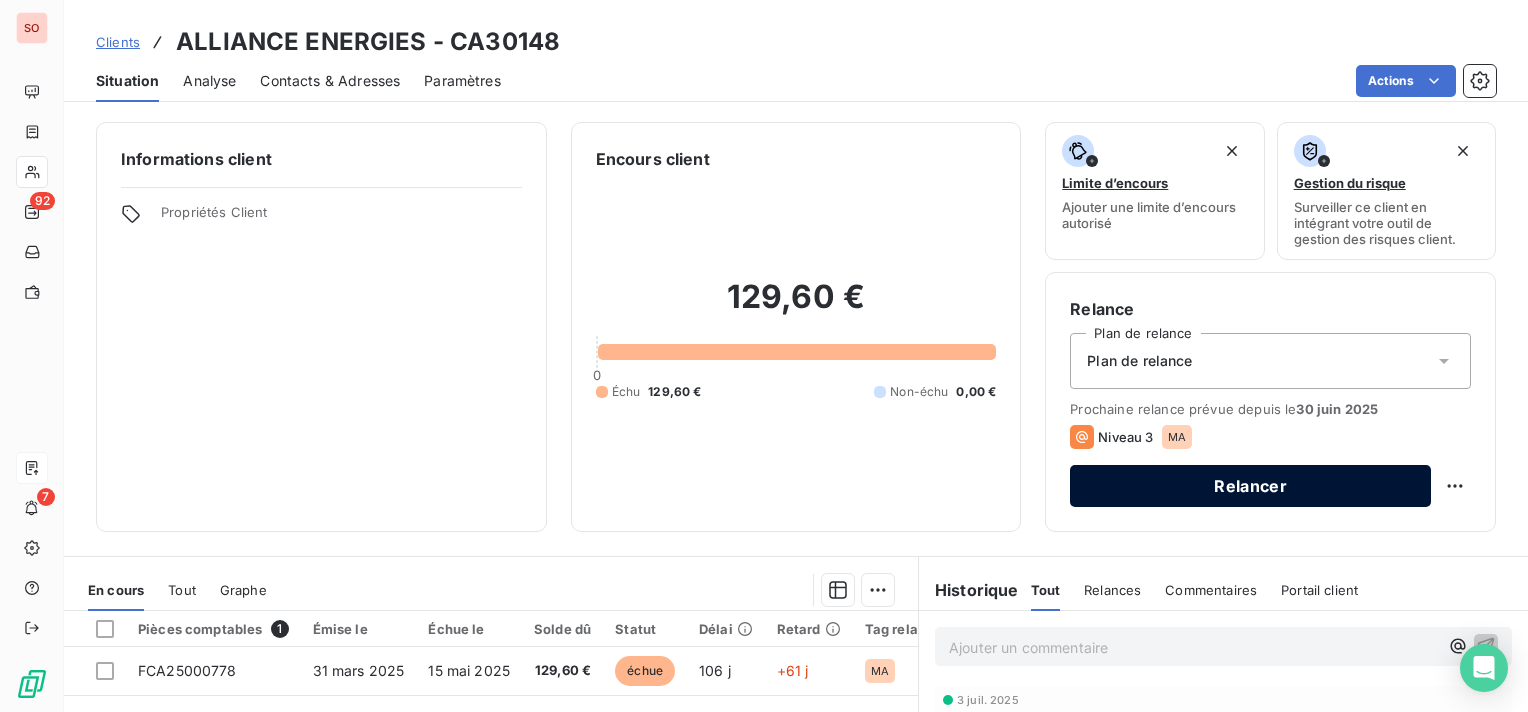 click on "Relancer" at bounding box center [1250, 486] 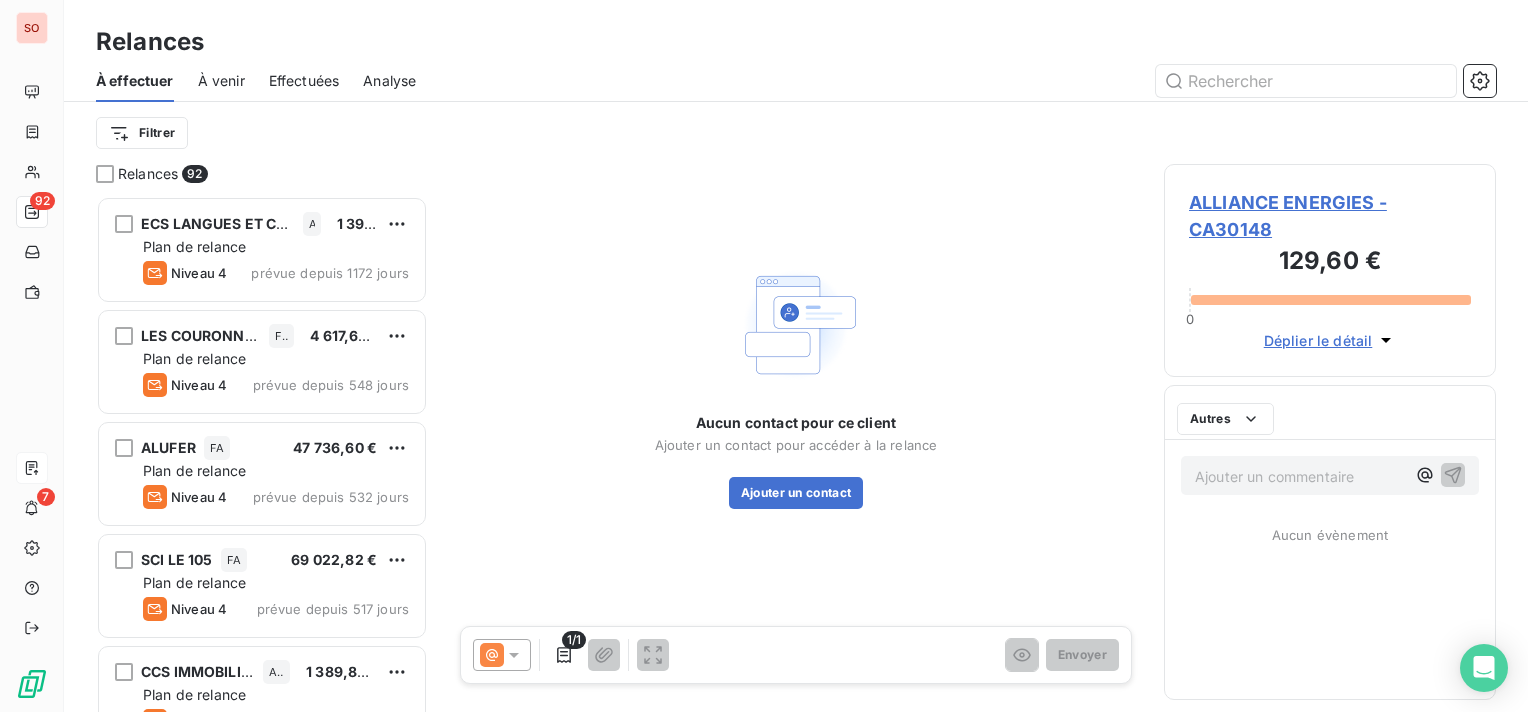 scroll, scrollTop: 16, scrollLeft: 16, axis: both 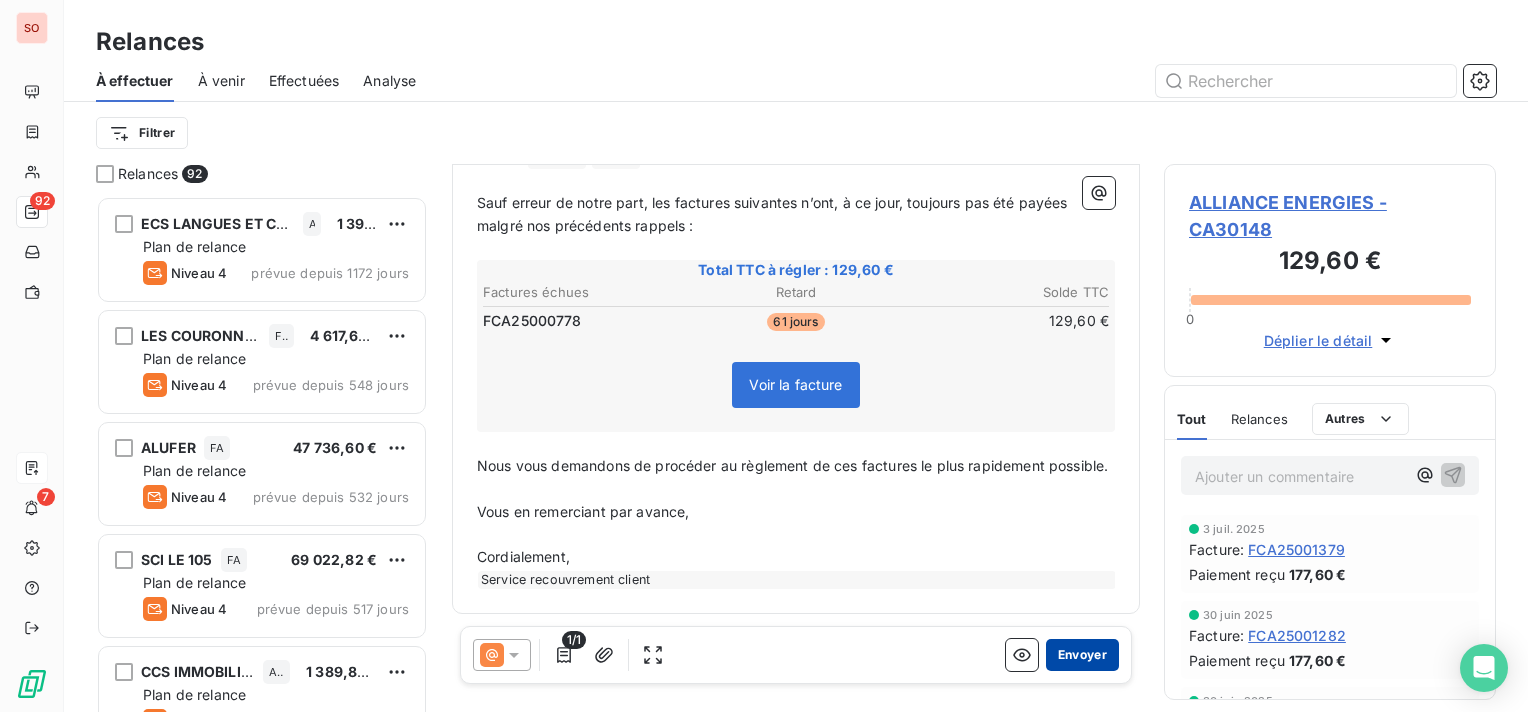 click on "Envoyer" at bounding box center [1082, 655] 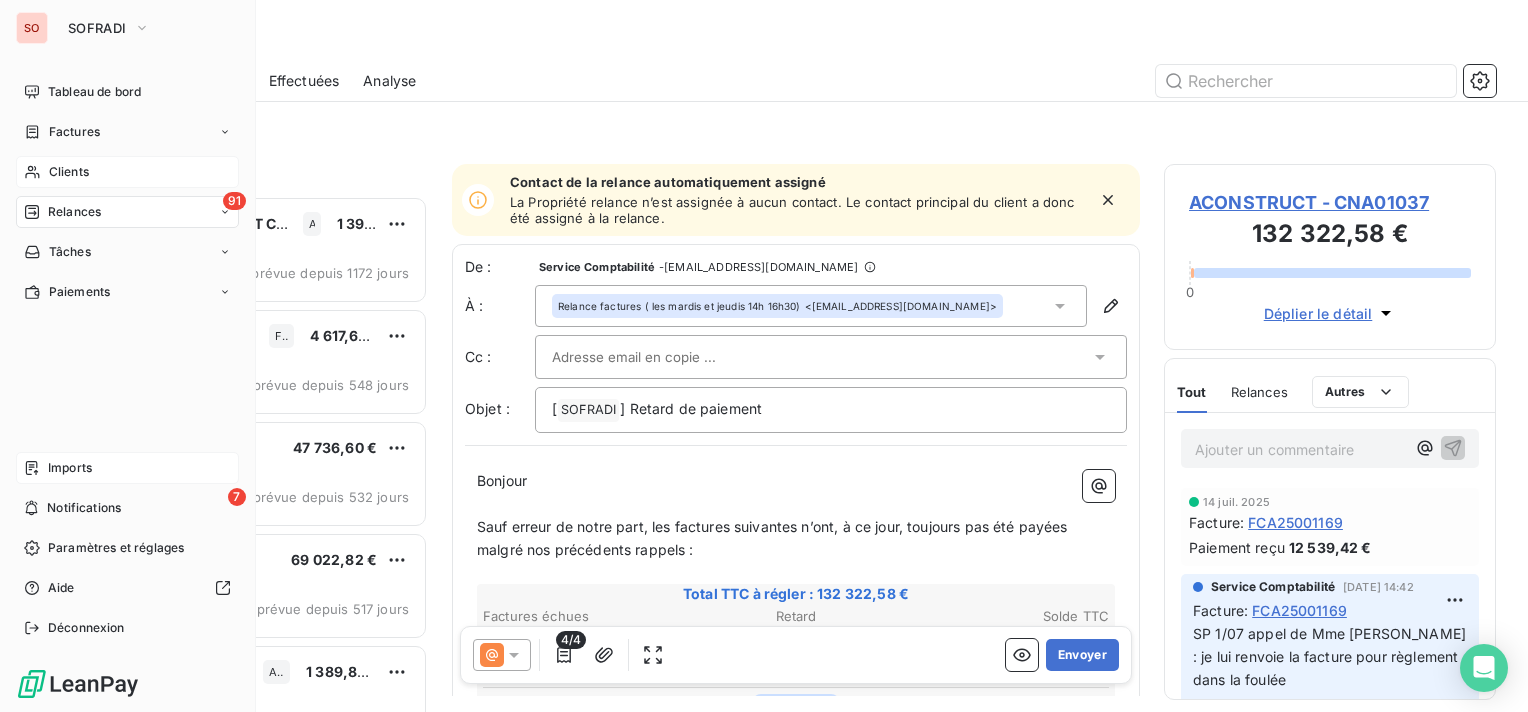 click on "Clients" at bounding box center [127, 172] 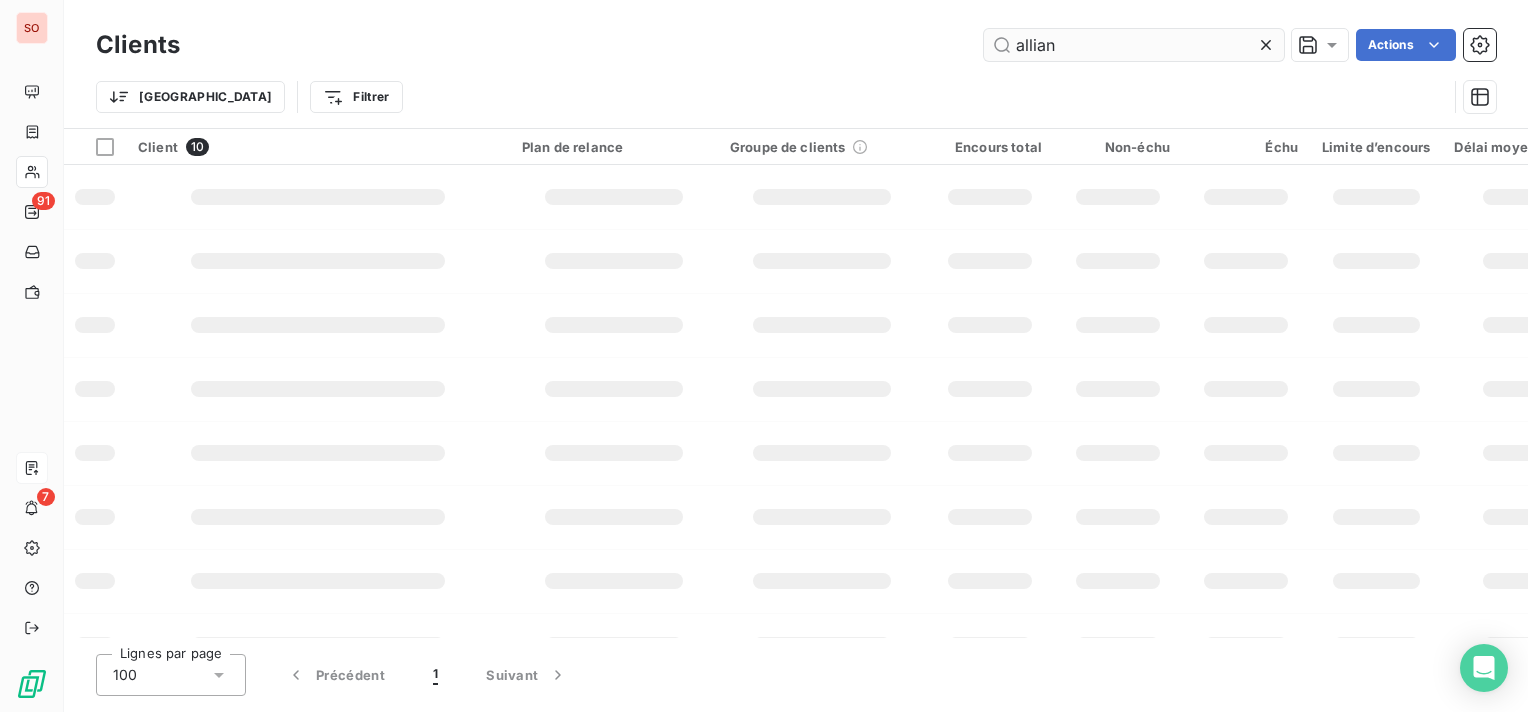 click on "allian" at bounding box center [1134, 45] 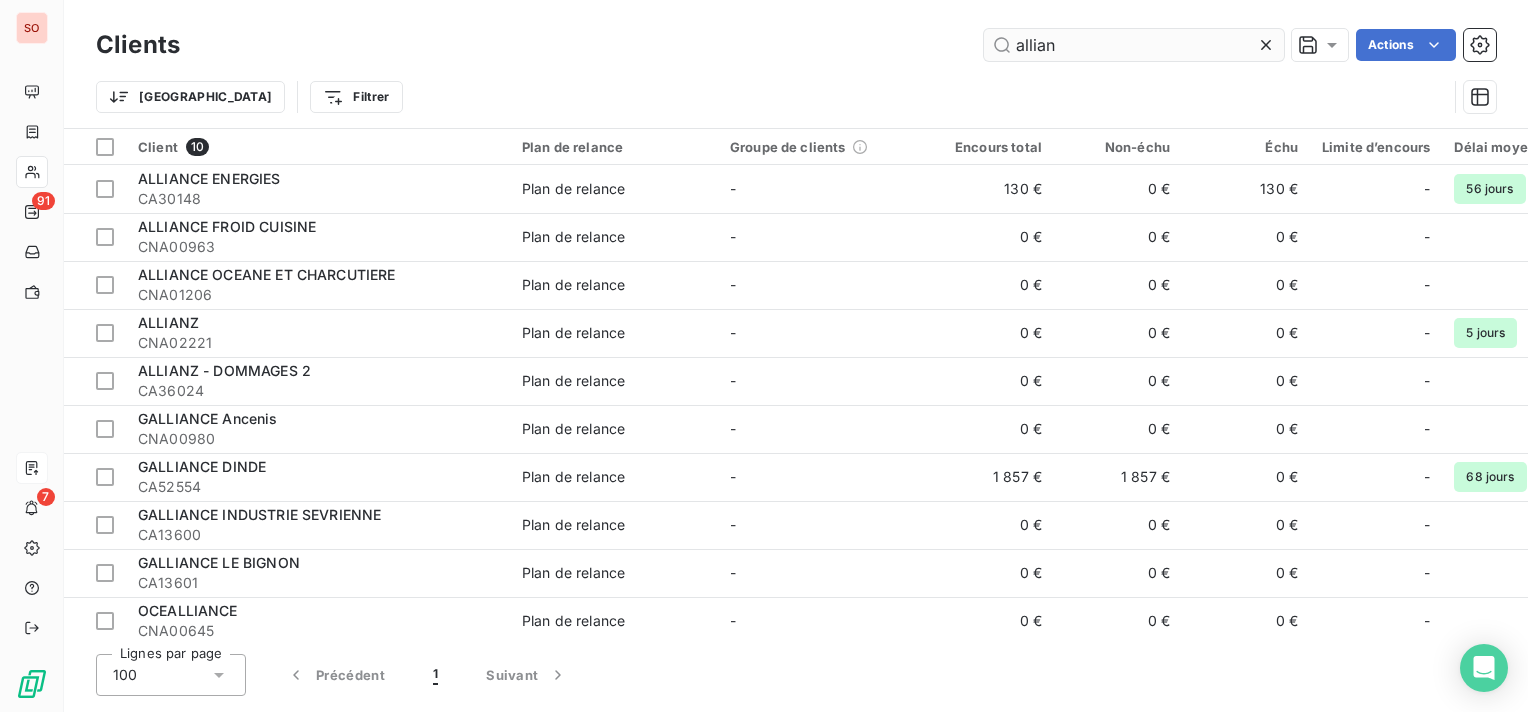 click on "allian" at bounding box center (1134, 45) 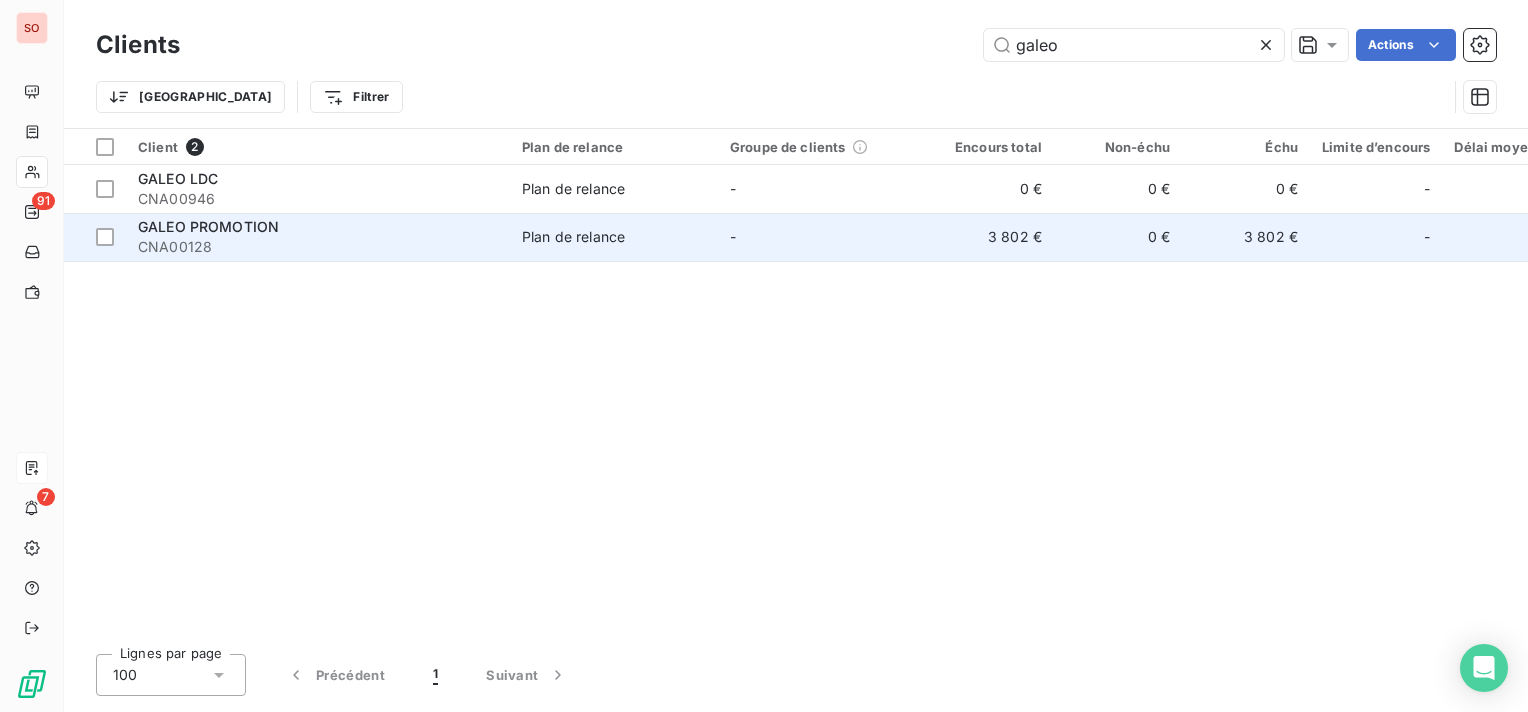 type on "galeo" 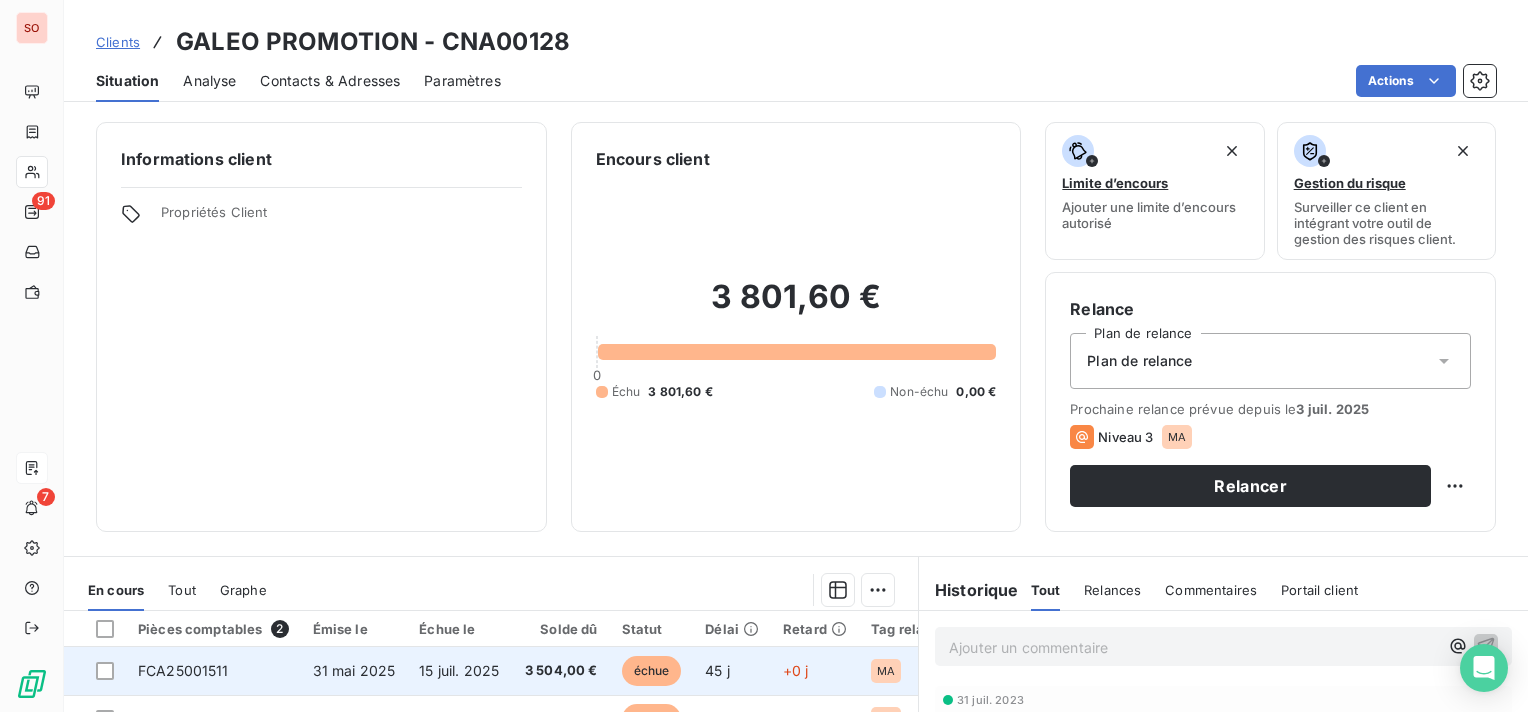 scroll, scrollTop: 100, scrollLeft: 0, axis: vertical 